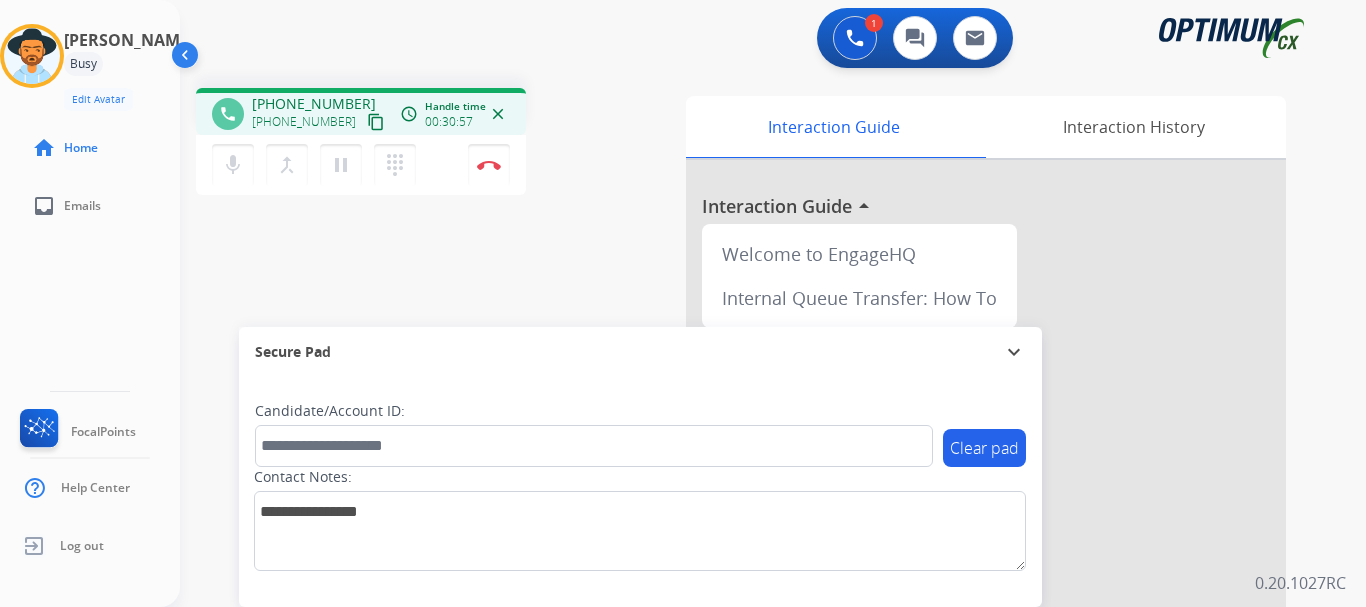 scroll, scrollTop: 0, scrollLeft: 0, axis: both 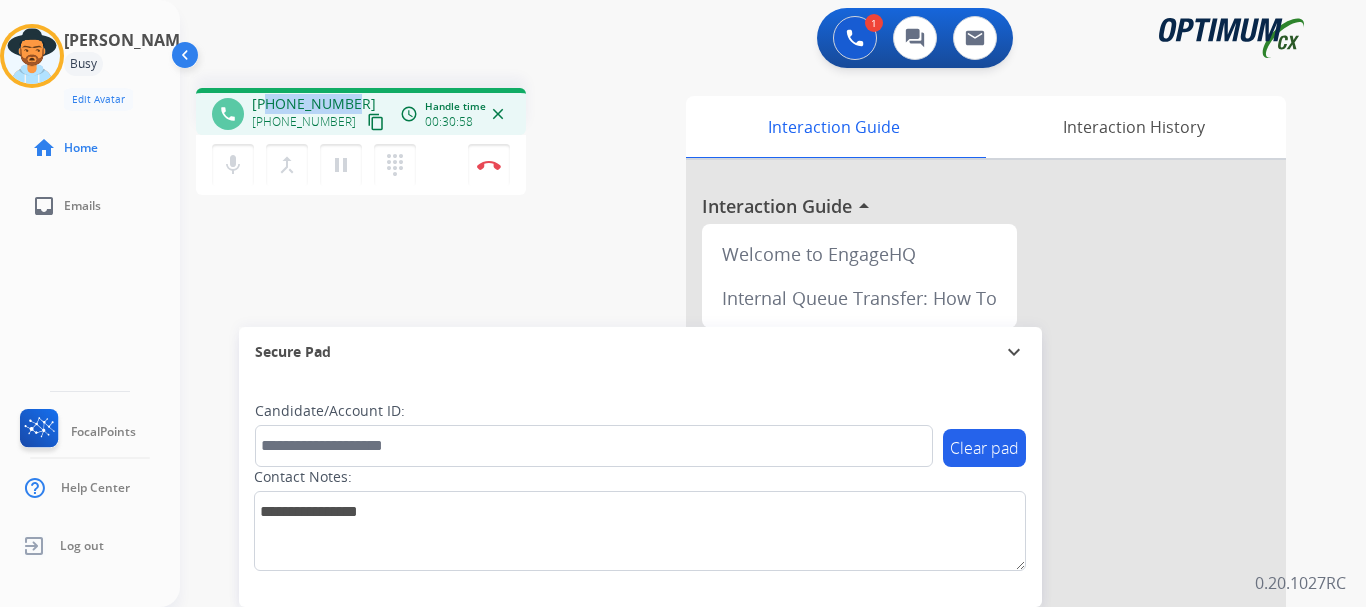 click at bounding box center (489, 165) 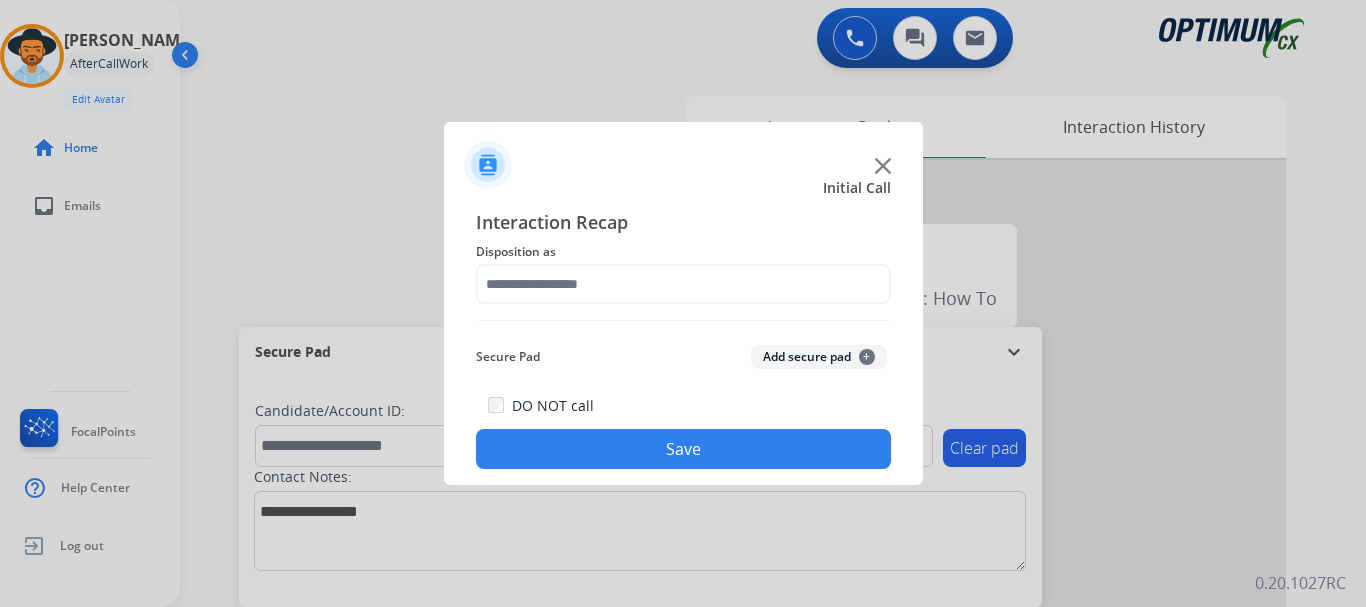 click on "Add secure pad  +" 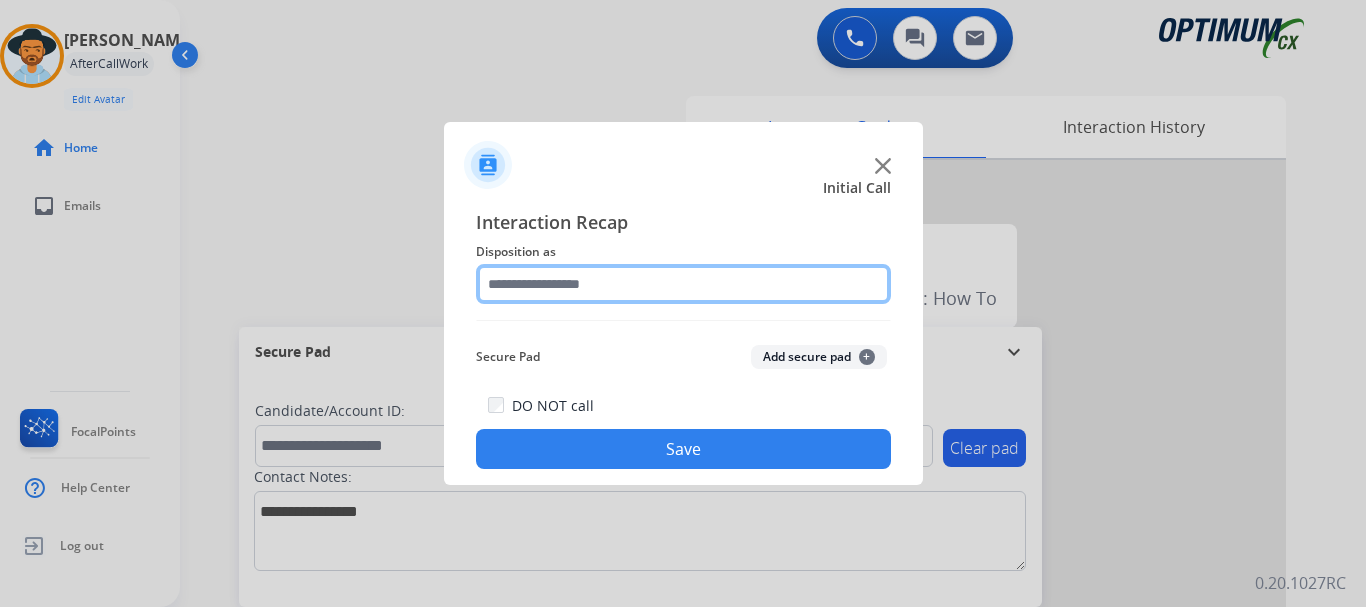 click 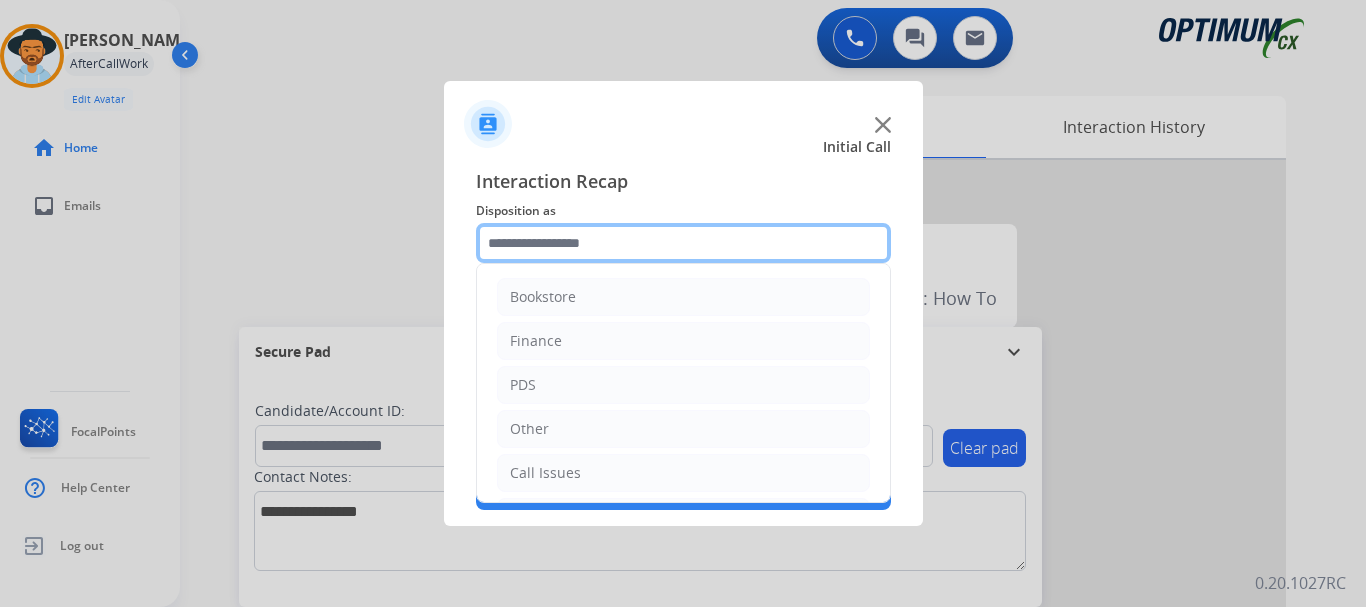 click 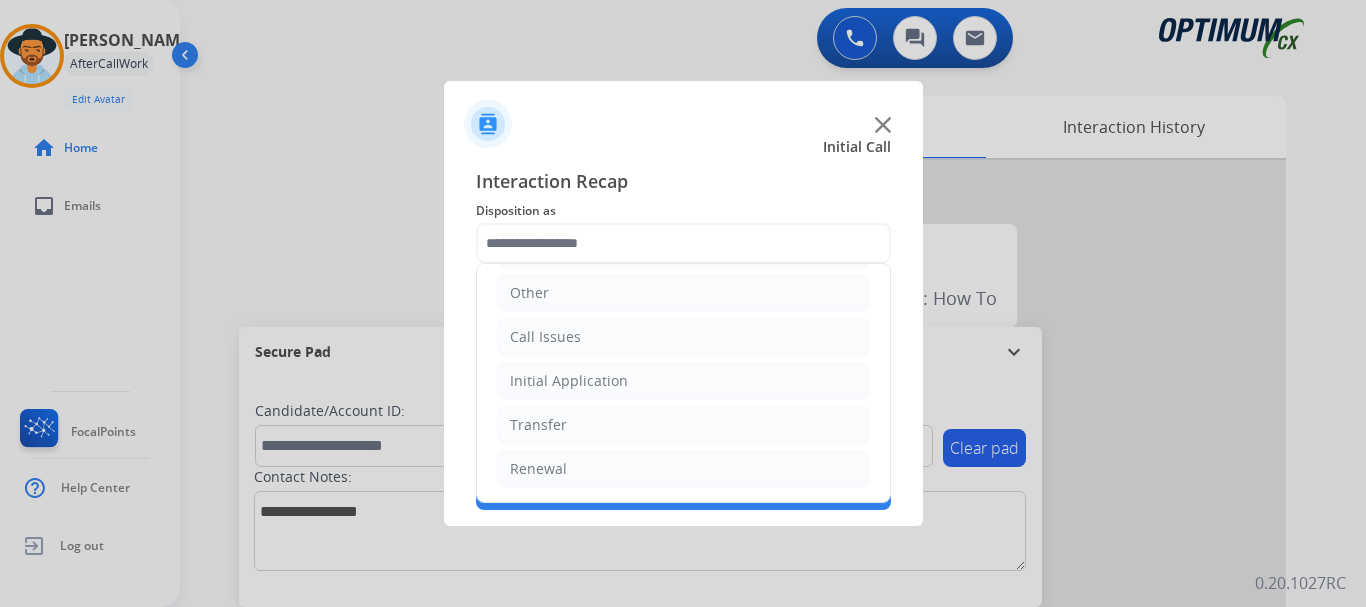 click on "Initial Application" 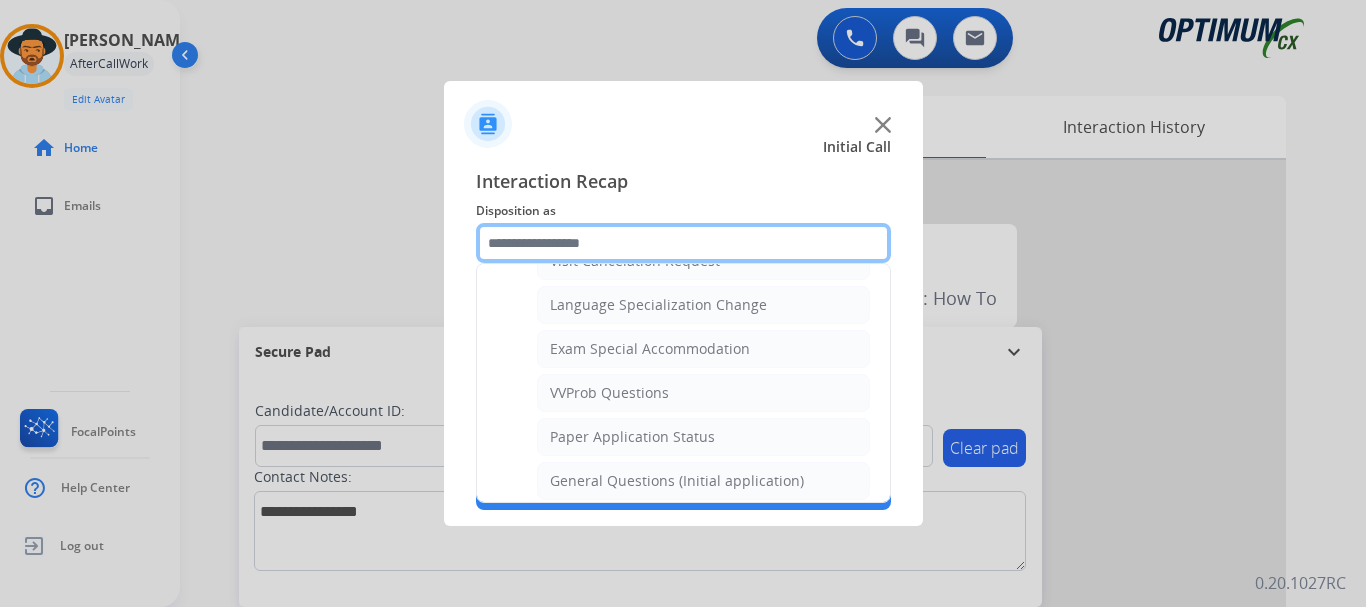 scroll, scrollTop: 989, scrollLeft: 0, axis: vertical 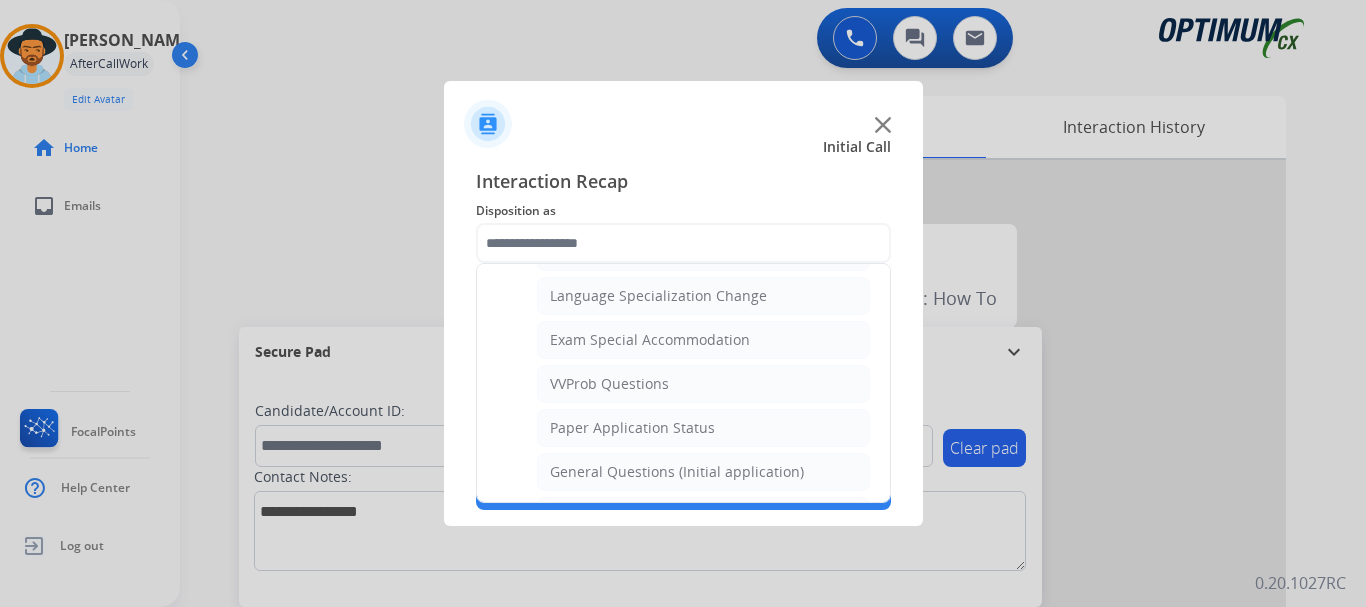 click on "VVProb Questions" 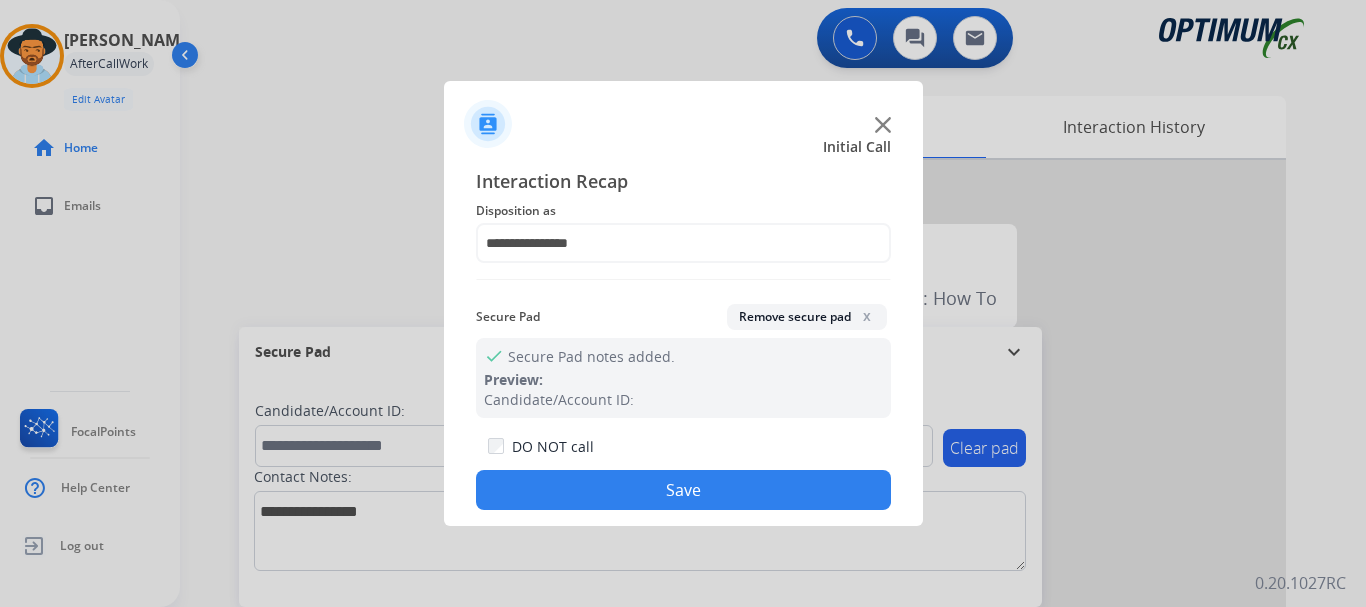 click on "Save" 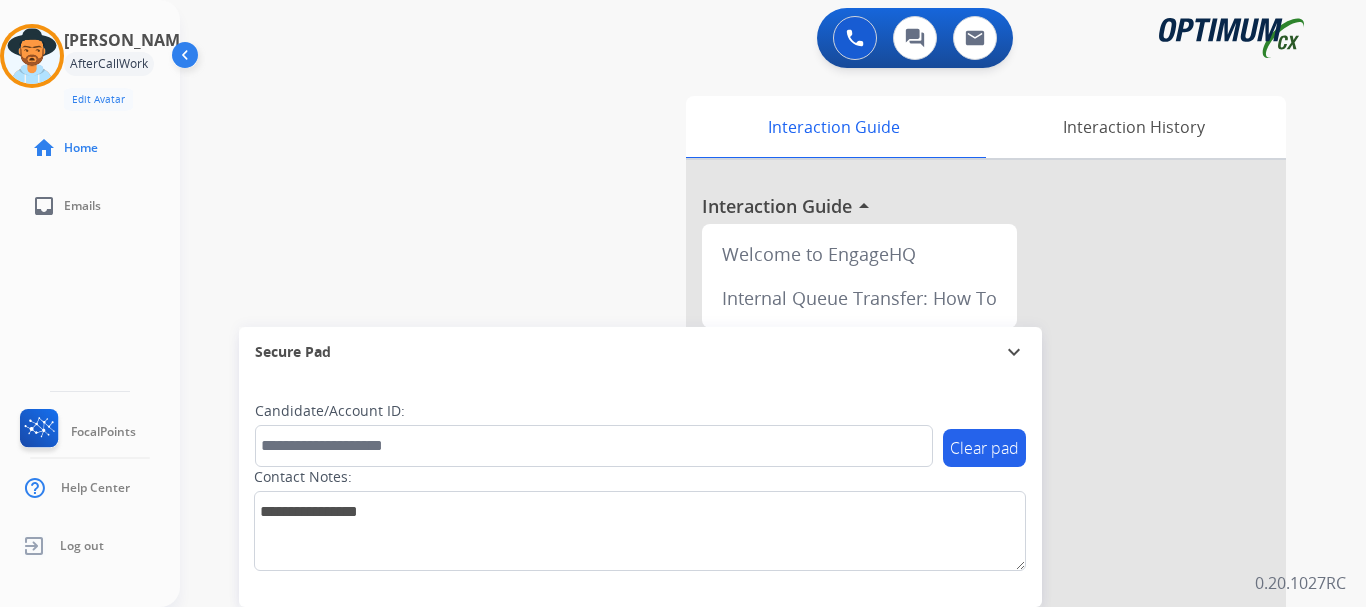 click on "swap_horiz Break voice bridge close_fullscreen Connect 3-Way Call merge_type Separate 3-Way Call  Interaction Guide   Interaction History  Interaction Guide arrow_drop_up  Welcome to EngageHQ   Internal Queue Transfer: How To  Secure Pad expand_more Clear pad Candidate/Account ID: Contact Notes:" at bounding box center (749, 489) 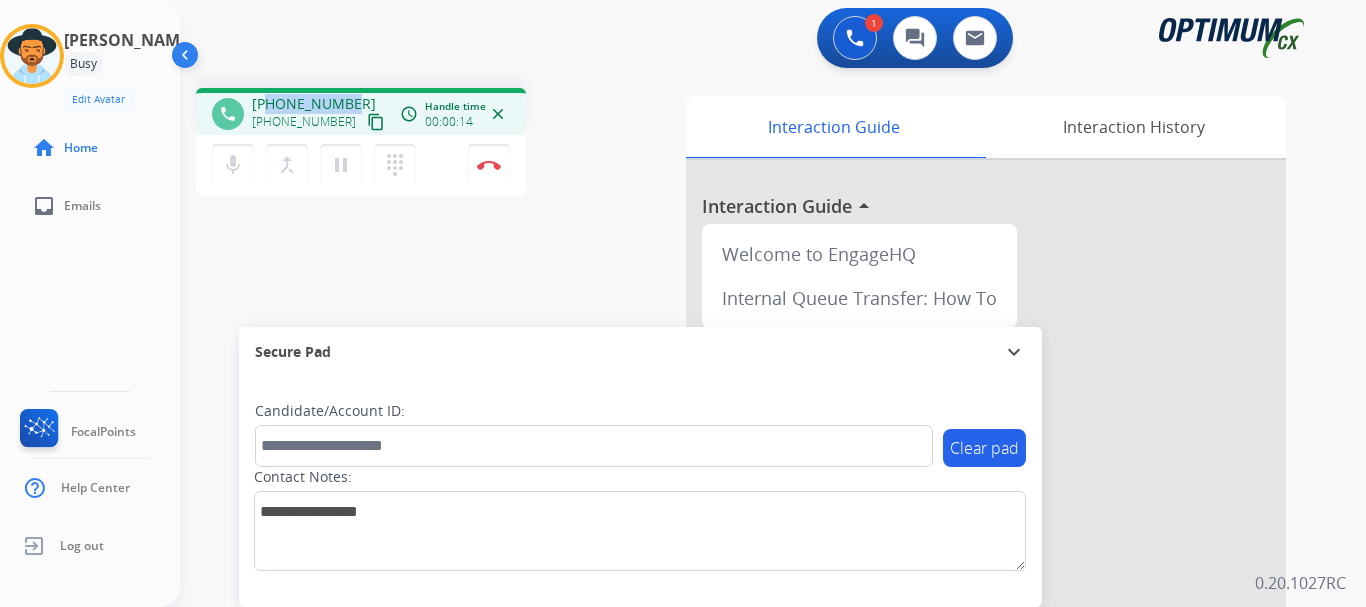 drag, startPoint x: 268, startPoint y: 101, endPoint x: 348, endPoint y: 93, distance: 80.399 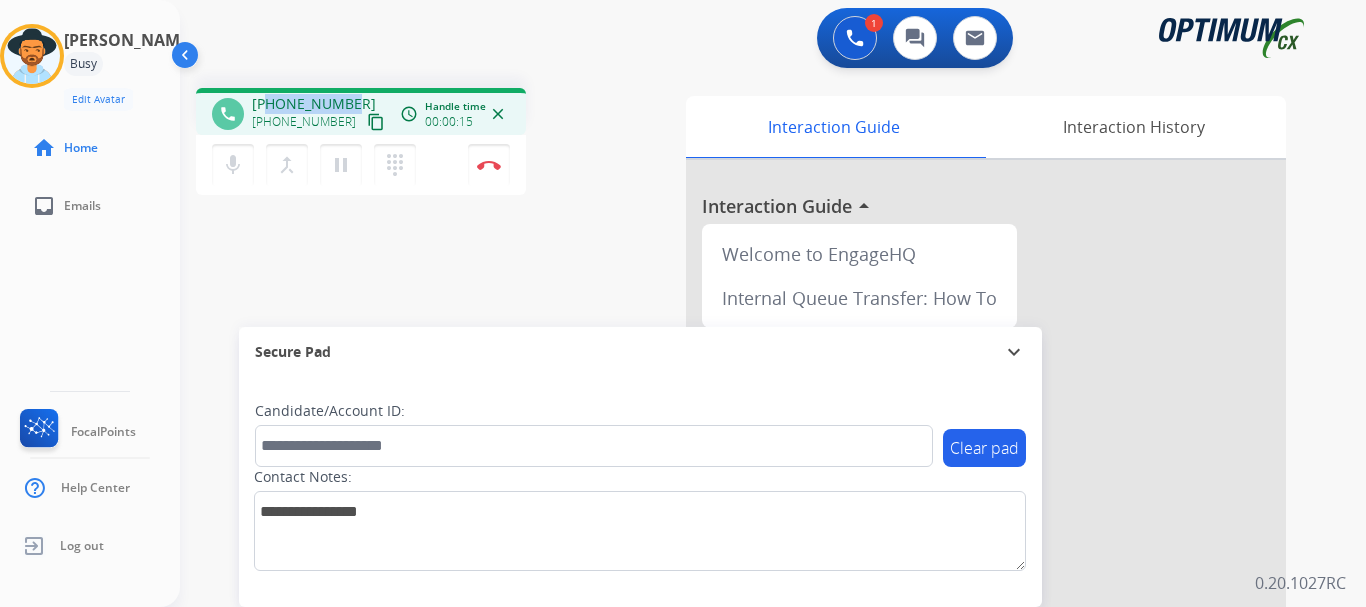 copy on "2029319173" 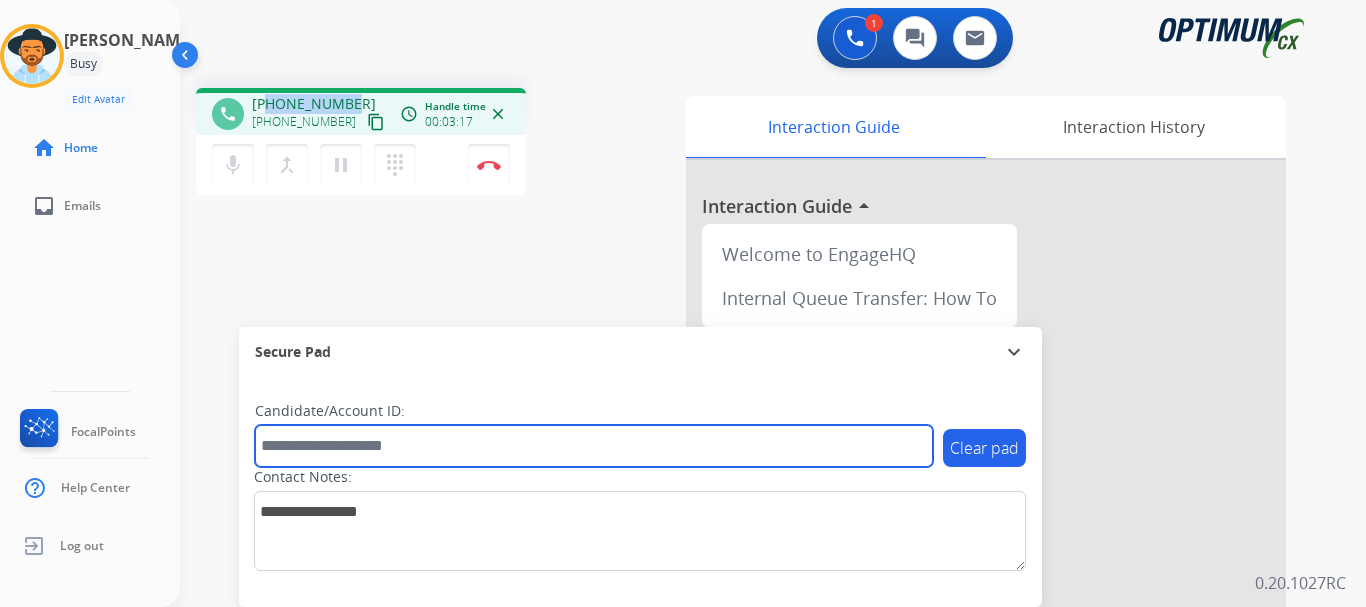 click at bounding box center [594, 446] 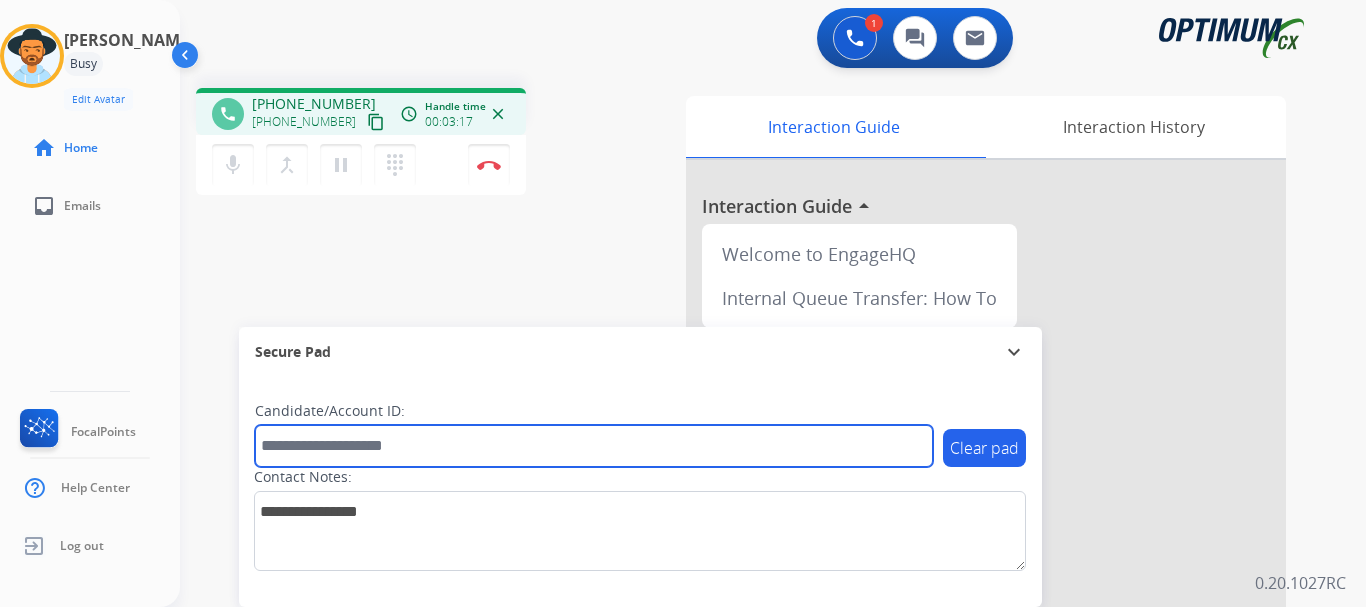 paste on "*******" 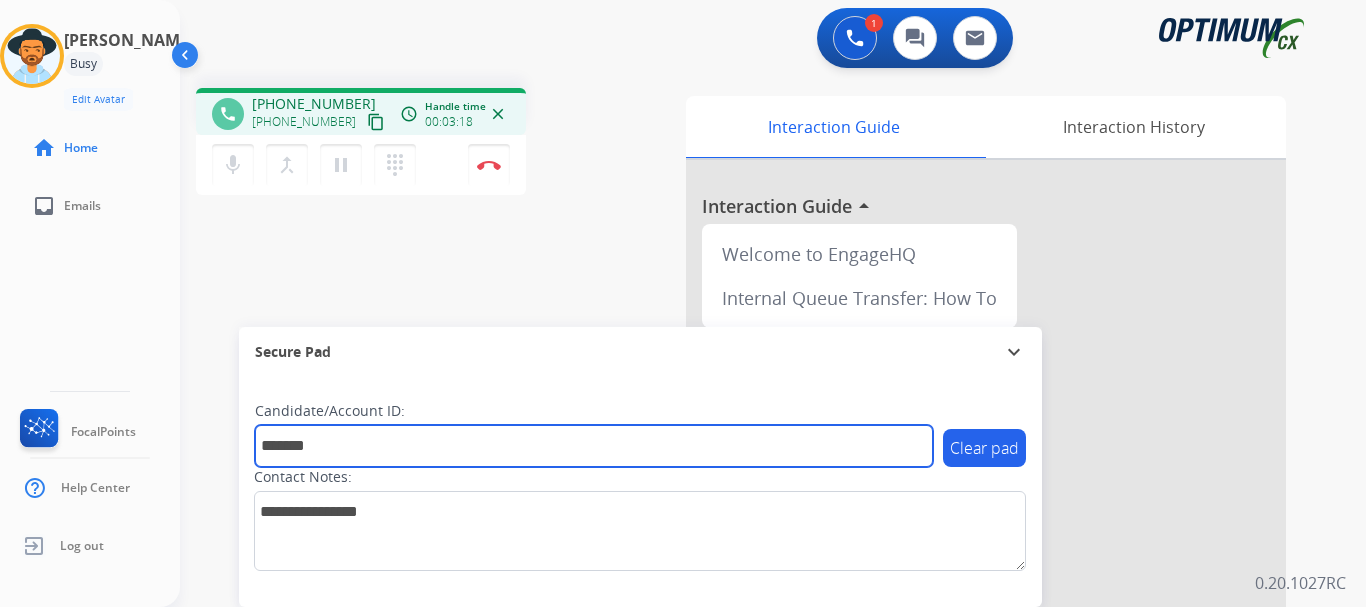 type on "*******" 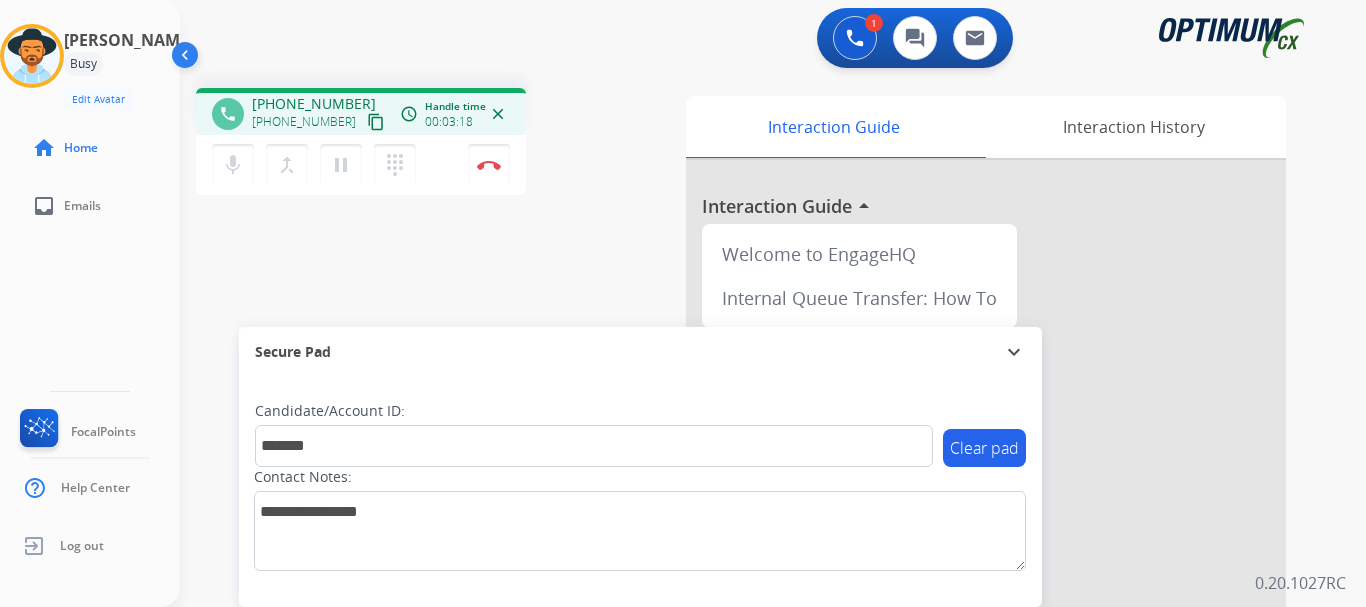 click on "phone +12029319173 +12029319173 content_copy access_time Call metrics Queue   00:13 Hold   00:00 Talk   03:19 Total   03:31 Handle time 00:03:18 close mic Mute merge_type Bridge pause Hold dialpad Dialpad Disconnect swap_horiz Break voice bridge close_fullscreen Connect 3-Way Call merge_type Separate 3-Way Call  Interaction Guide   Interaction History  Interaction Guide arrow_drop_up  Welcome to EngageHQ   Internal Queue Transfer: How To  Secure Pad expand_more Clear pad Candidate/Account ID: ******* Contact Notes:" at bounding box center [749, 489] 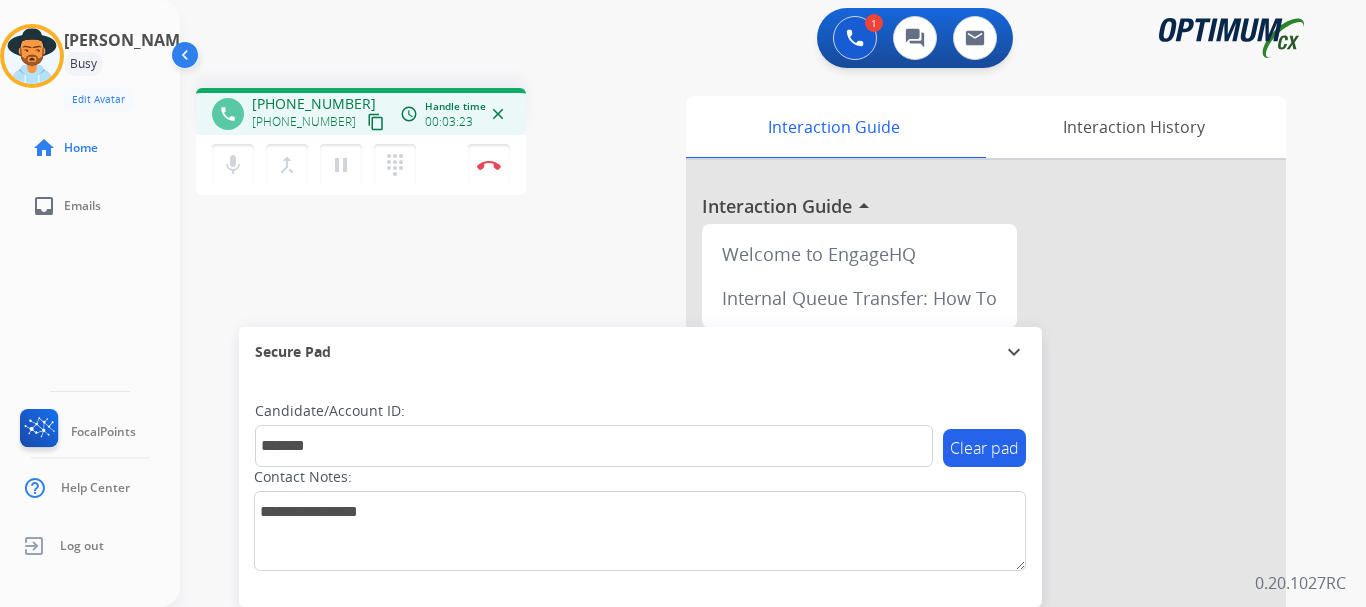 click at bounding box center [489, 165] 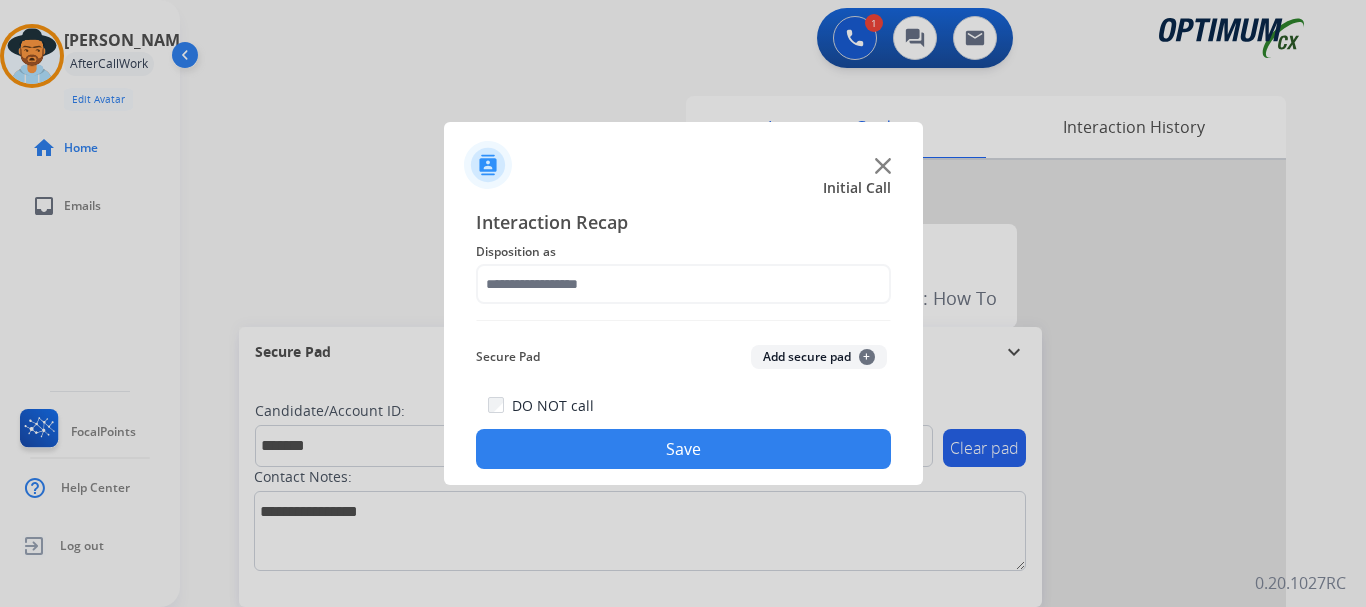 click on "Add secure pad  +" 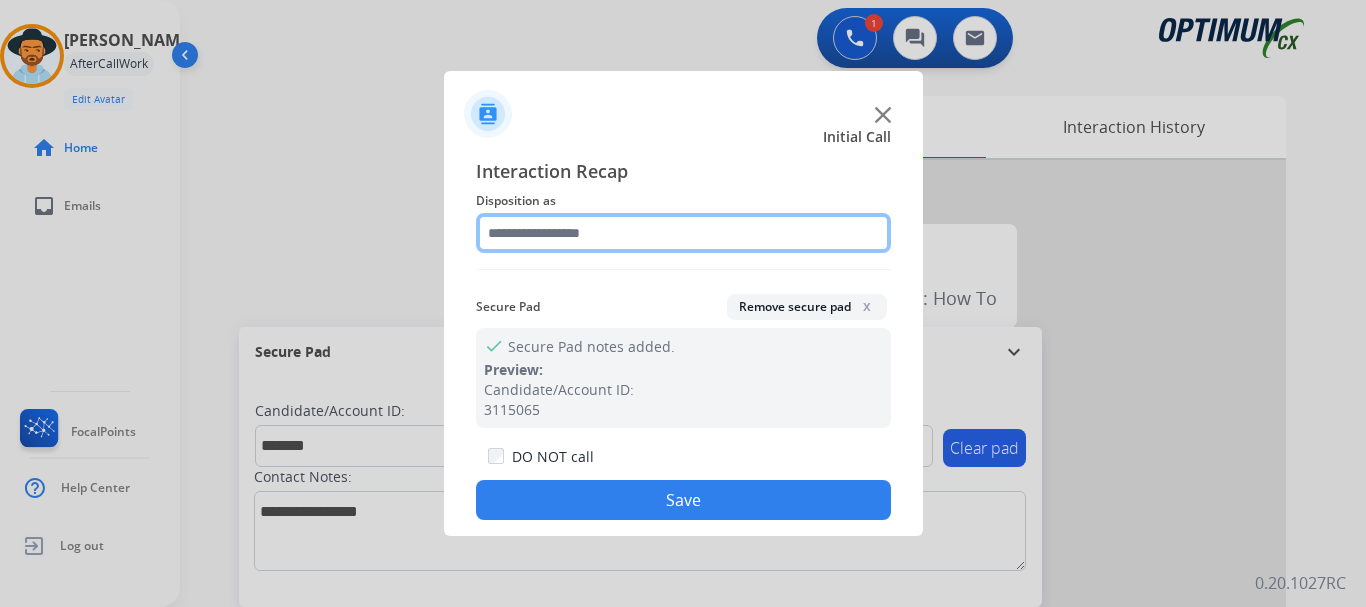 click 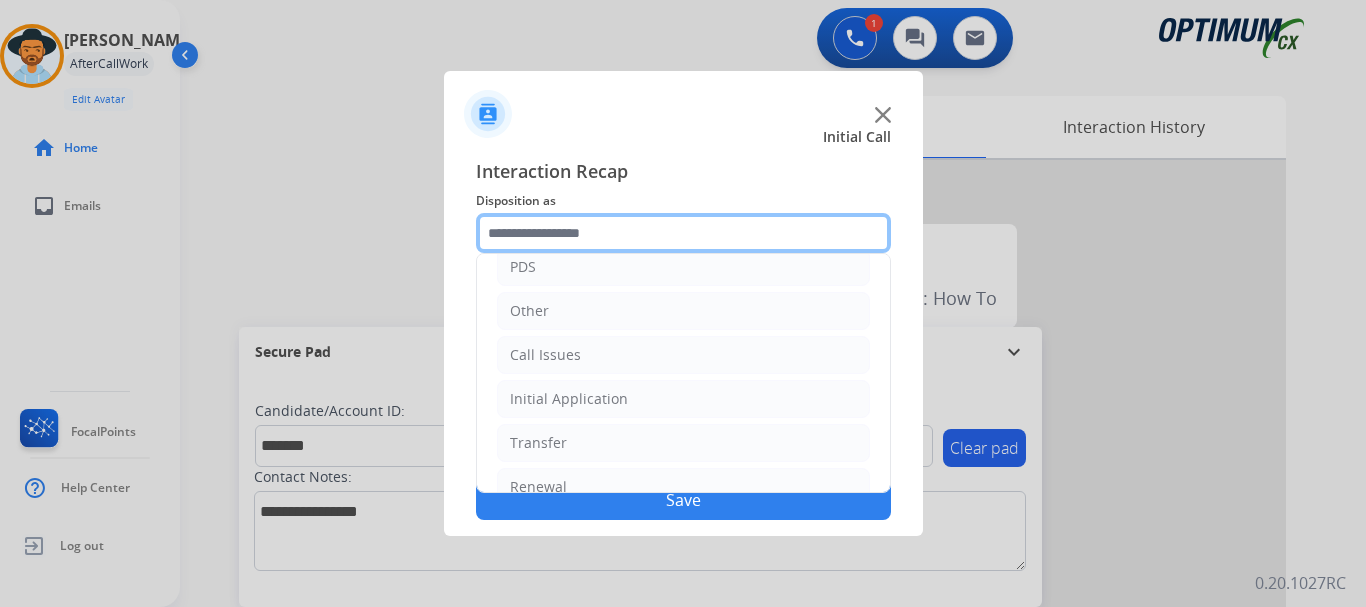 scroll, scrollTop: 136, scrollLeft: 0, axis: vertical 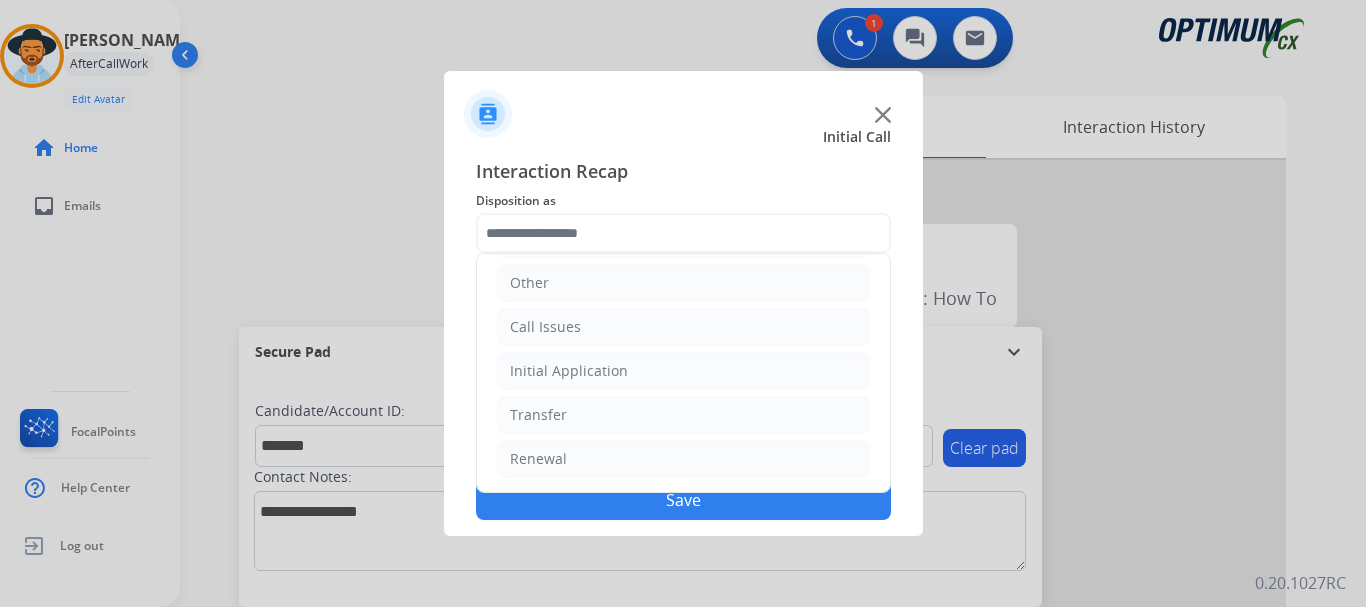 click on "Initial Application" 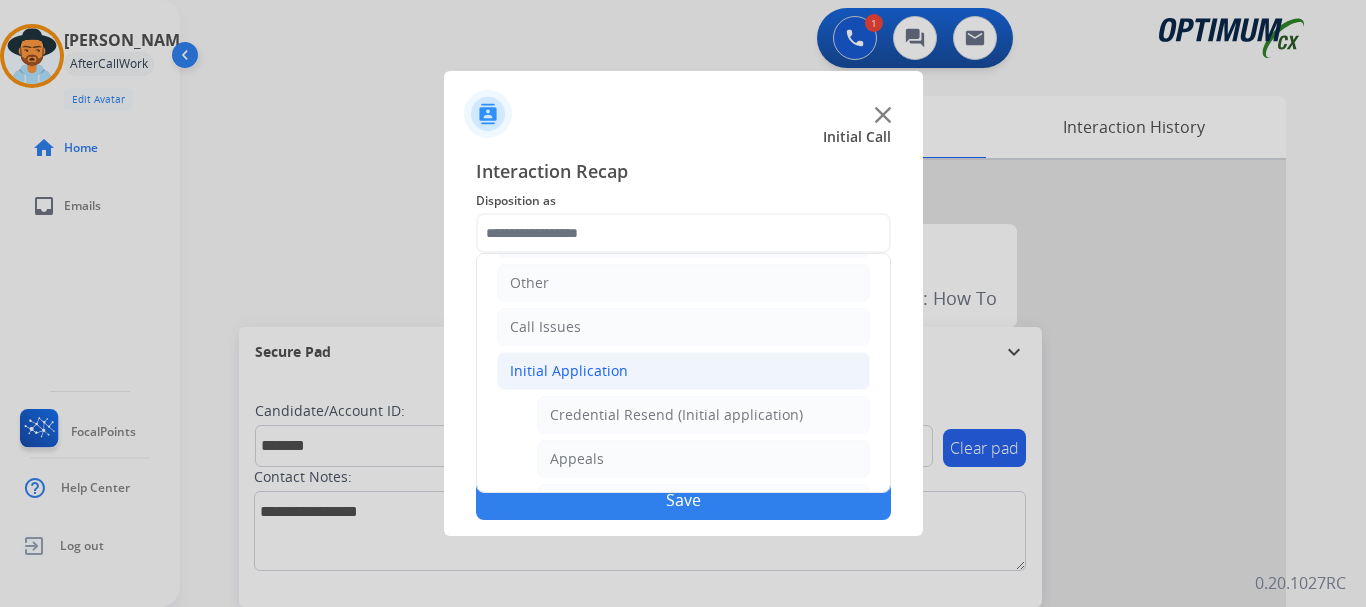 click on "Appeals" 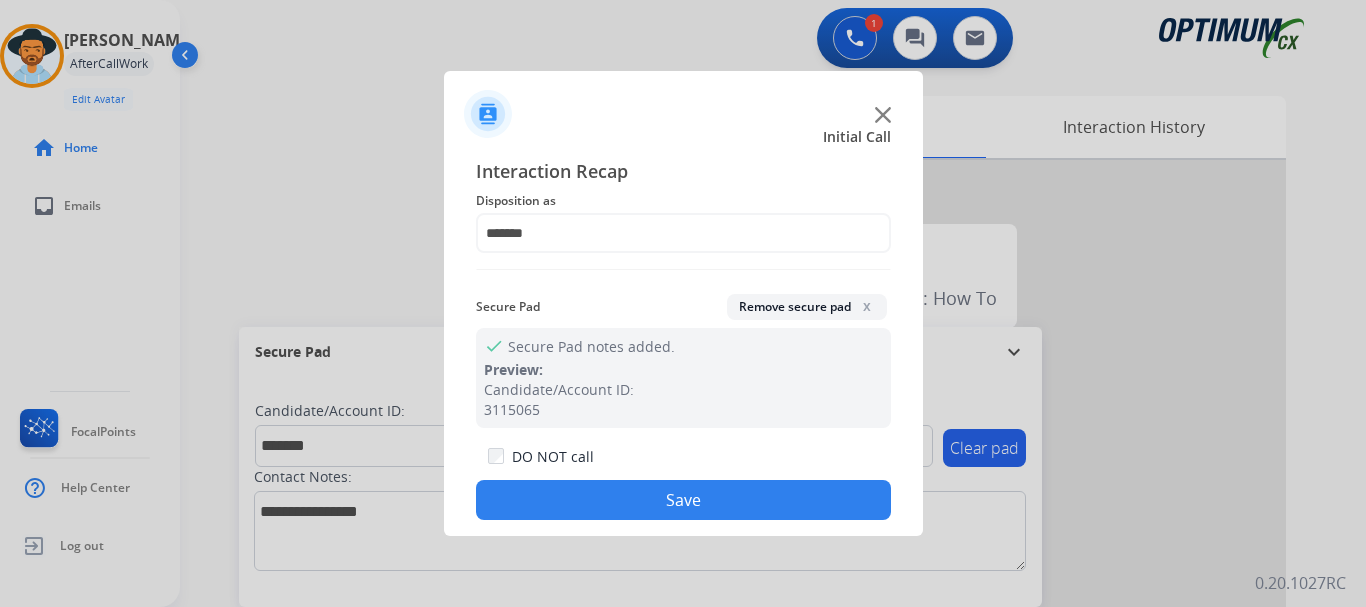 click on "Save" 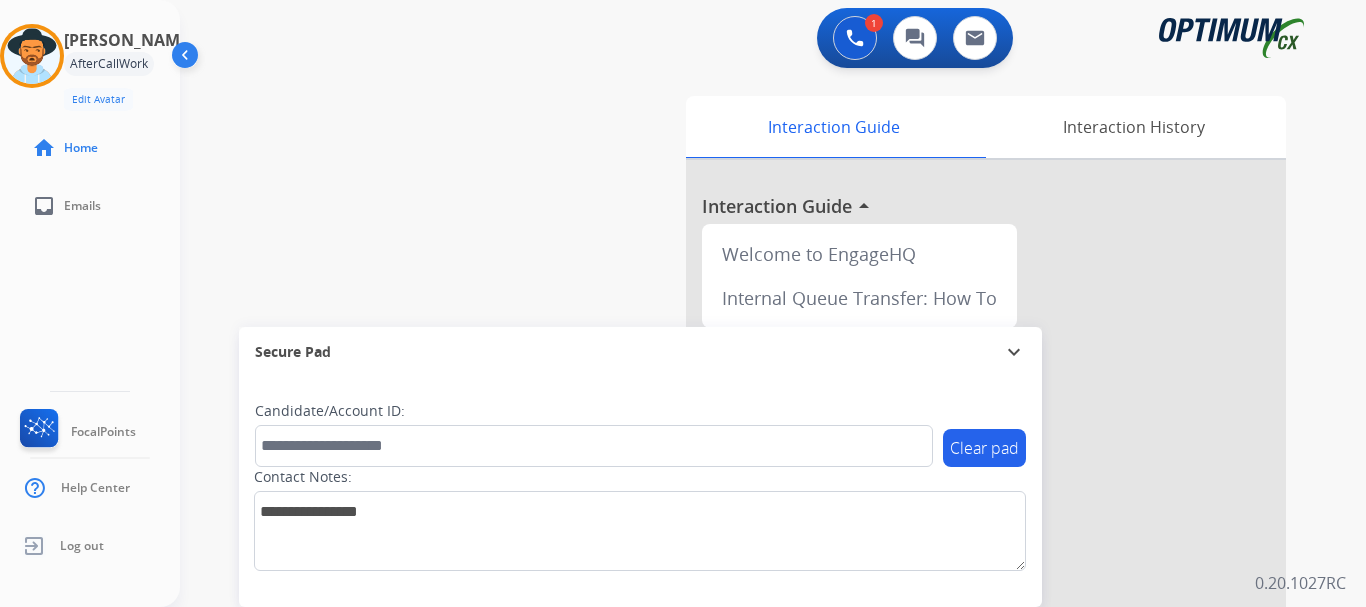 click on "swap_horiz Break voice bridge close_fullscreen Connect 3-Way Call merge_type Separate 3-Way Call  Interaction Guide   Interaction History  Interaction Guide arrow_drop_up  Welcome to EngageHQ   Internal Queue Transfer: How To  Secure Pad expand_more Clear pad Candidate/Account ID: Contact Notes:" at bounding box center (749, 489) 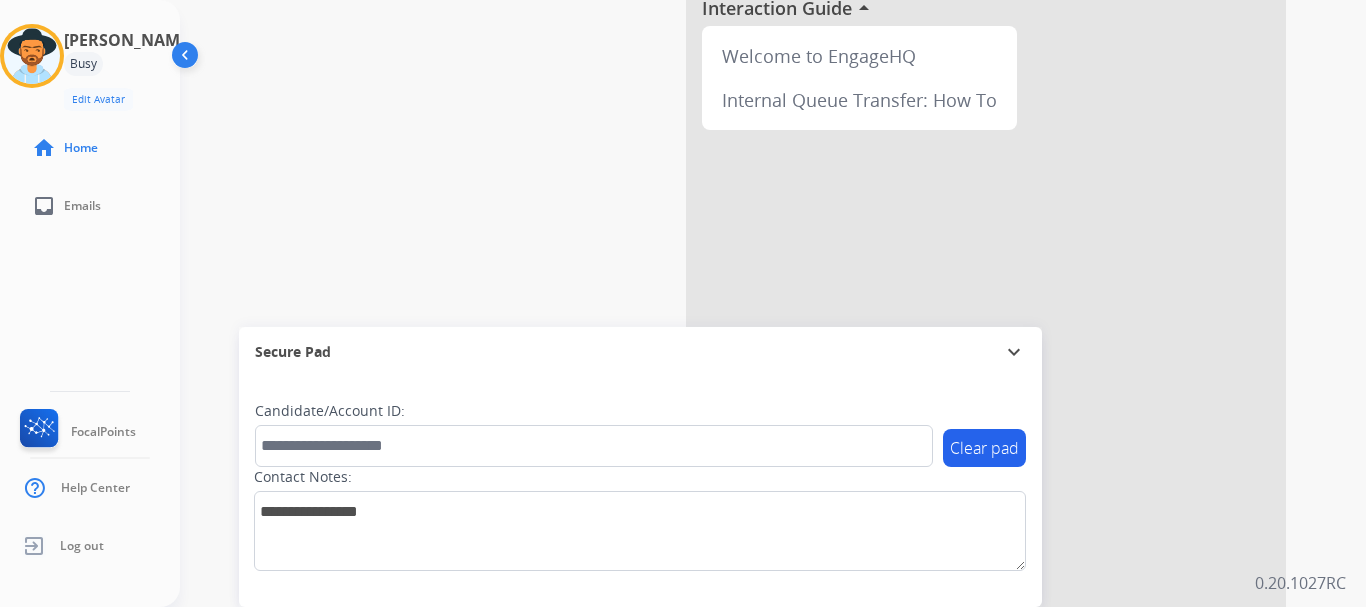 scroll, scrollTop: 0, scrollLeft: 0, axis: both 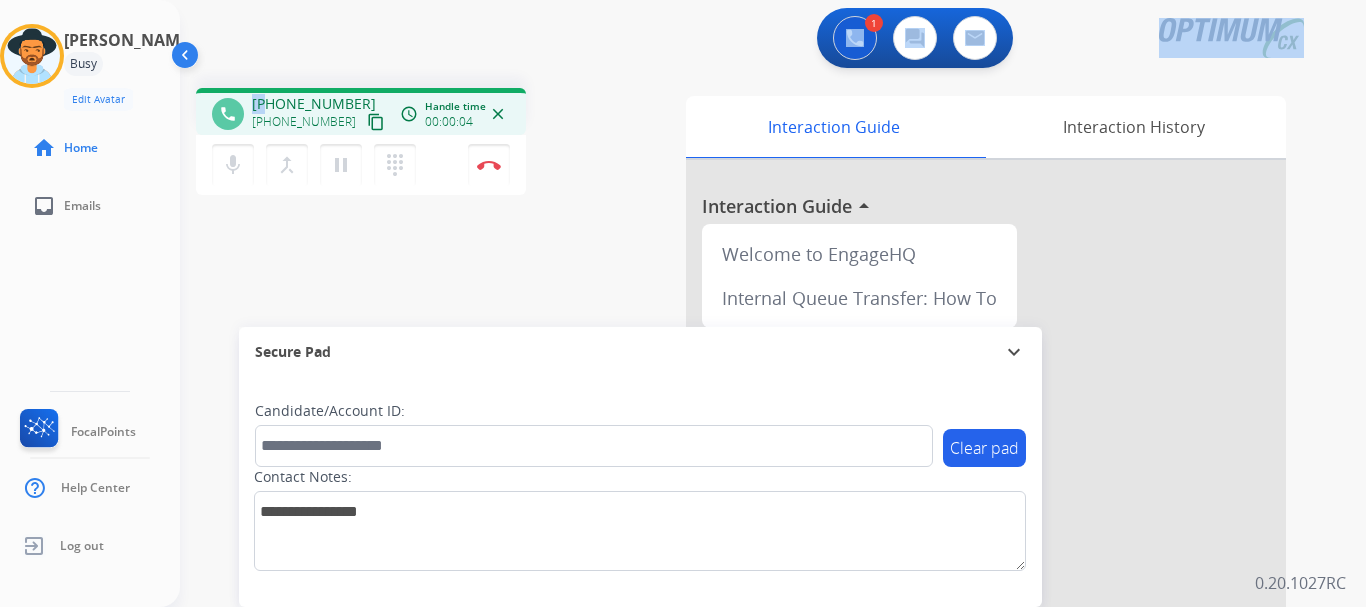 drag, startPoint x: 267, startPoint y: 102, endPoint x: 376, endPoint y: 63, distance: 115.767006 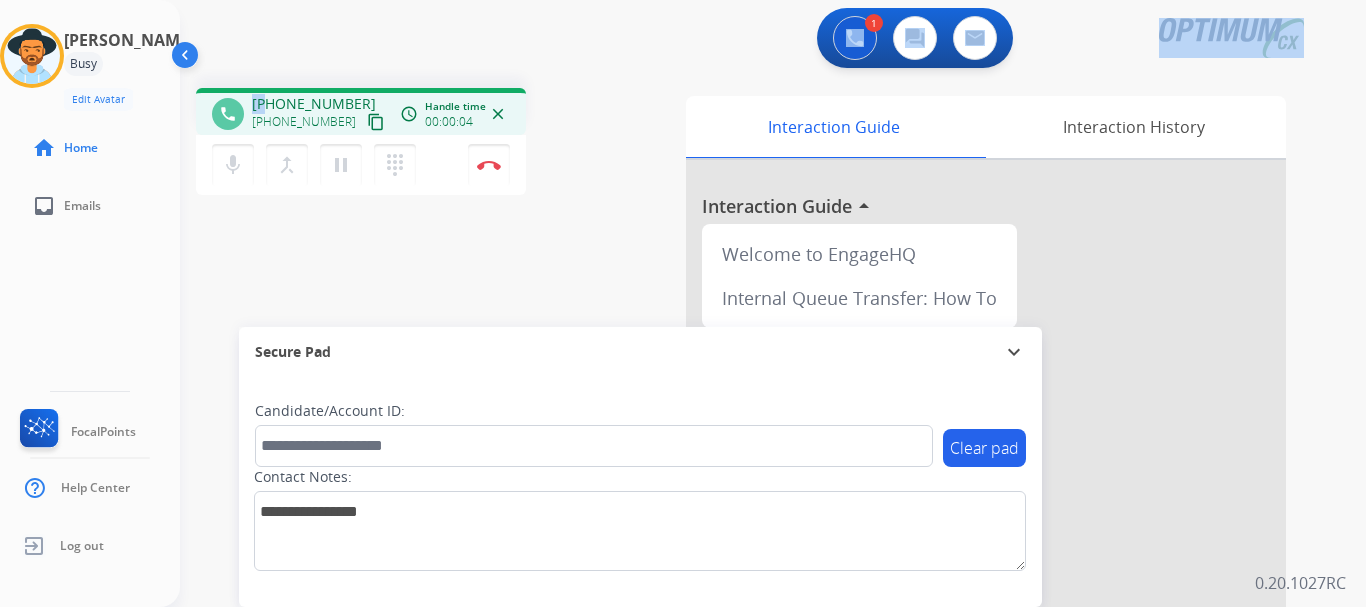 click on "1 Voice Interactions  0  Chat Interactions   0  Email Interactions phone +15025501817 +15025501817 content_copy access_time Call metrics Queue   00:12 Hold   00:00 Talk   00:05 Total   00:16 Handle time 00:00:04 close mic Mute merge_type Bridge pause Hold dialpad Dialpad Disconnect swap_horiz Break voice bridge close_fullscreen Connect 3-Way Call merge_type Separate 3-Way Call  Interaction Guide   Interaction History  Interaction Guide arrow_drop_up  Welcome to EngageHQ   Internal Queue Transfer: How To  Secure Pad expand_more Clear pad Candidate/Account ID: Contact Notes:                  0.20.1027RC" at bounding box center [773, 303] 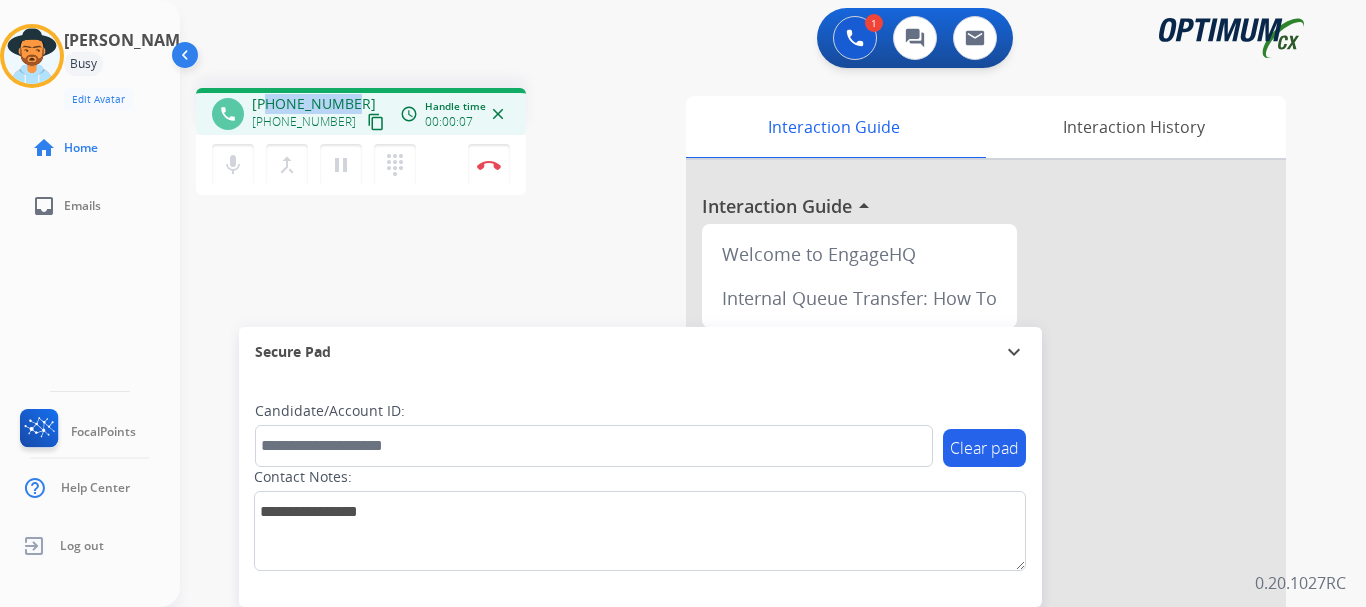 drag, startPoint x: 346, startPoint y: 103, endPoint x: 272, endPoint y: 94, distance: 74.54529 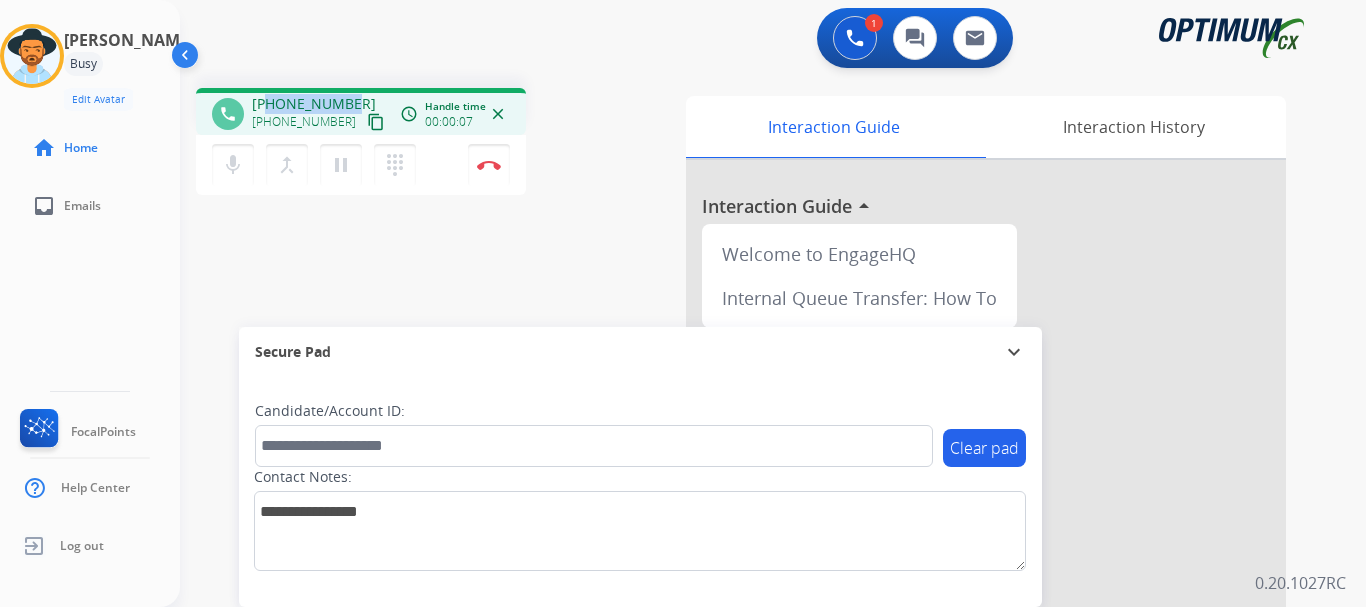 click on "+15025501817" at bounding box center (314, 104) 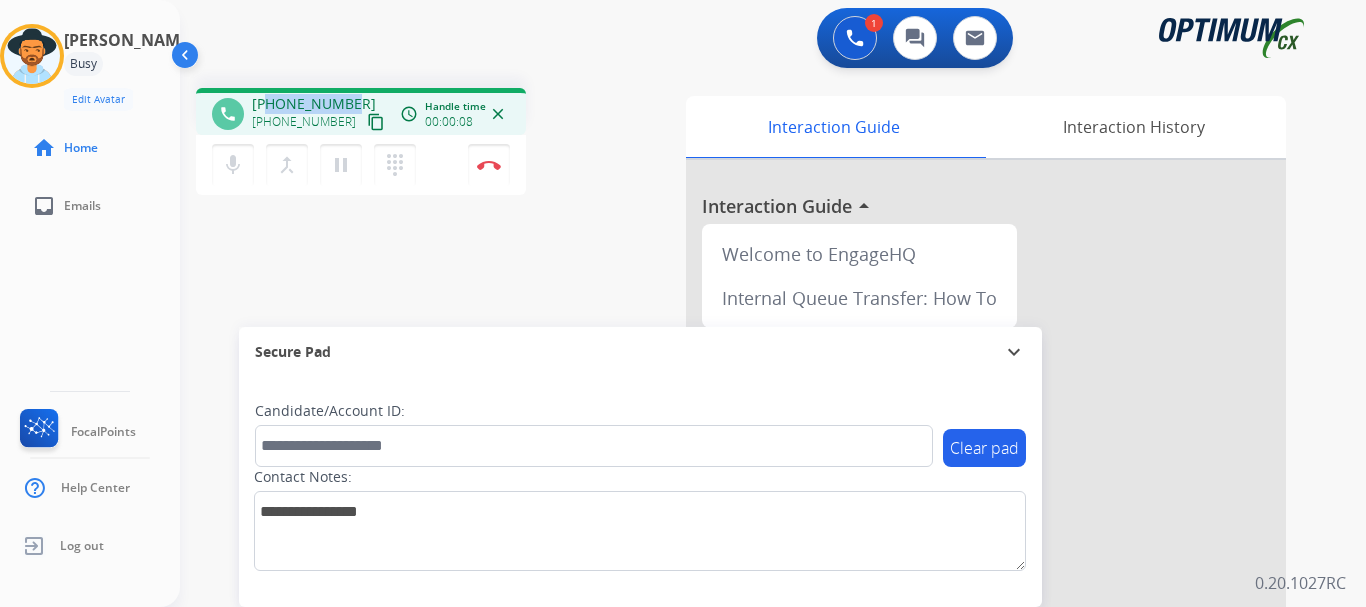 copy on "5025501817" 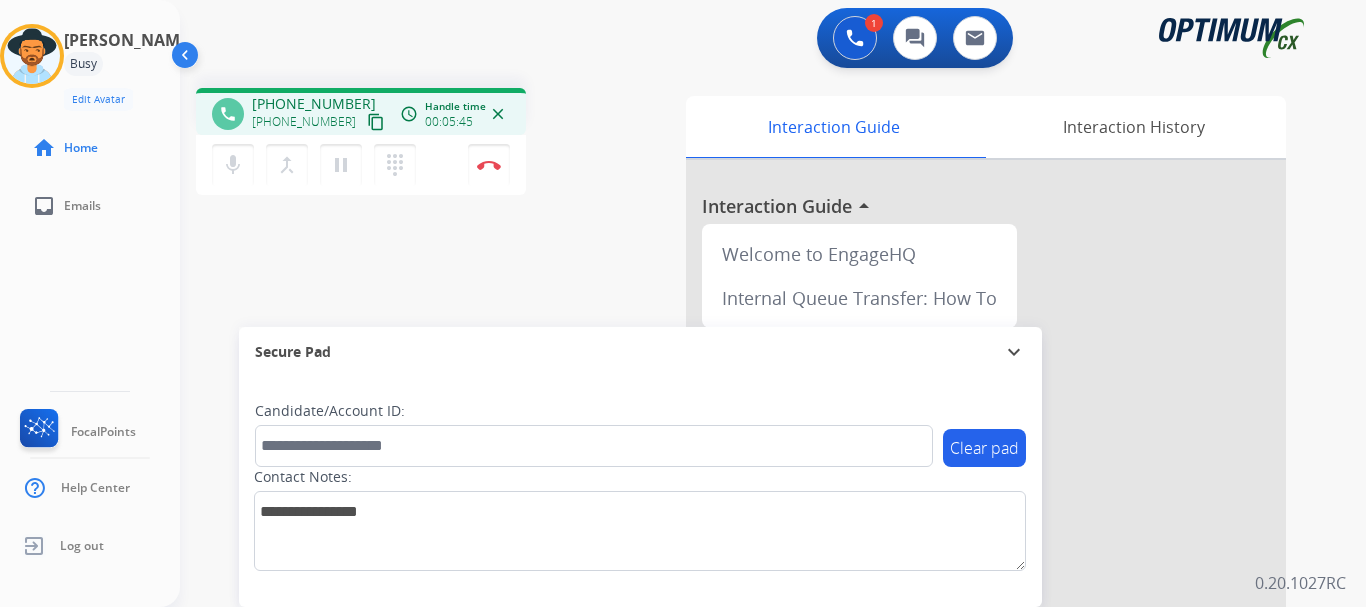 click on "phone +15025501817 +15025501817 content_copy access_time Call metrics Queue   00:12 Hold   00:00 Talk   05:46 Total   05:57 Handle time 00:05:45 close mic Mute merge_type Bridge pause Hold dialpad Dialpad Disconnect swap_horiz Break voice bridge close_fullscreen Connect 3-Way Call merge_type Separate 3-Way Call  Interaction Guide   Interaction History  Interaction Guide arrow_drop_up  Welcome to EngageHQ   Internal Queue Transfer: How To  Secure Pad expand_more Clear pad Candidate/Account ID: Contact Notes:" at bounding box center (749, 489) 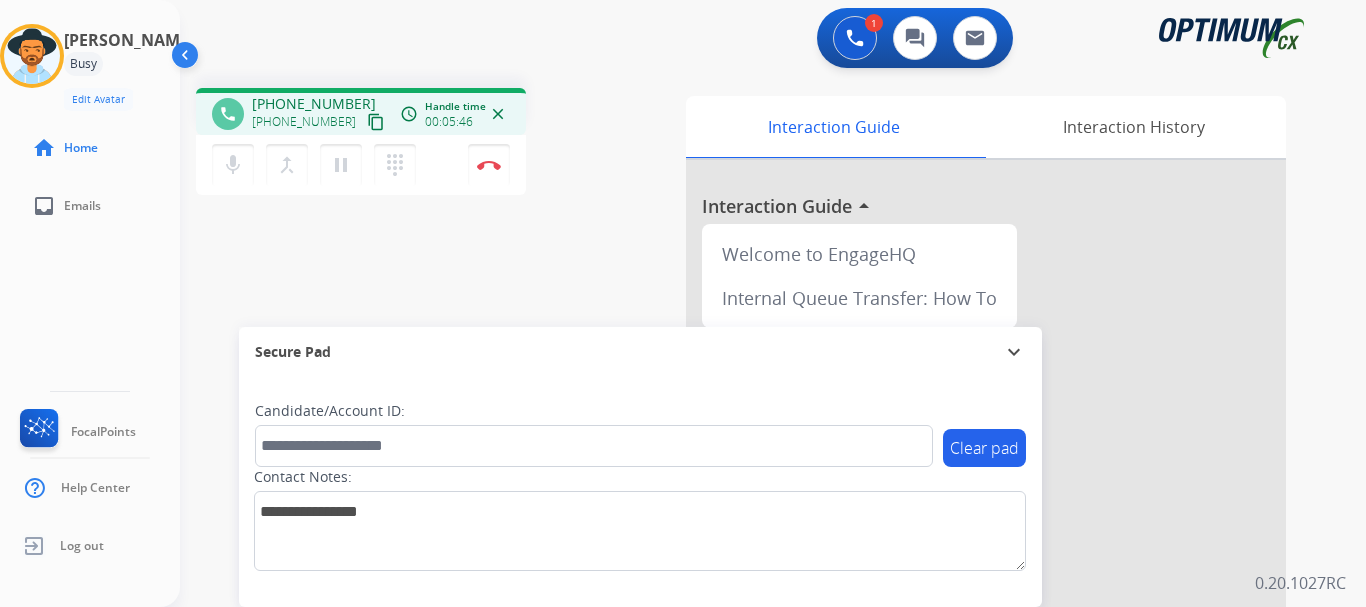click at bounding box center (489, 165) 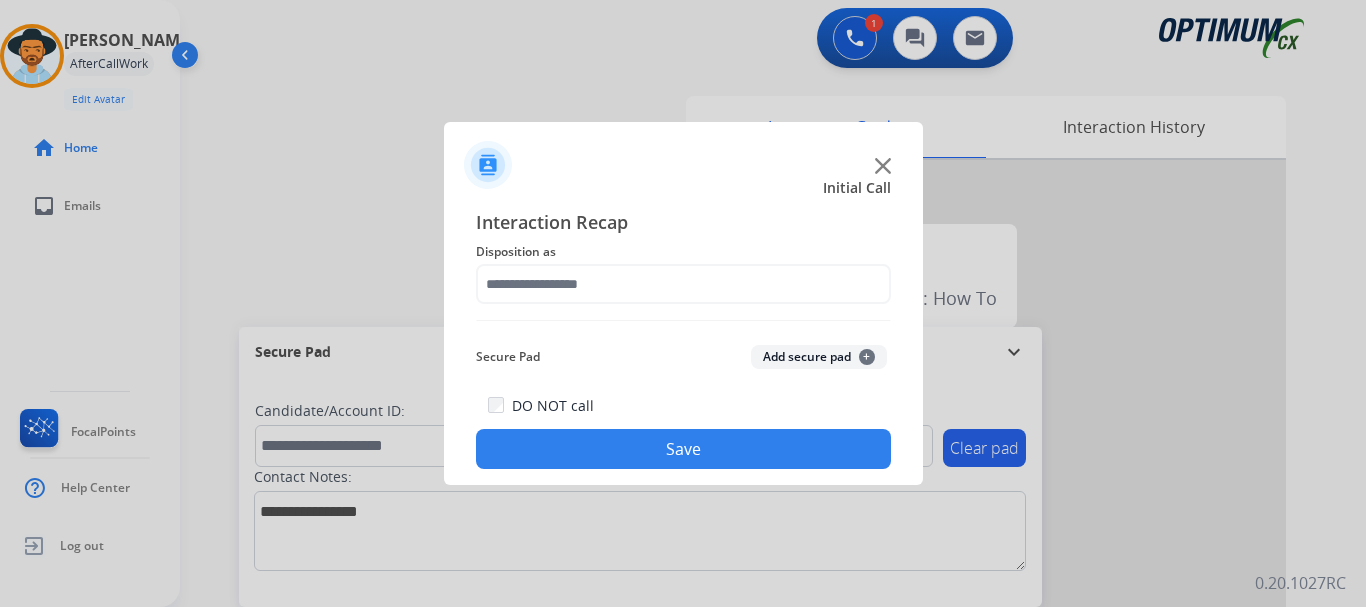 click on "Add secure pad  +" 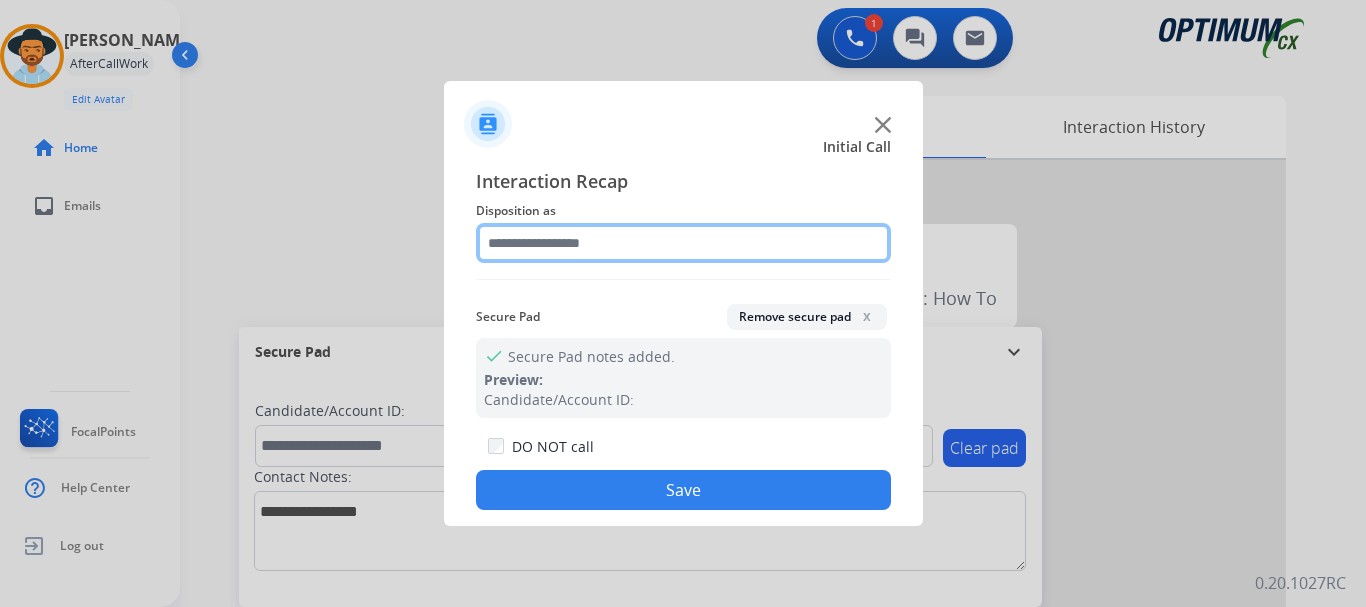 click 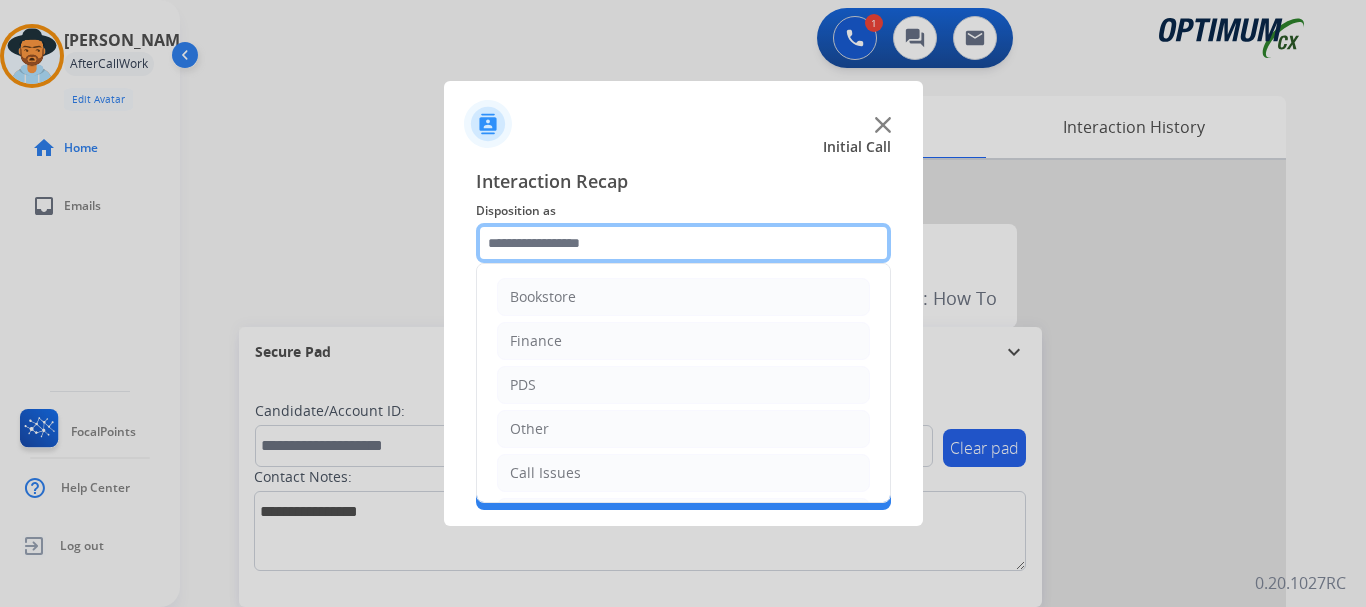 scroll, scrollTop: 136, scrollLeft: 0, axis: vertical 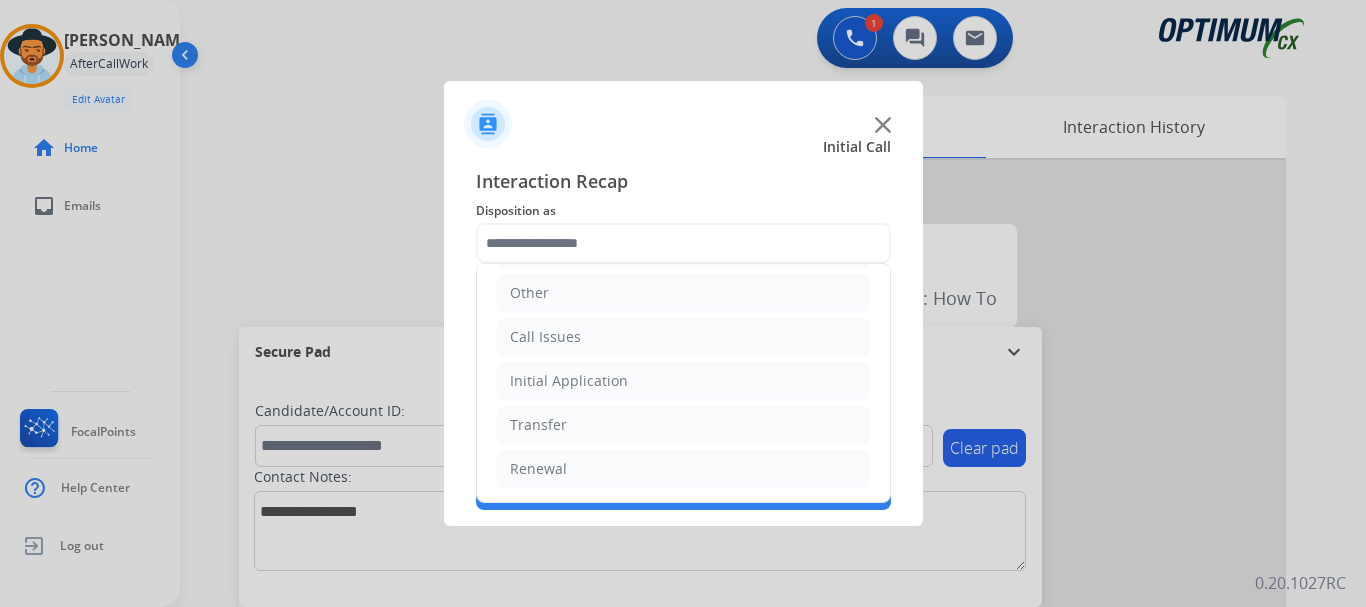 click on "Initial Application" 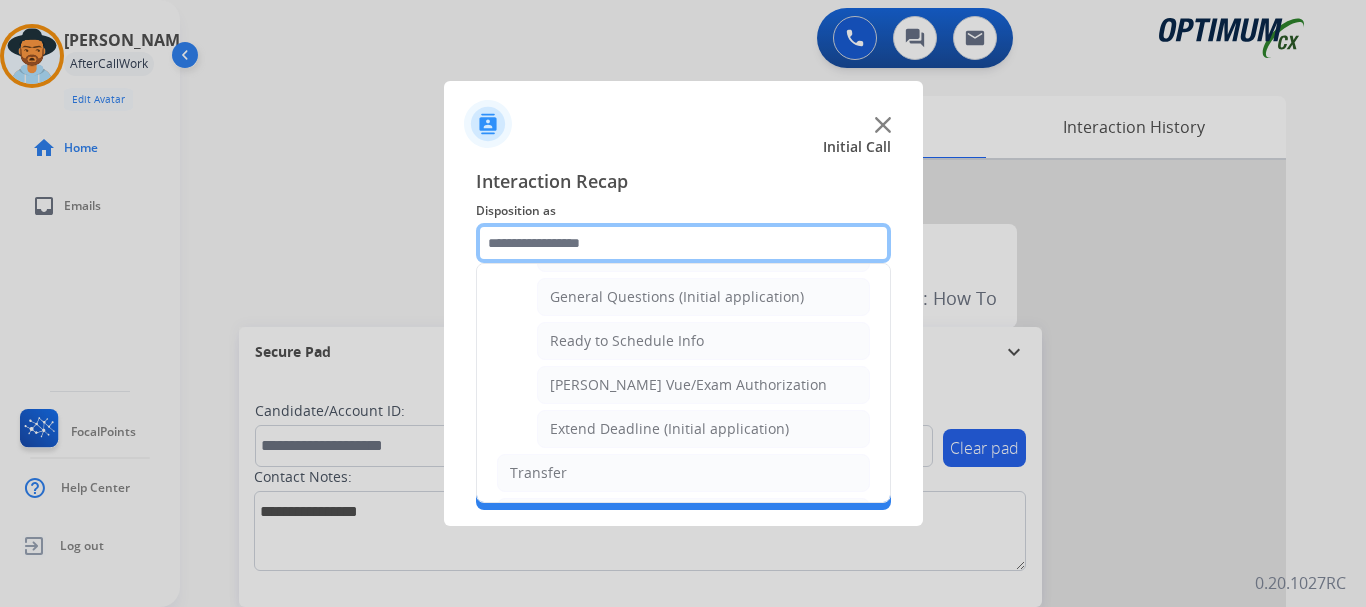 scroll, scrollTop: 1170, scrollLeft: 0, axis: vertical 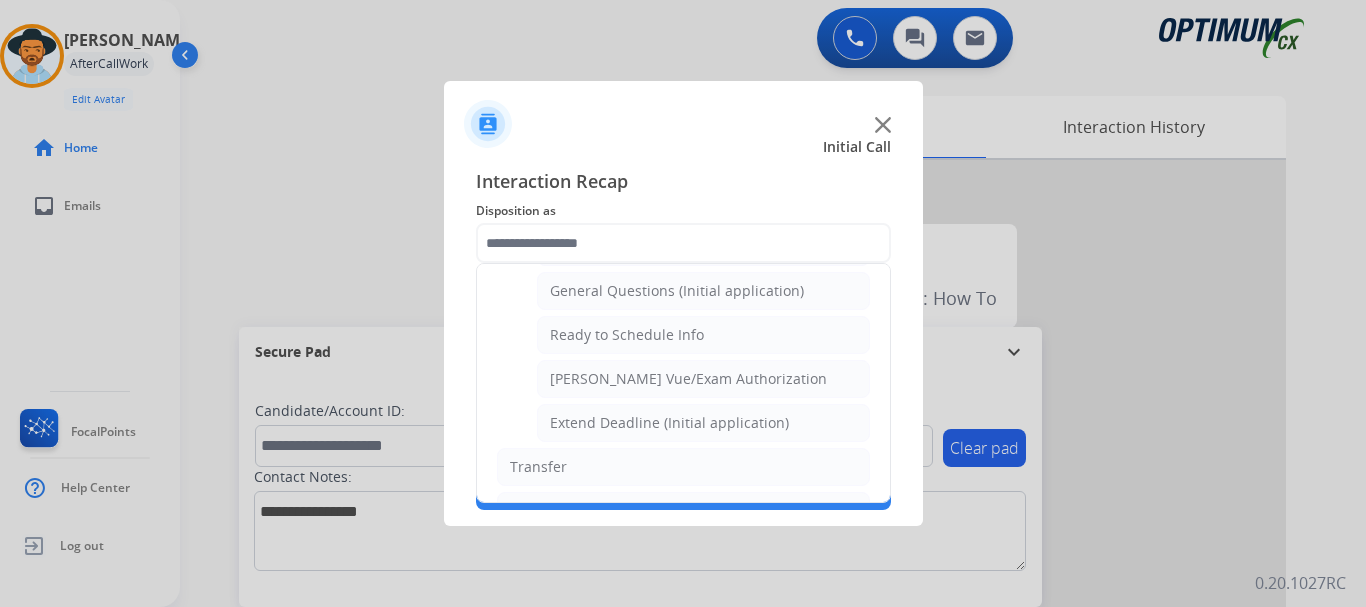 click on "General Questions (Initial application)" 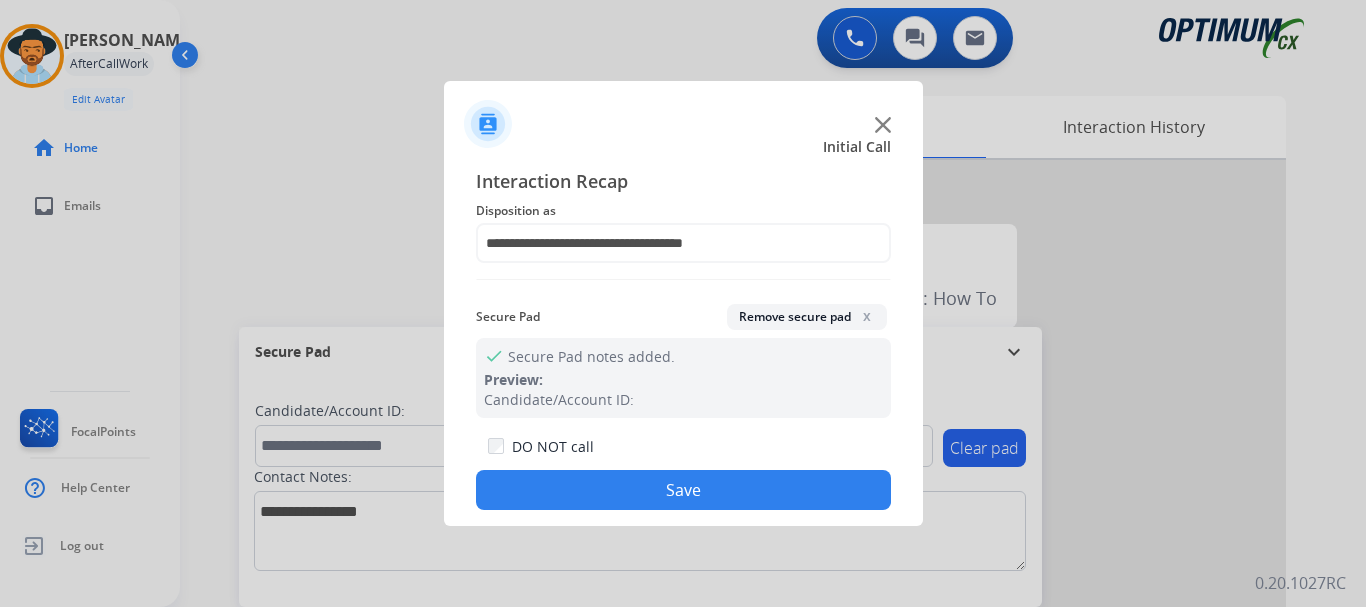 click on "Save" 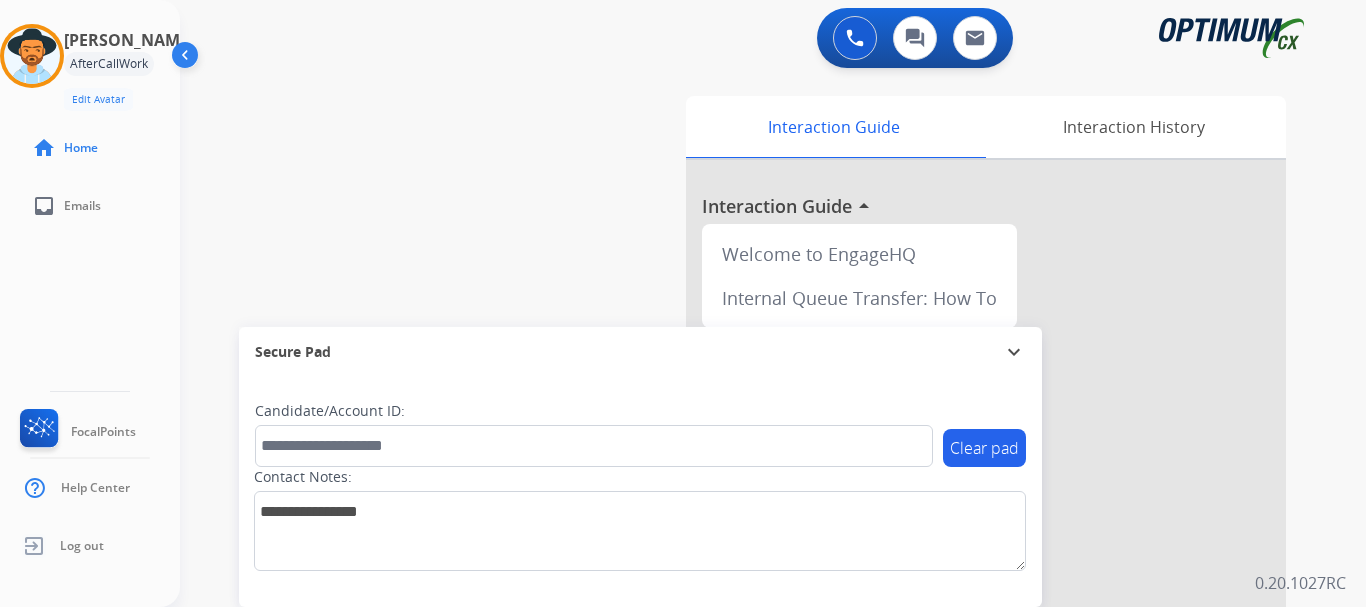 click on "swap_horiz Break voice bridge close_fullscreen Connect 3-Way Call merge_type Separate 3-Way Call  Interaction Guide   Interaction History  Interaction Guide arrow_drop_up  Welcome to EngageHQ   Internal Queue Transfer: How To  Secure Pad expand_more Clear pad Candidate/Account ID: Contact Notes:" at bounding box center [749, 489] 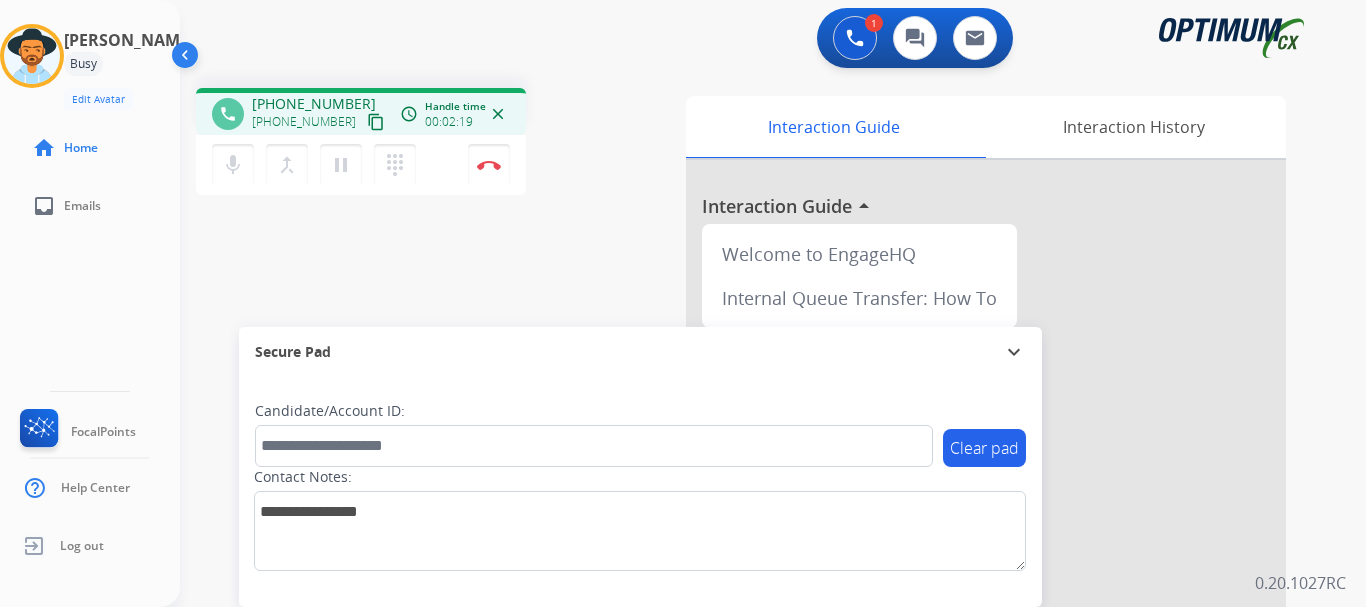 click on "phone +12027584944 +12027584944 content_copy access_time Call metrics Queue   00:12 Hold   00:00 Talk   02:20 Total   02:31 Handle time 00:02:19 close mic Mute merge_type Bridge pause Hold dialpad Dialpad Disconnect swap_horiz Break voice bridge close_fullscreen Connect 3-Way Call merge_type Separate 3-Way Call  Interaction Guide   Interaction History  Interaction Guide arrow_drop_up  Welcome to EngageHQ   Internal Queue Transfer: How To  Secure Pad expand_more Clear pad Candidate/Account ID: Contact Notes:" at bounding box center (749, 489) 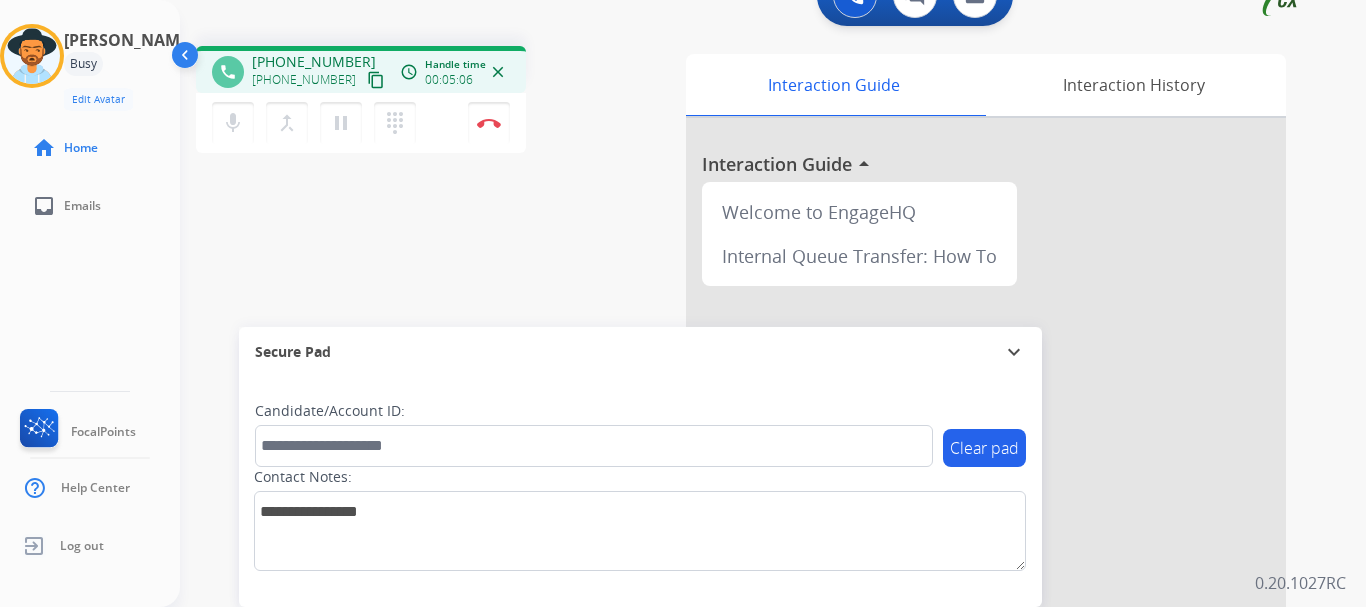 scroll, scrollTop: 0, scrollLeft: 0, axis: both 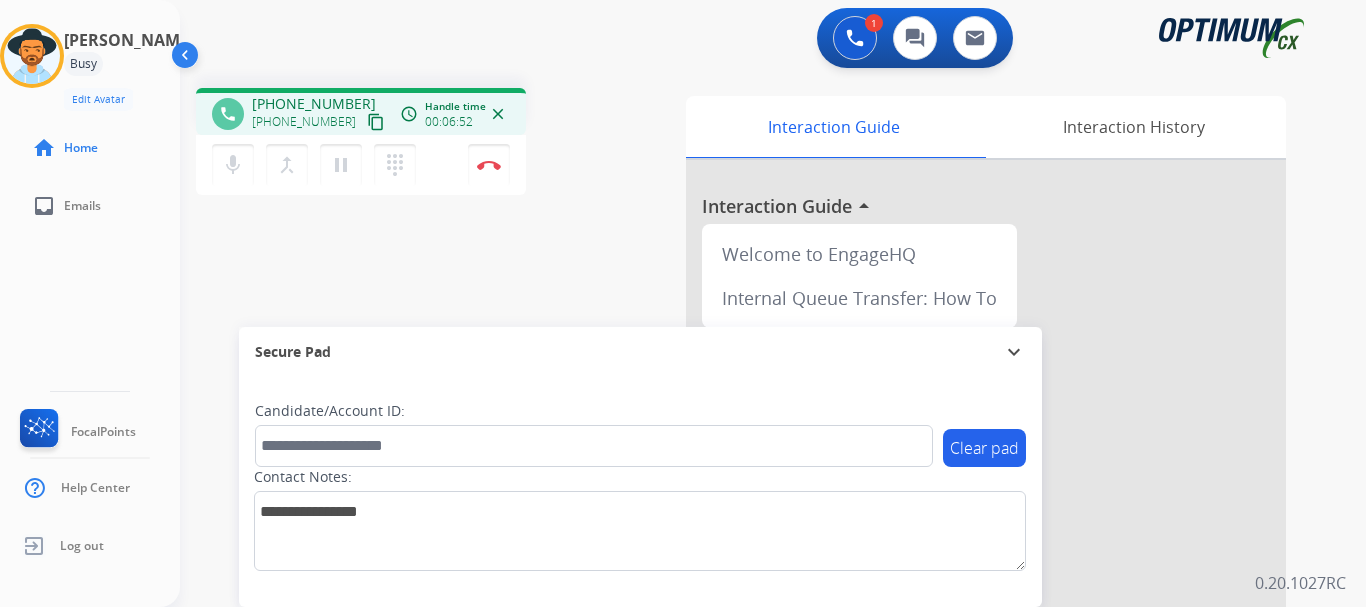 click on "Disconnect" at bounding box center [489, 165] 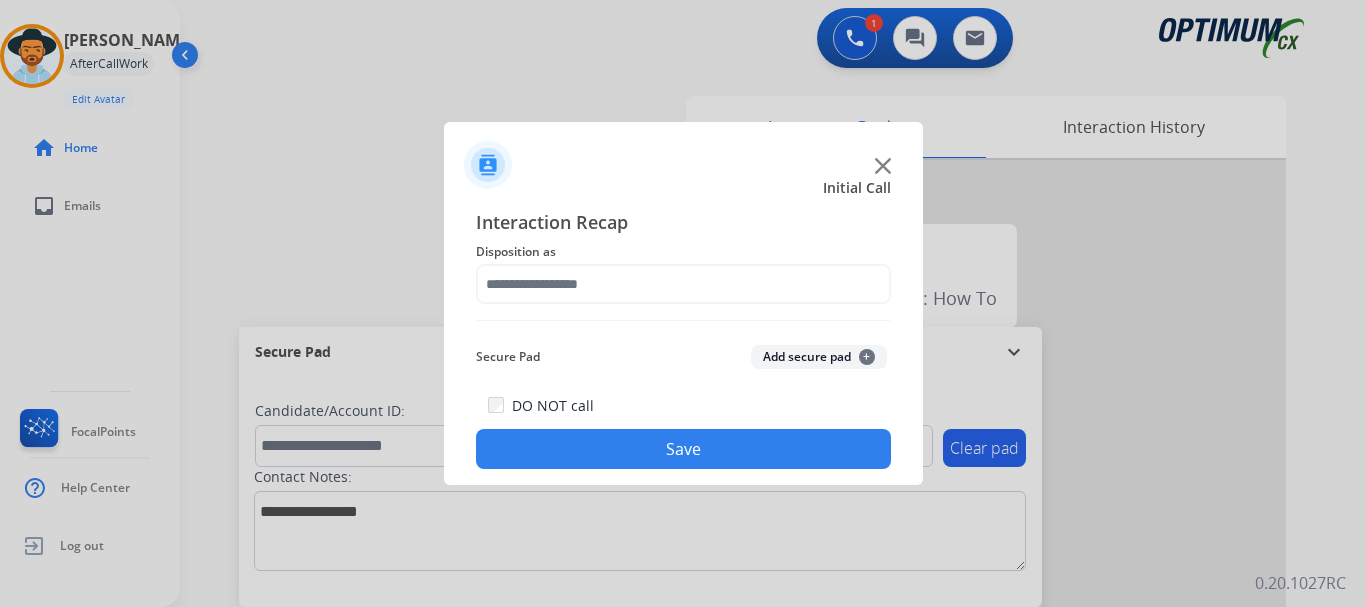 click on "Add secure pad  +" 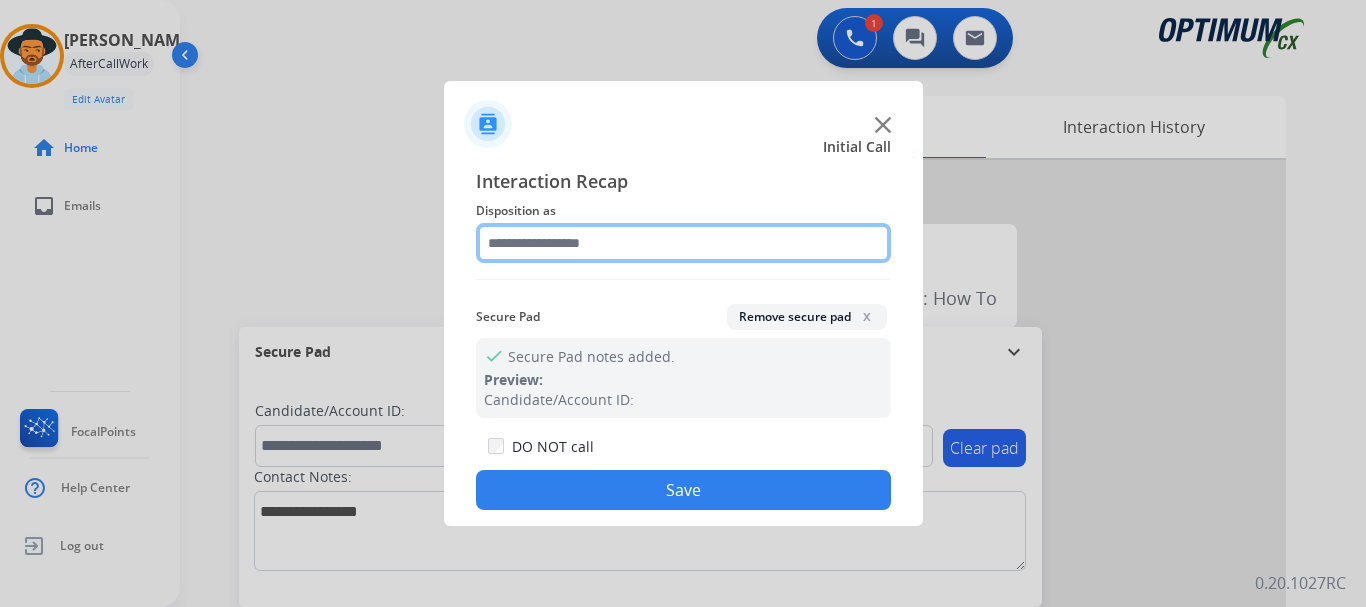 click 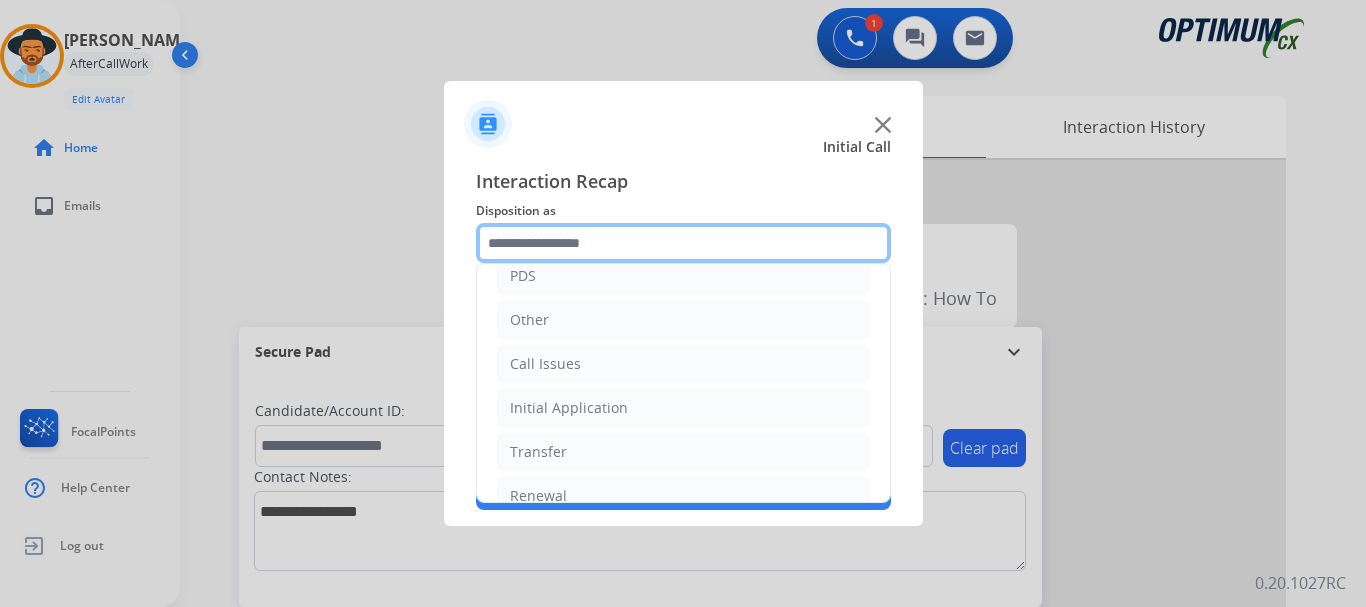 scroll, scrollTop: 136, scrollLeft: 0, axis: vertical 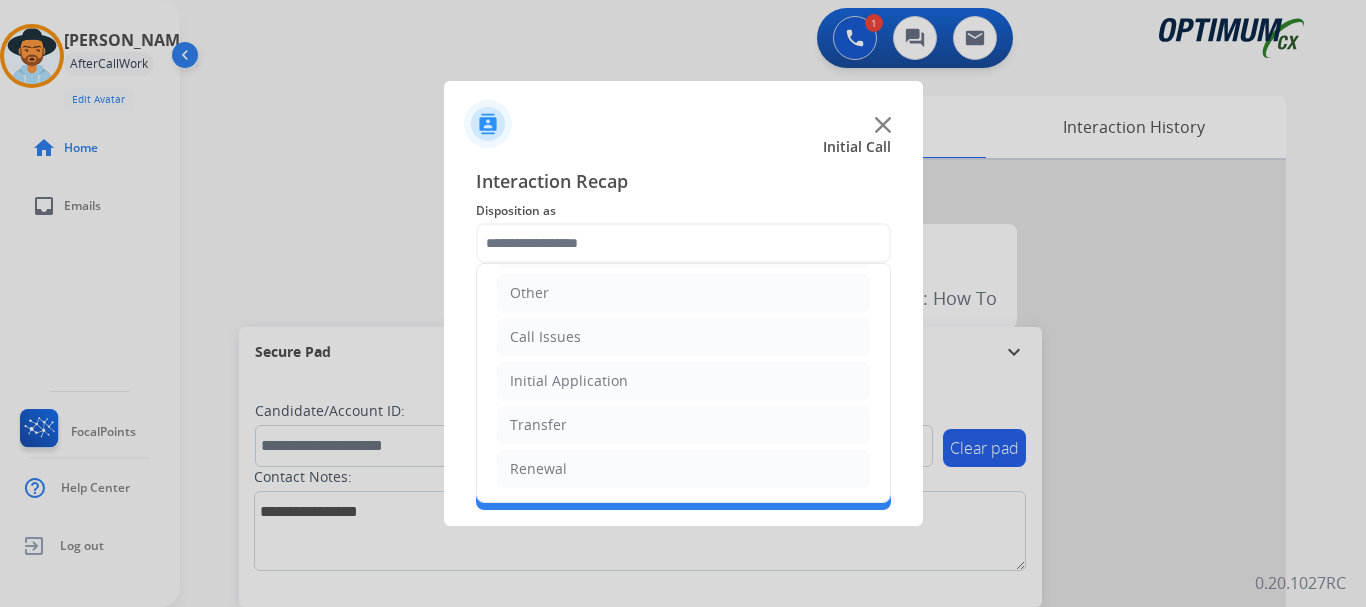 click on "Initial Application" 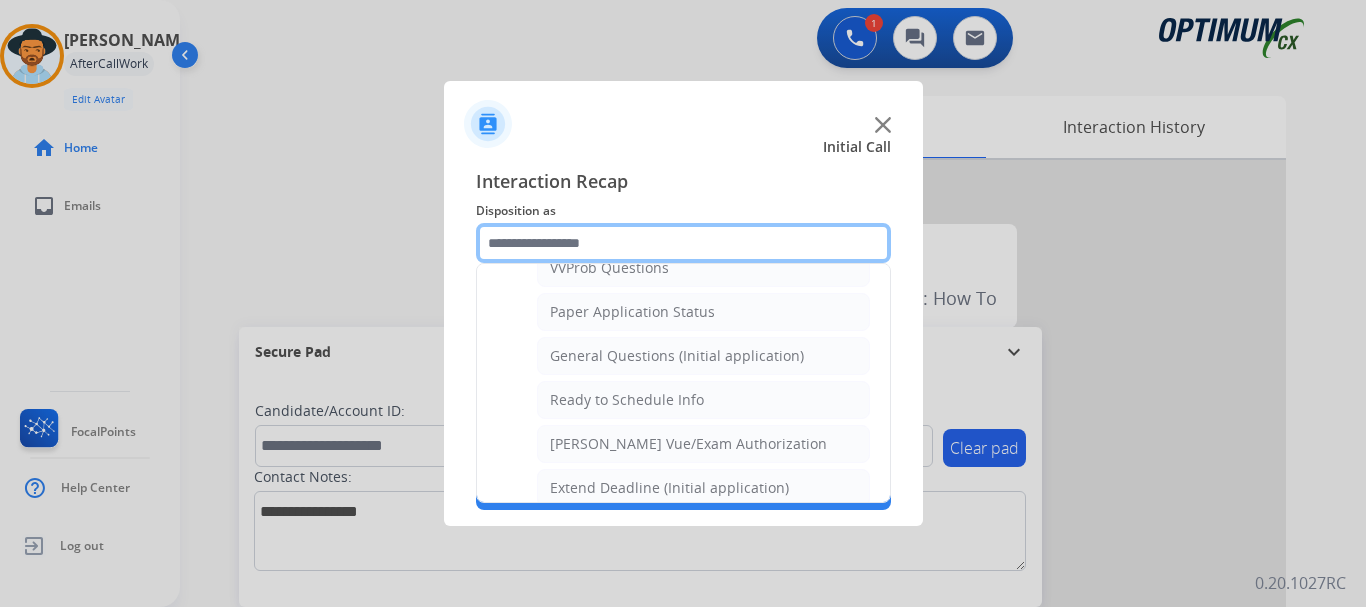 scroll, scrollTop: 1102, scrollLeft: 0, axis: vertical 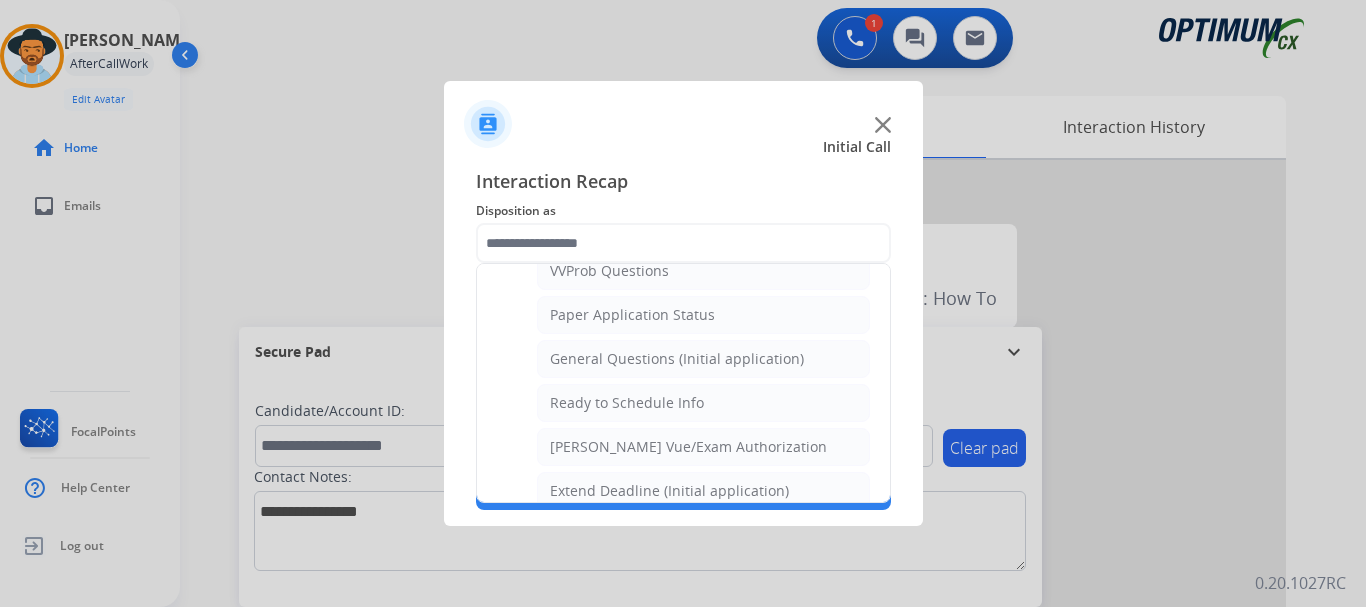click on "General Questions (Initial application)" 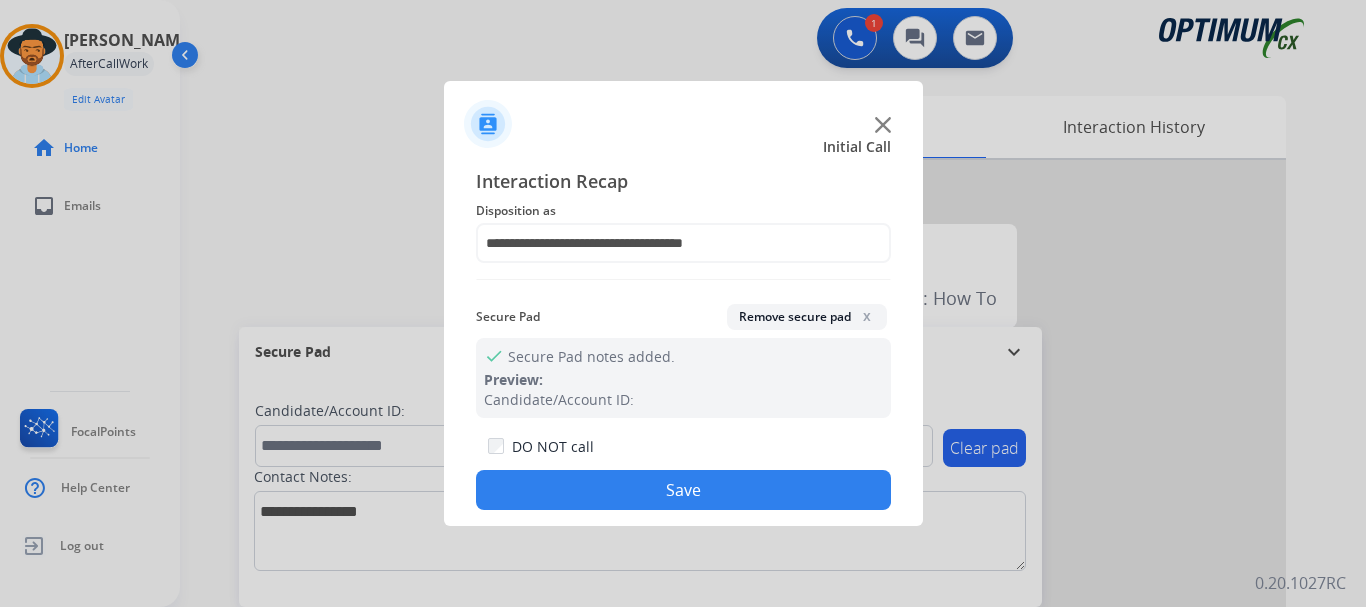 click on "Save" 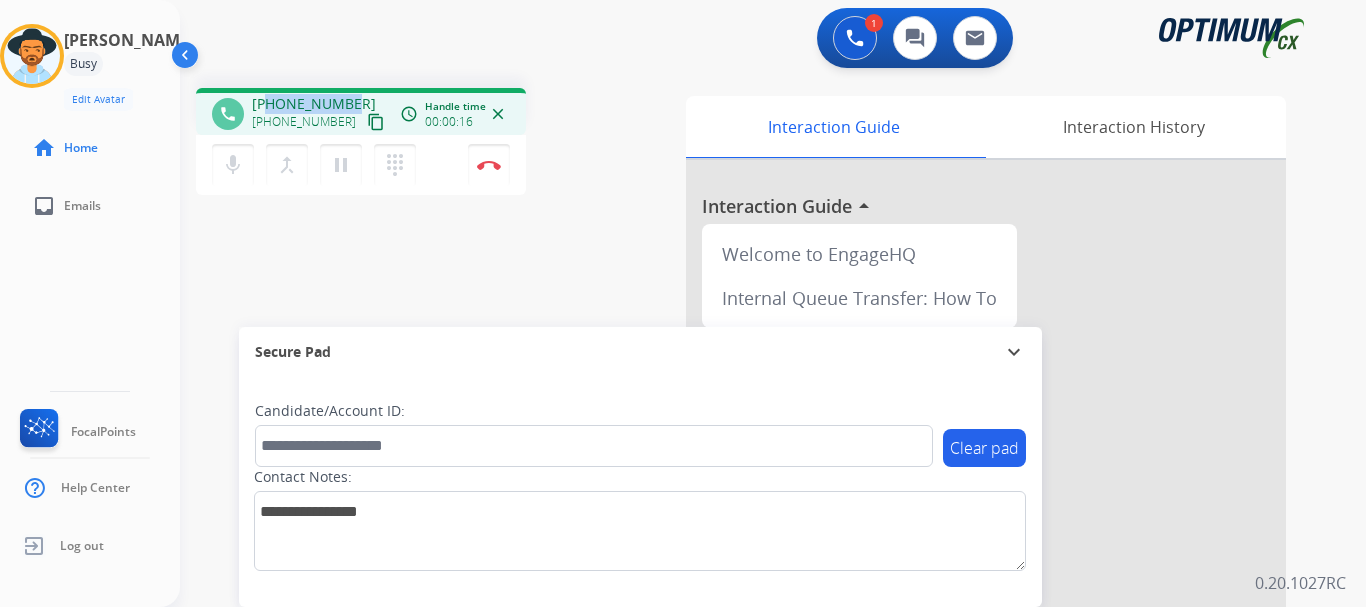 drag, startPoint x: 270, startPoint y: 100, endPoint x: 351, endPoint y: 98, distance: 81.02469 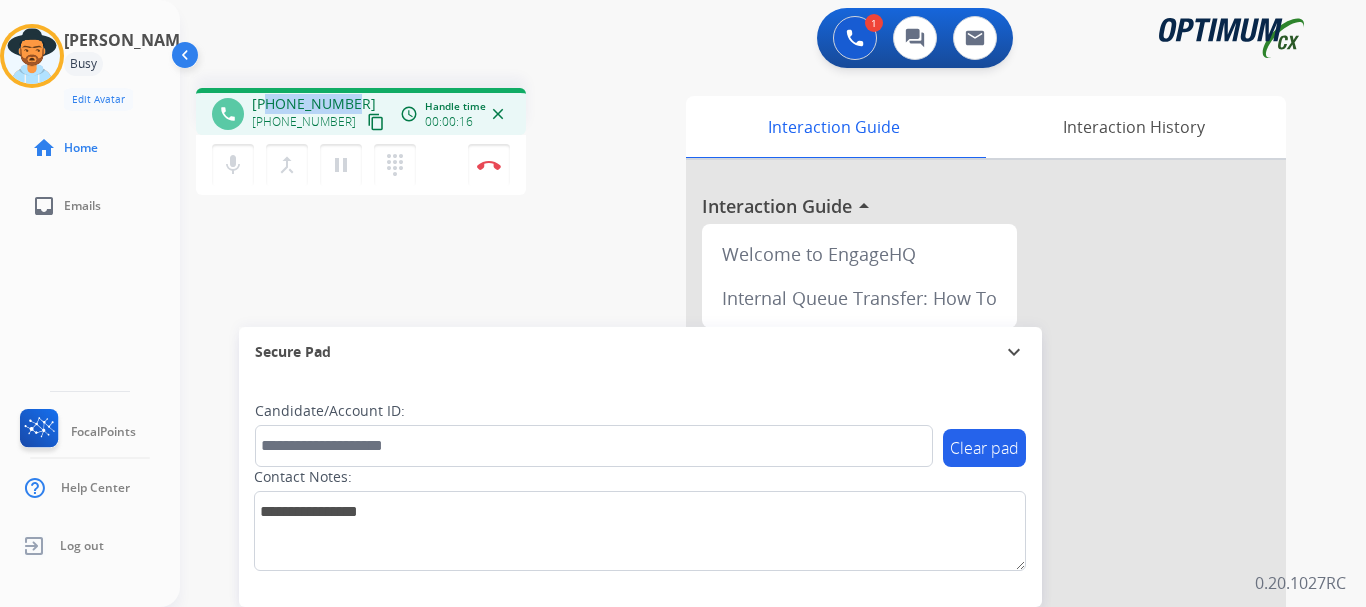 click on "+12022475471 +12022475471 content_copy" at bounding box center (320, 114) 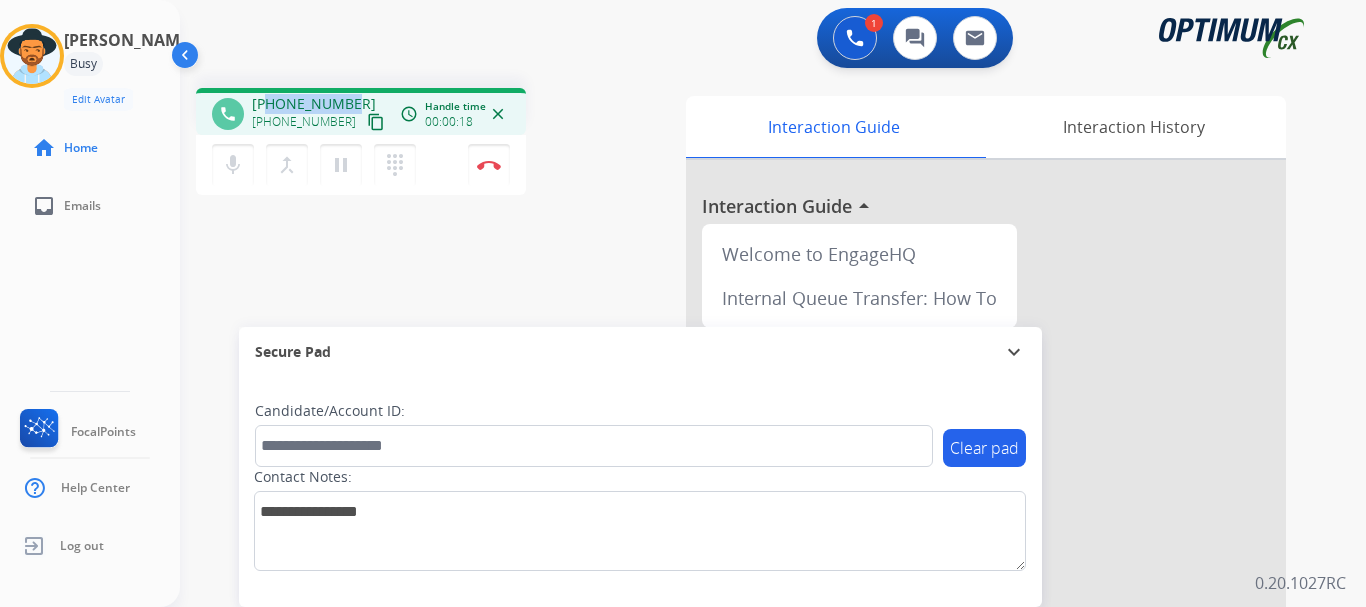 copy on "2022475471" 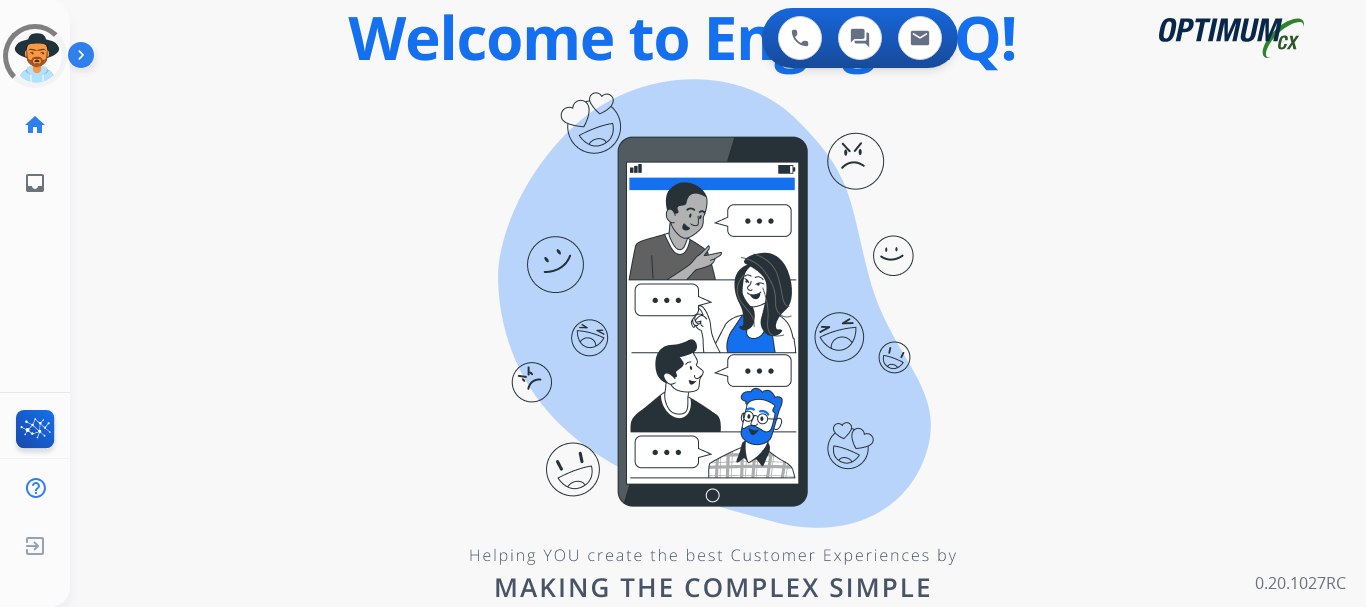 scroll, scrollTop: 0, scrollLeft: 0, axis: both 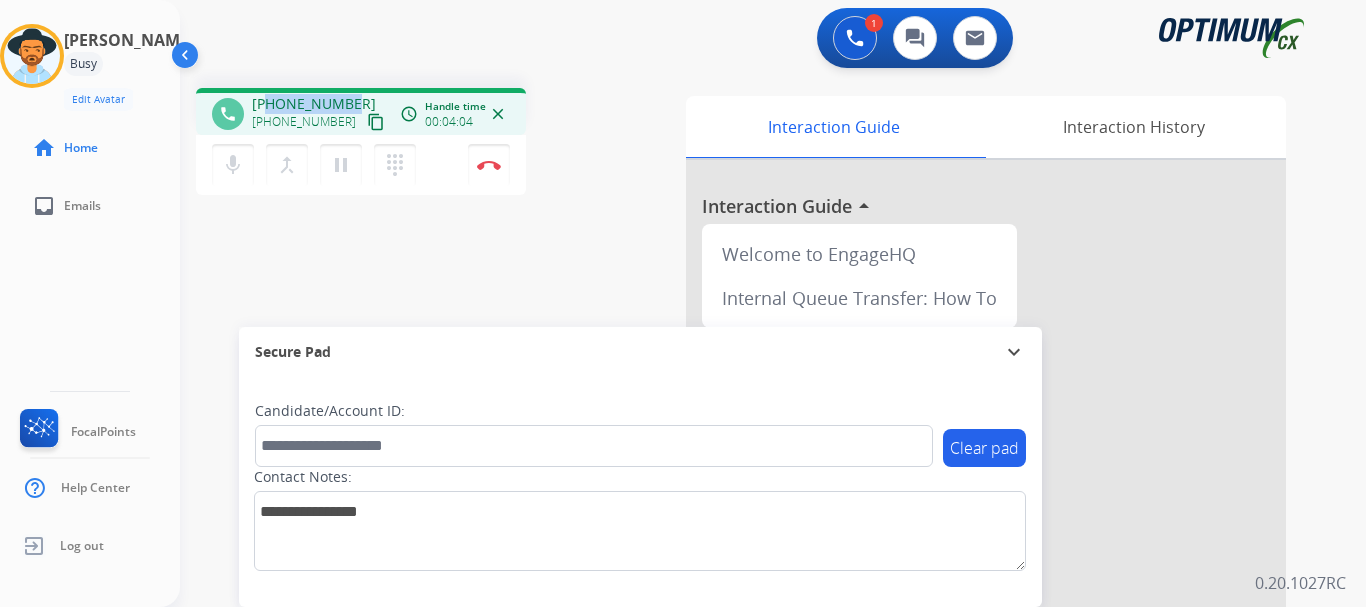 drag, startPoint x: 267, startPoint y: 98, endPoint x: 347, endPoint y: 96, distance: 80.024994 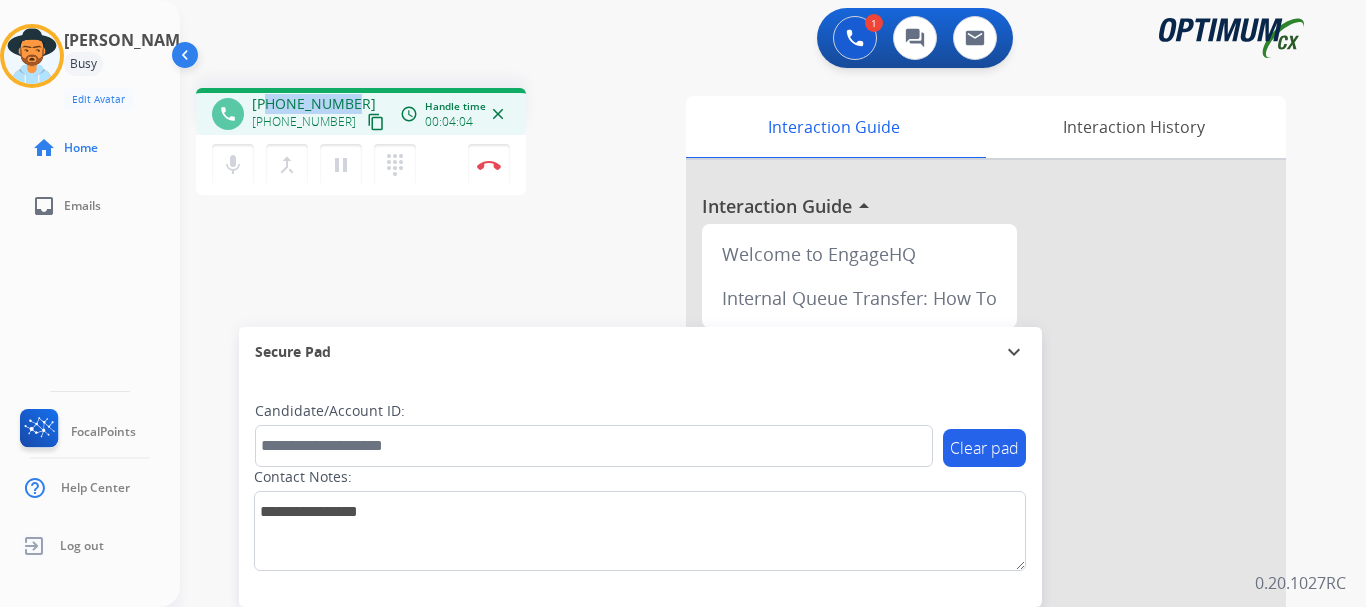 click on "[PHONE_NUMBER]" at bounding box center (314, 104) 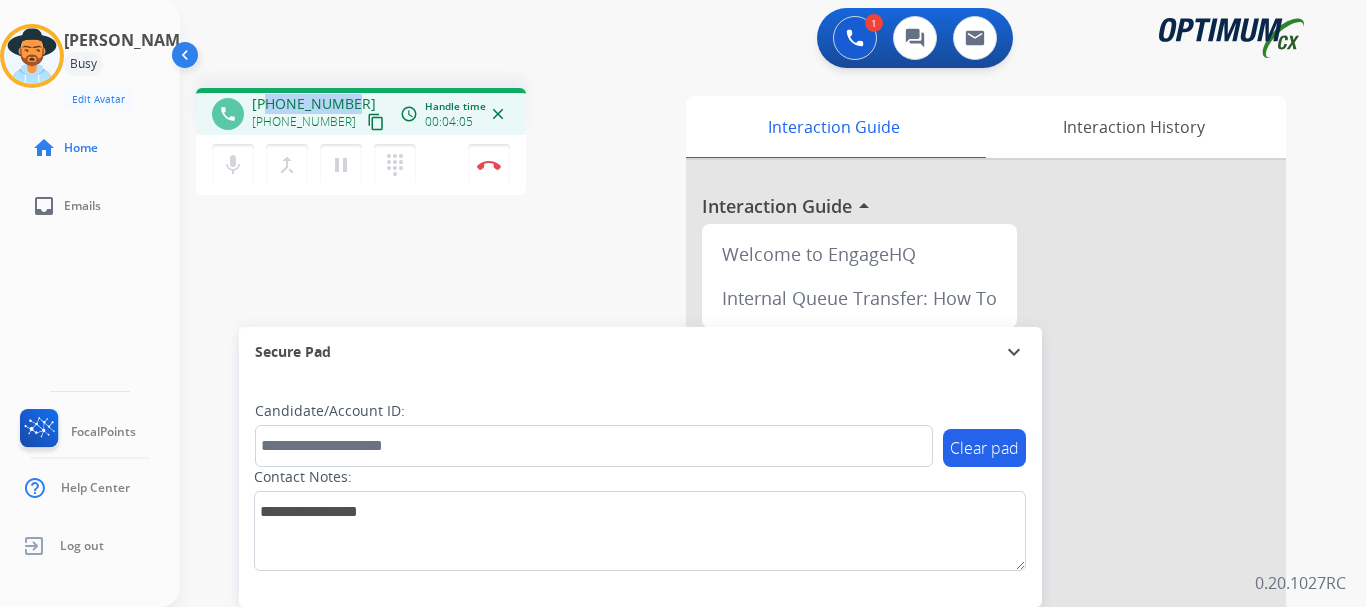 click on "Disconnect" at bounding box center [489, 165] 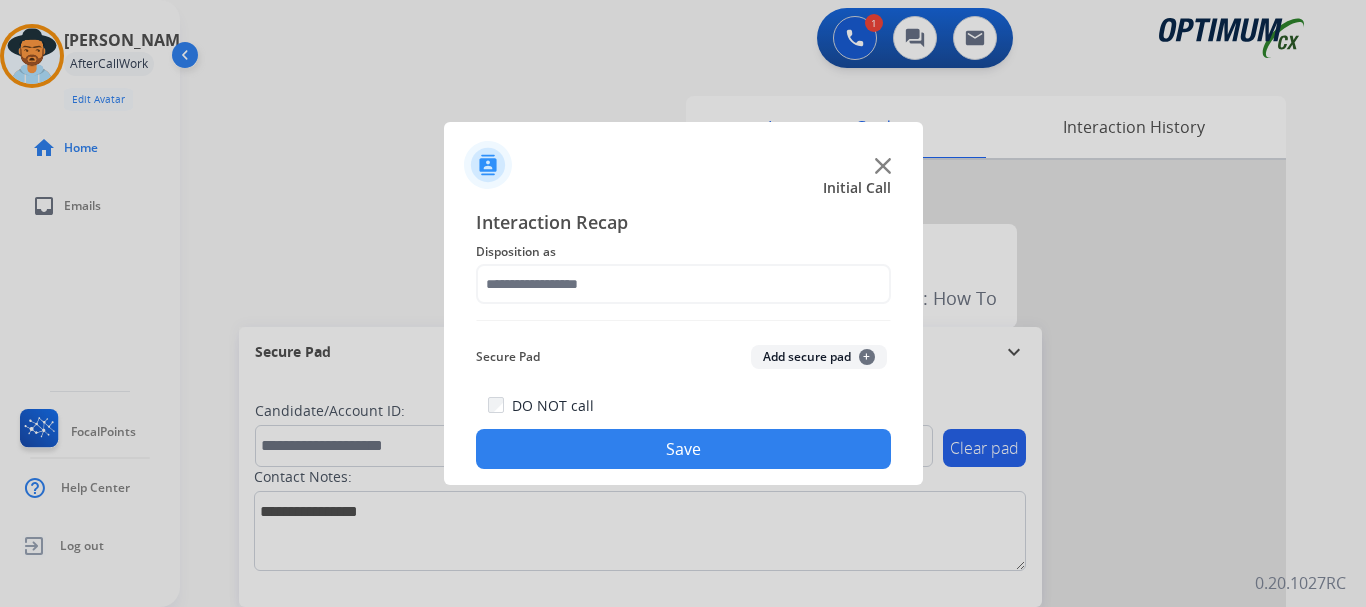 click on "Disposition as" 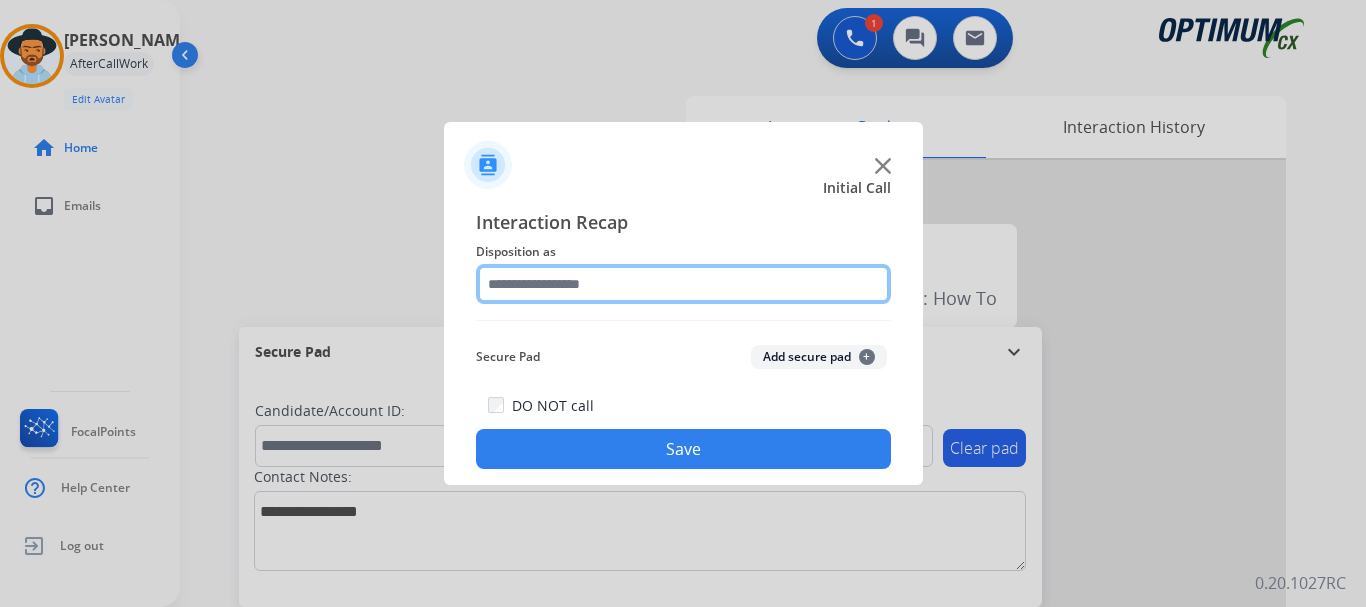 click 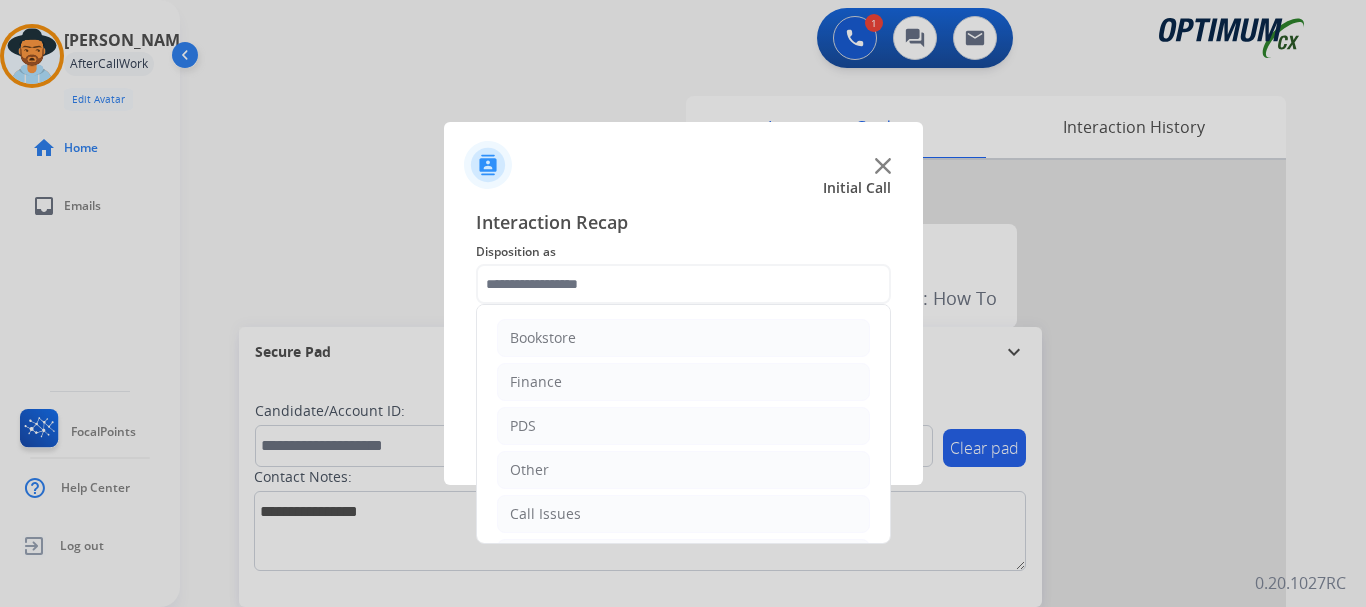 click on "Other" 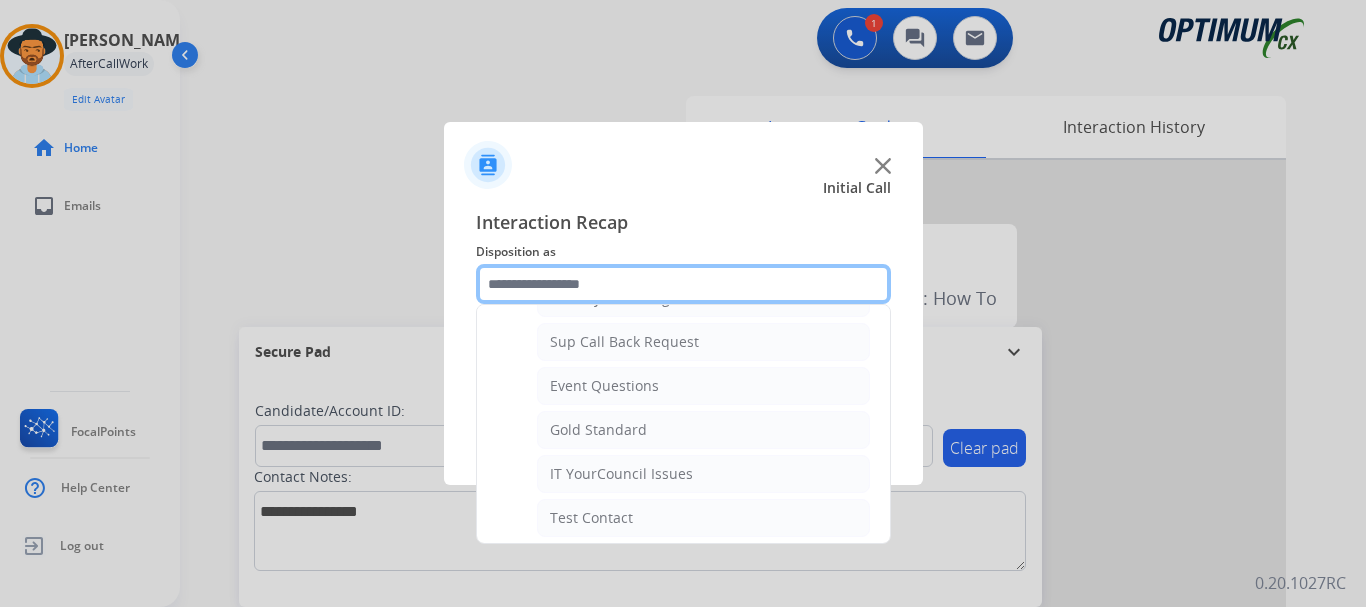 scroll, scrollTop: 289, scrollLeft: 0, axis: vertical 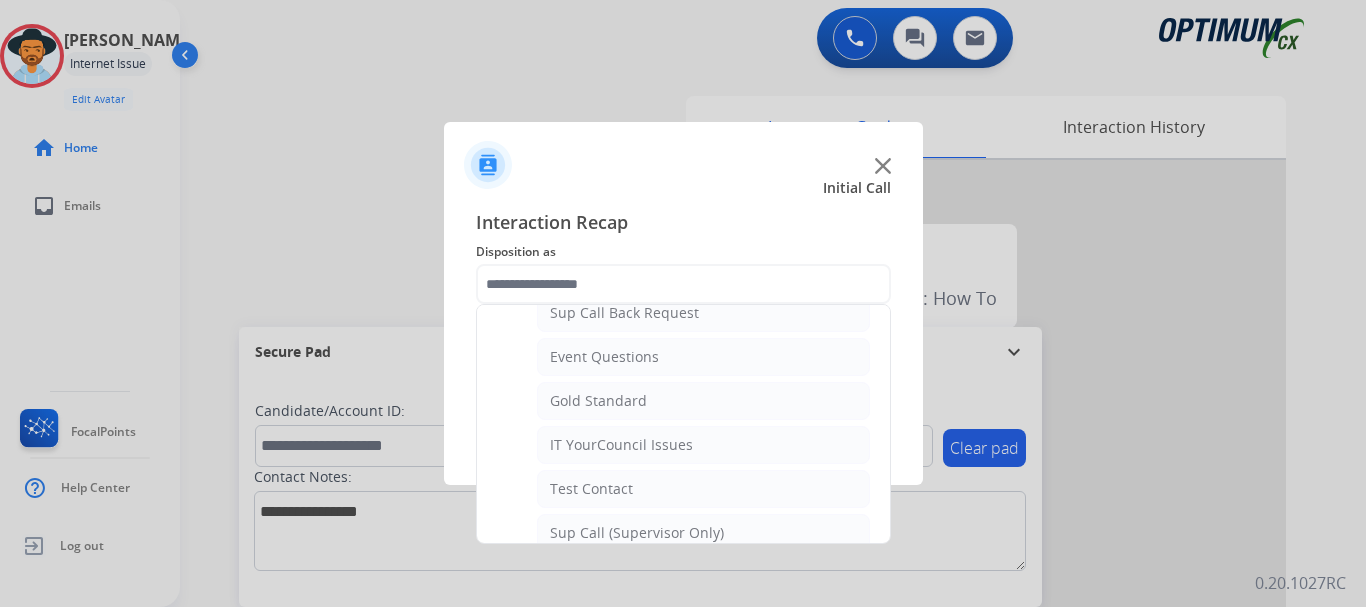 click on "Initial Call" 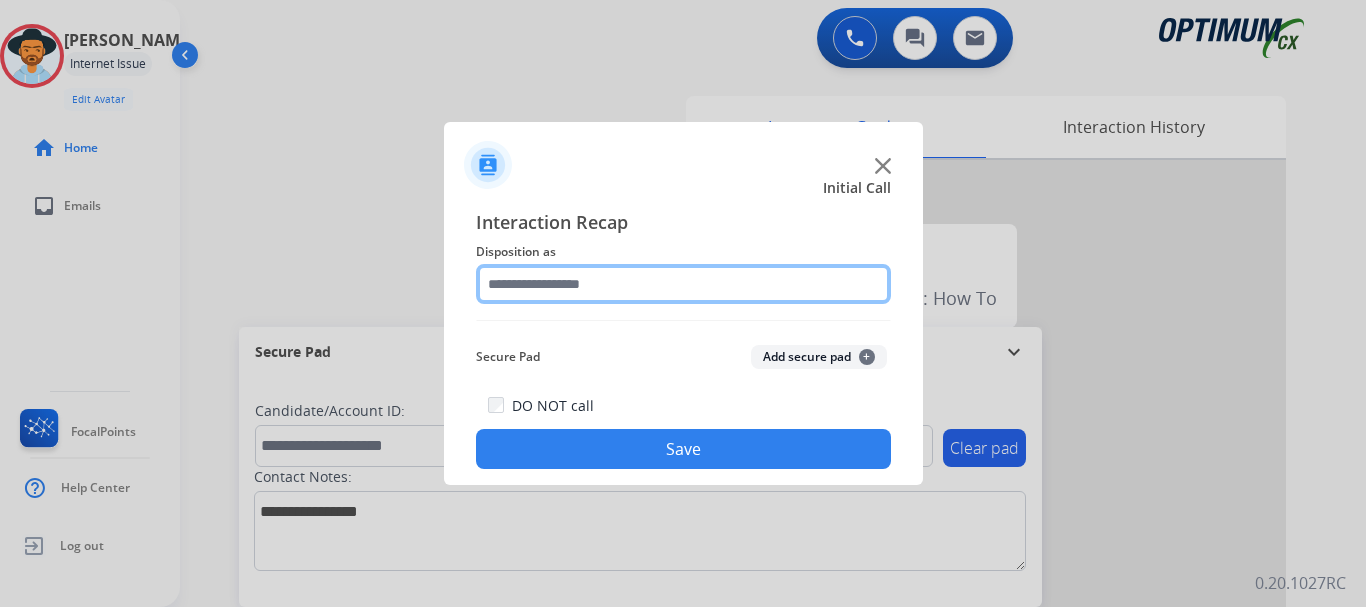 click 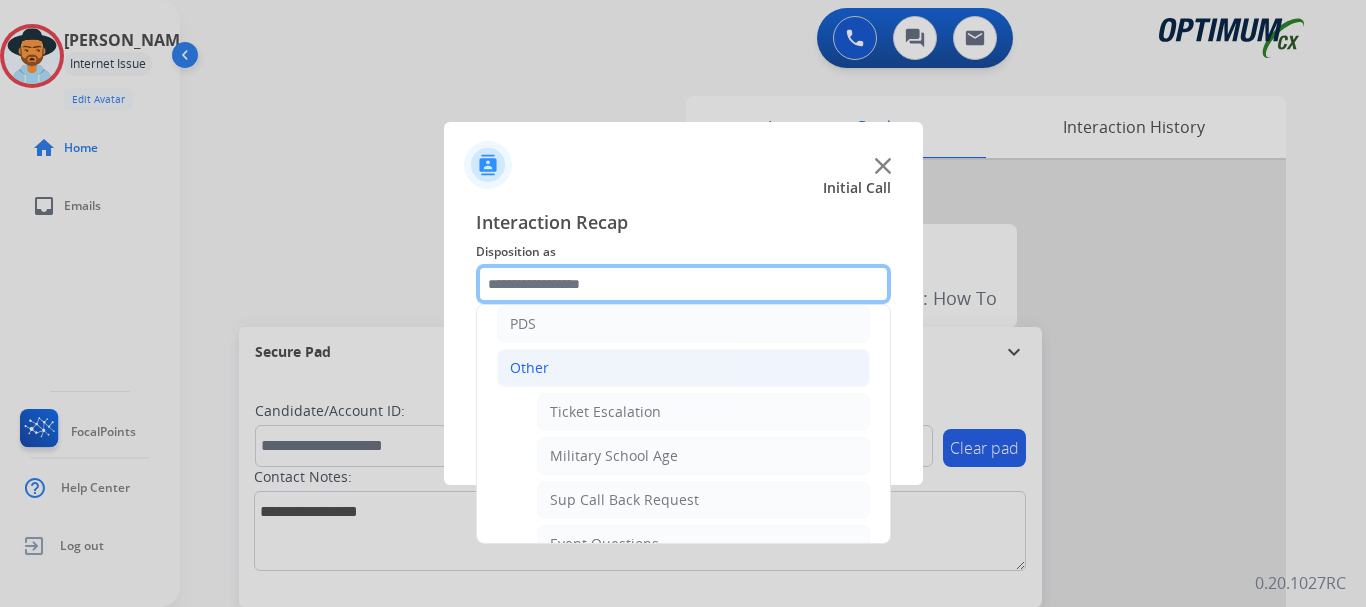 scroll, scrollTop: 105, scrollLeft: 0, axis: vertical 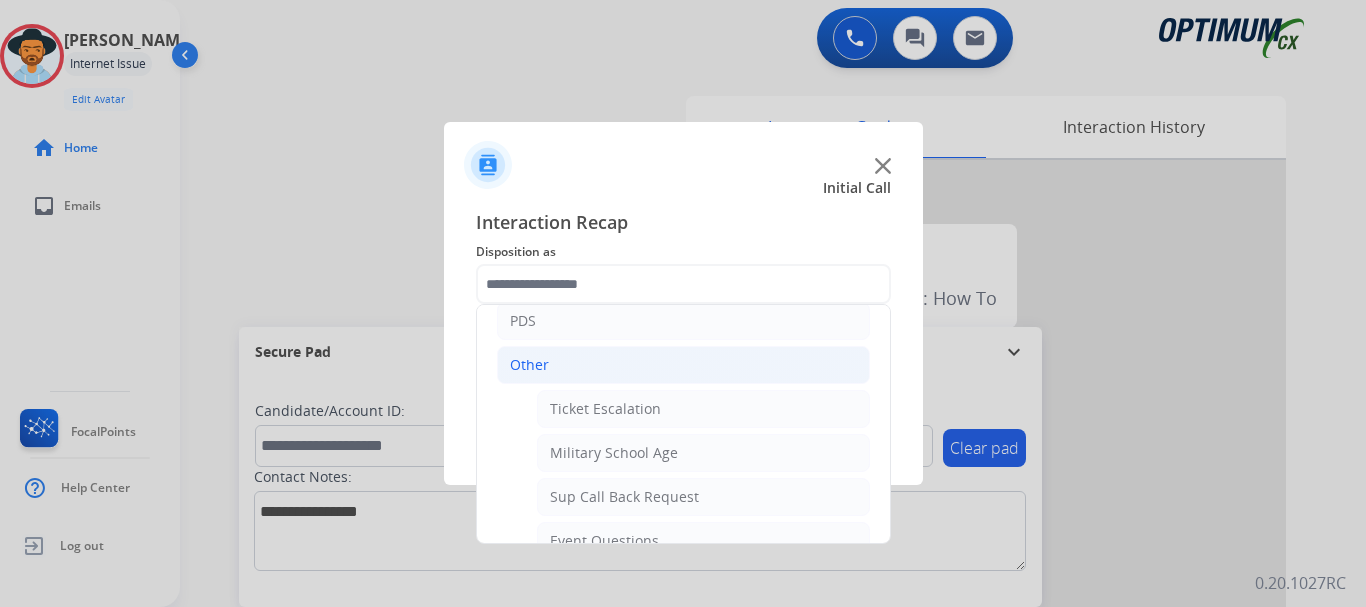 click at bounding box center (683, 303) 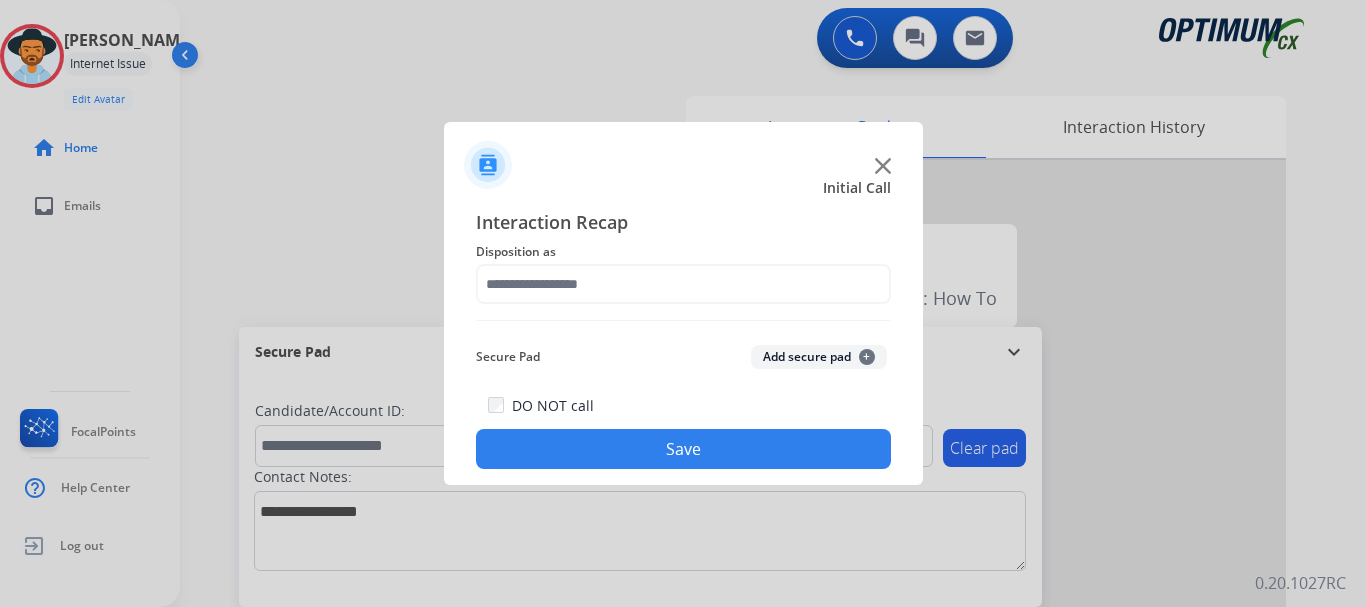 click at bounding box center [683, 303] 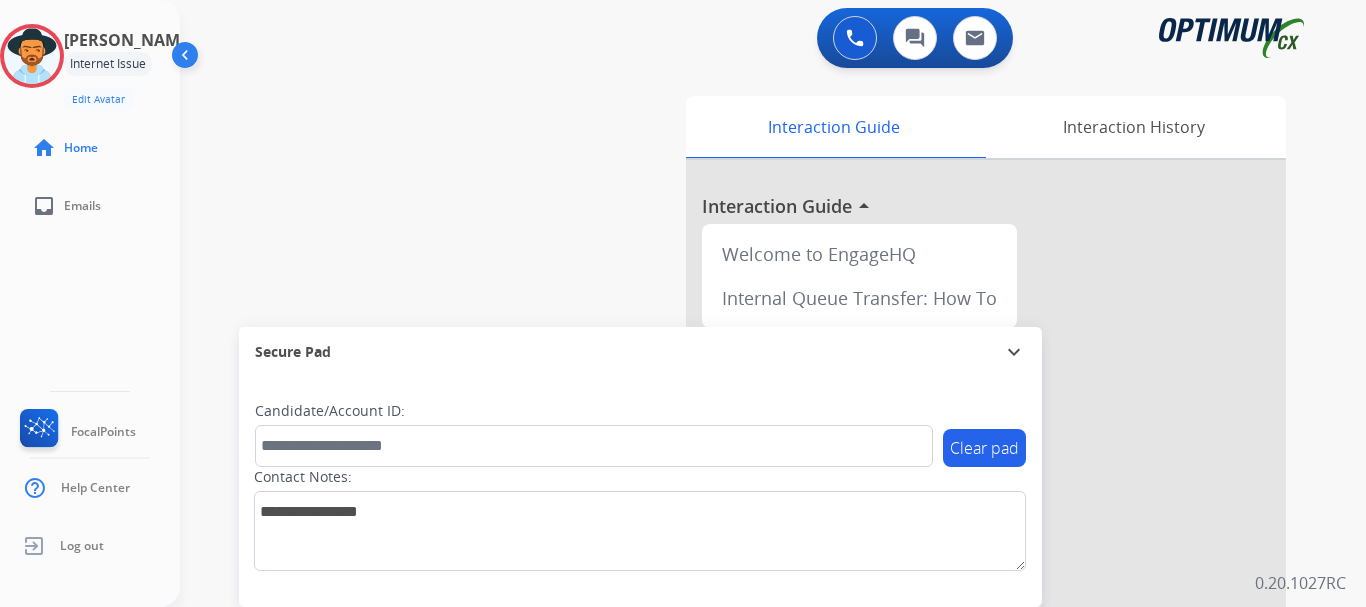 click at bounding box center (32, 56) 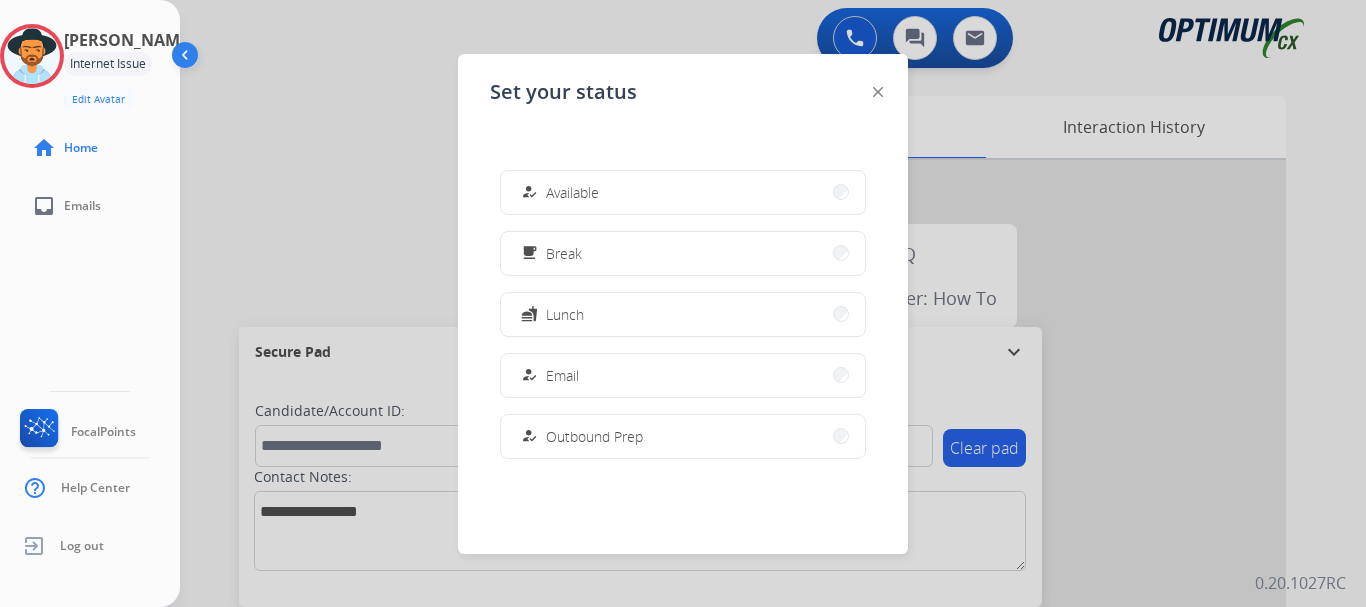 click on "how_to_reg Available" at bounding box center (683, 192) 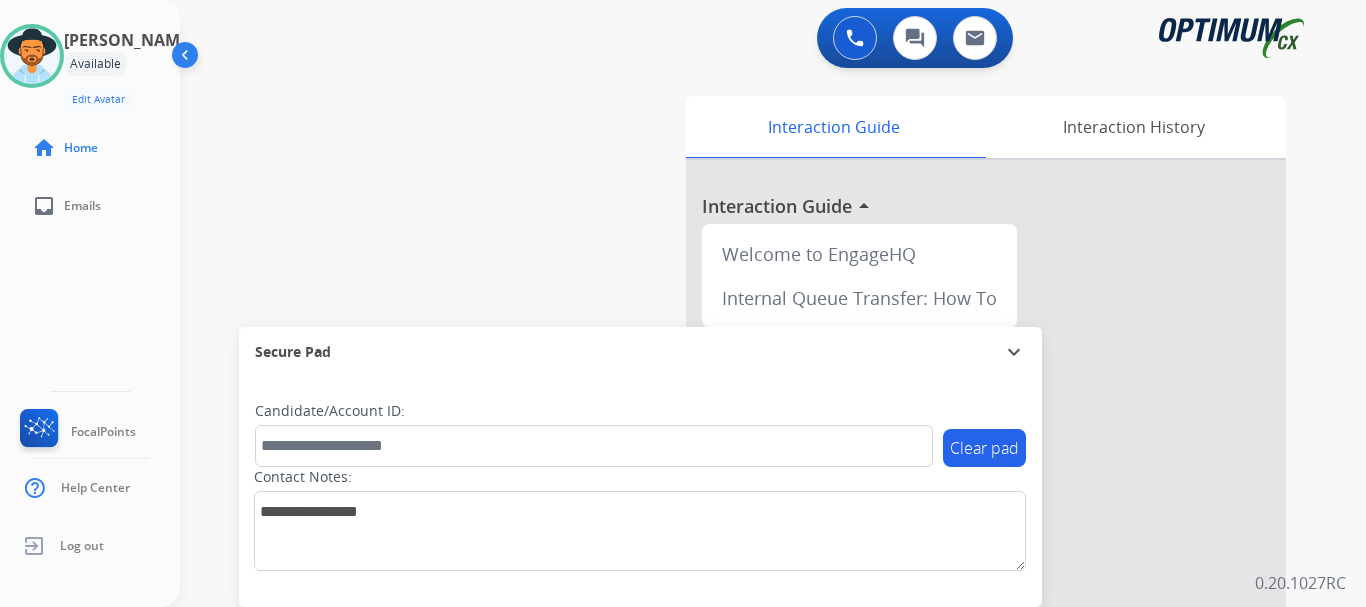 click on "swap_horiz Break voice bridge close_fullscreen Connect 3-Way Call merge_type Separate 3-Way Call  Interaction Guide   Interaction History  Interaction Guide arrow_drop_up  Welcome to EngageHQ   Internal Queue Transfer: How To  Secure Pad expand_more Clear pad Candidate/Account ID: Contact Notes:" at bounding box center [749, 489] 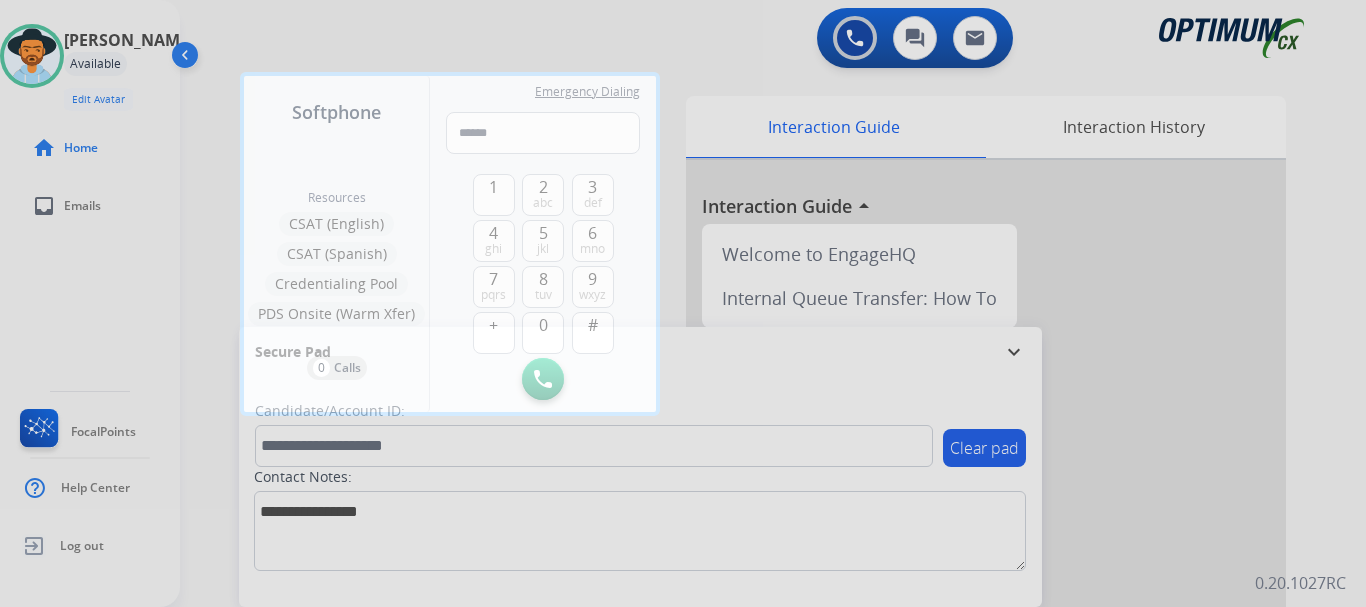 type on "**********" 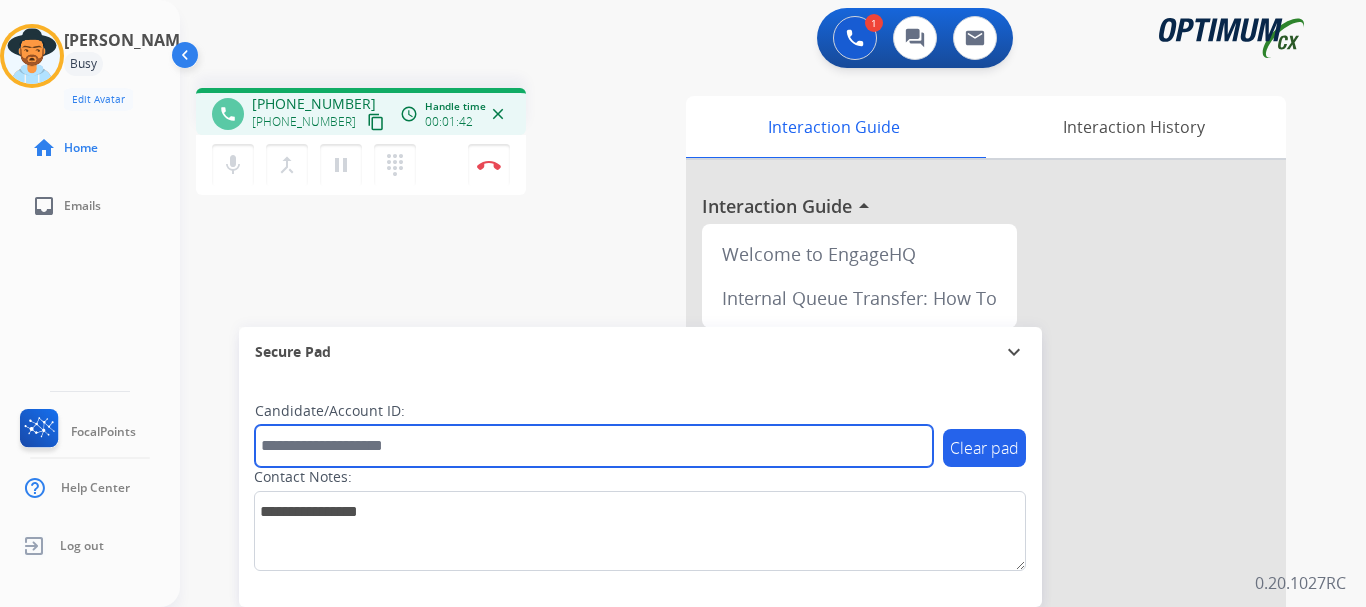 click at bounding box center [594, 446] 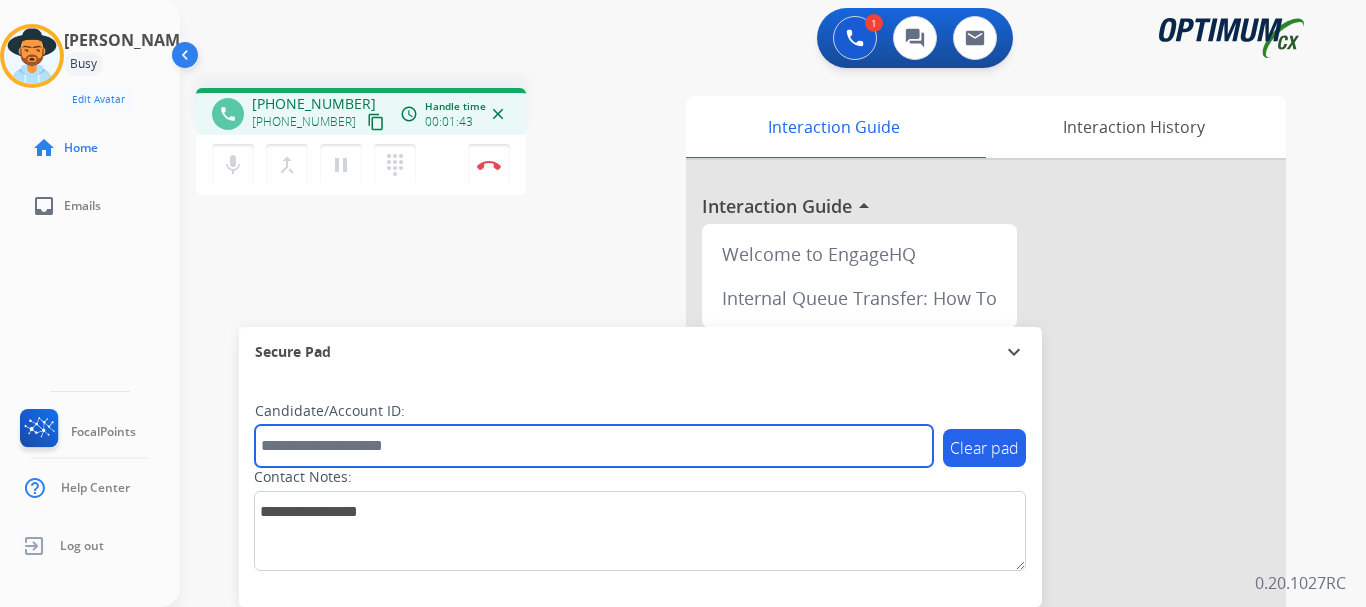 paste on "*******" 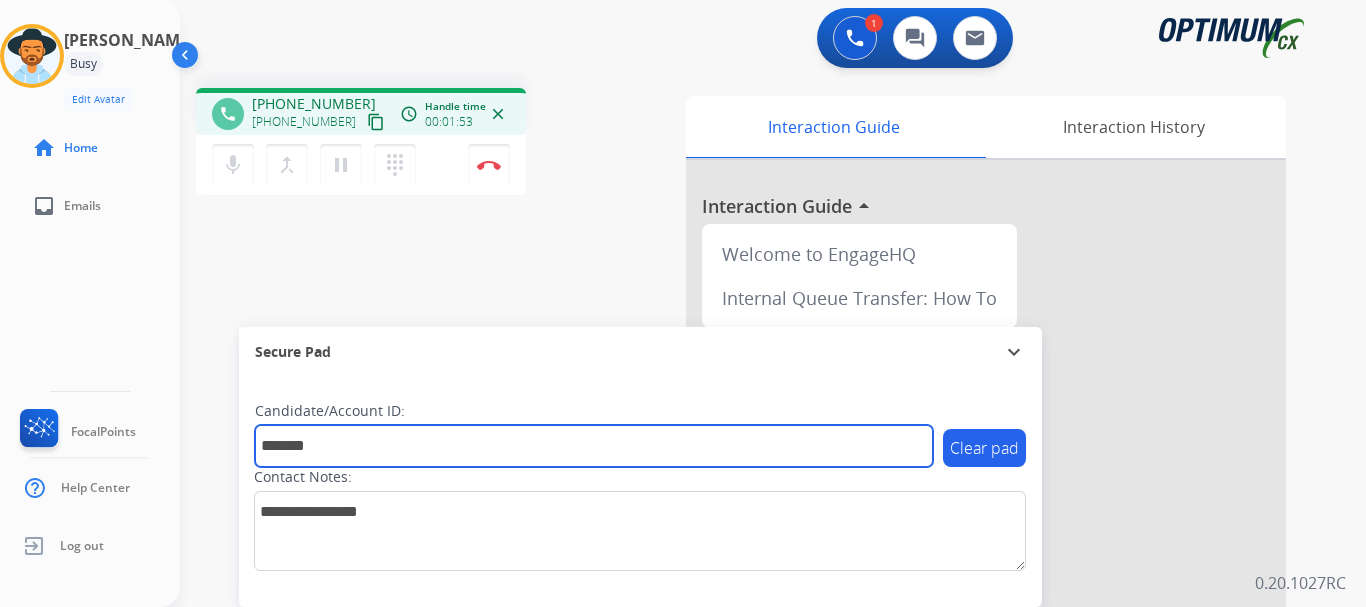 type on "*******" 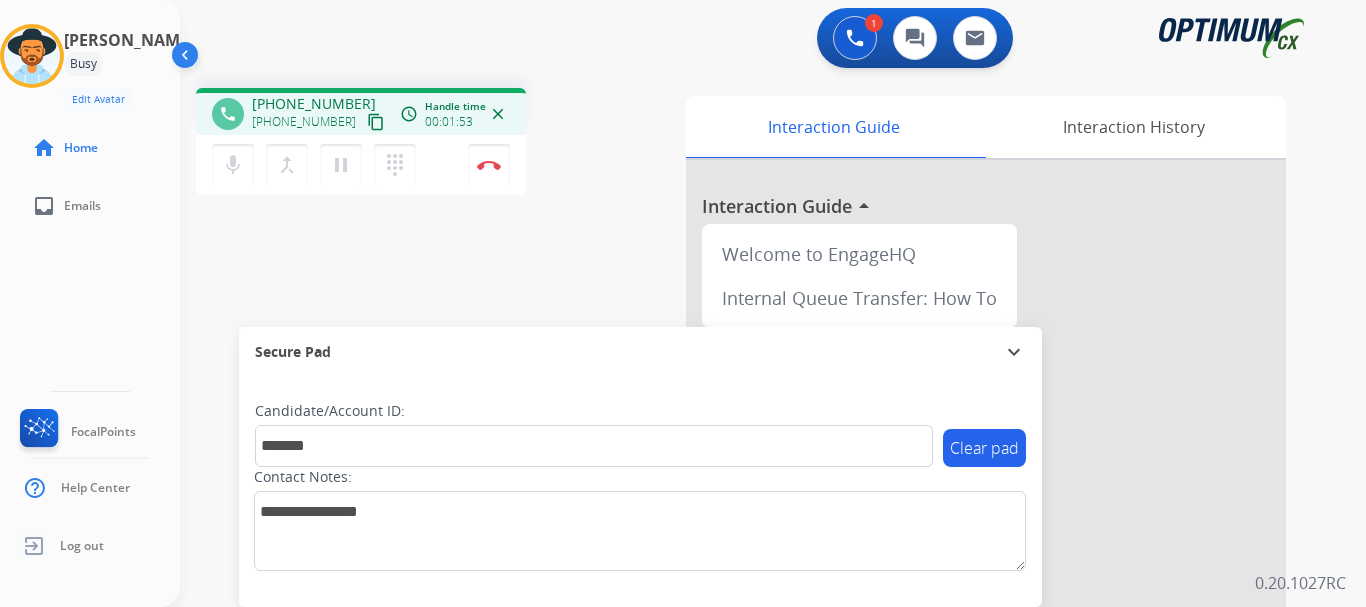 click on "Disconnect" at bounding box center [489, 165] 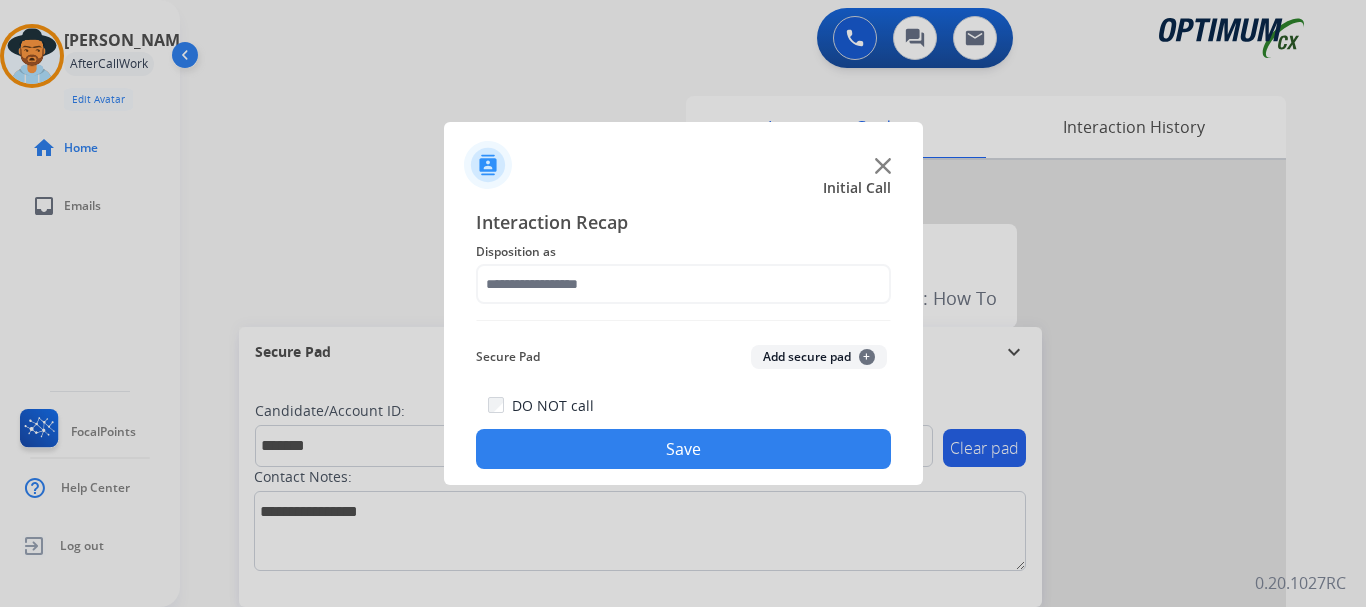click on "Add secure pad  +" 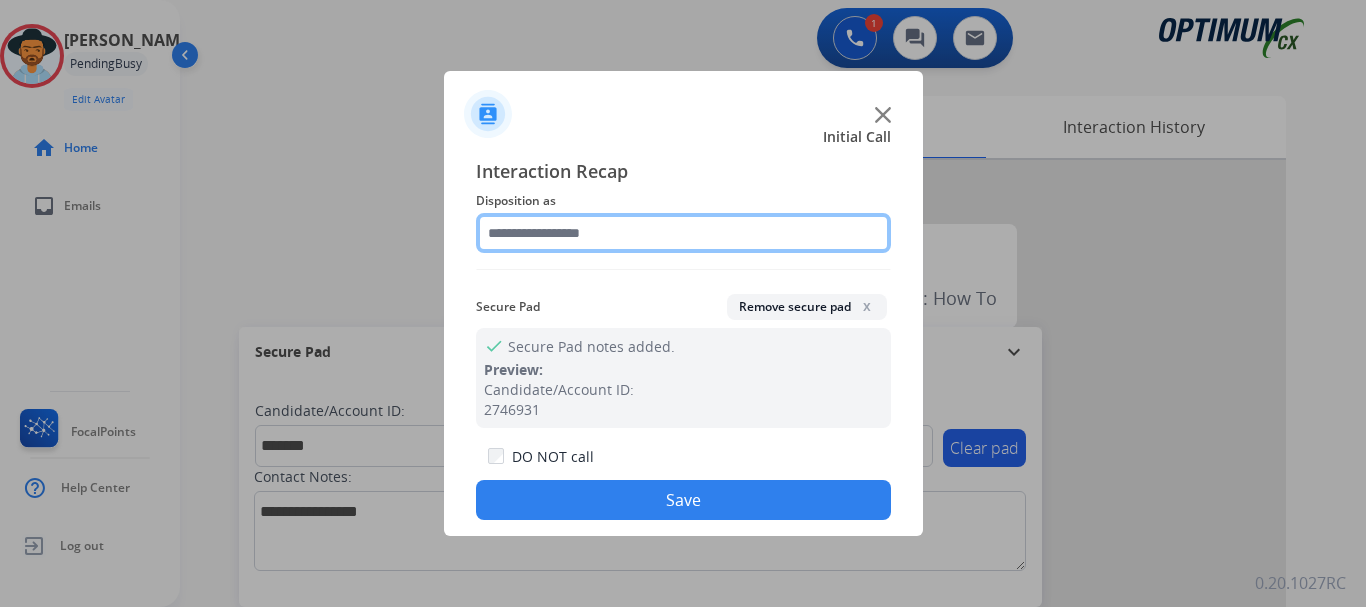 click 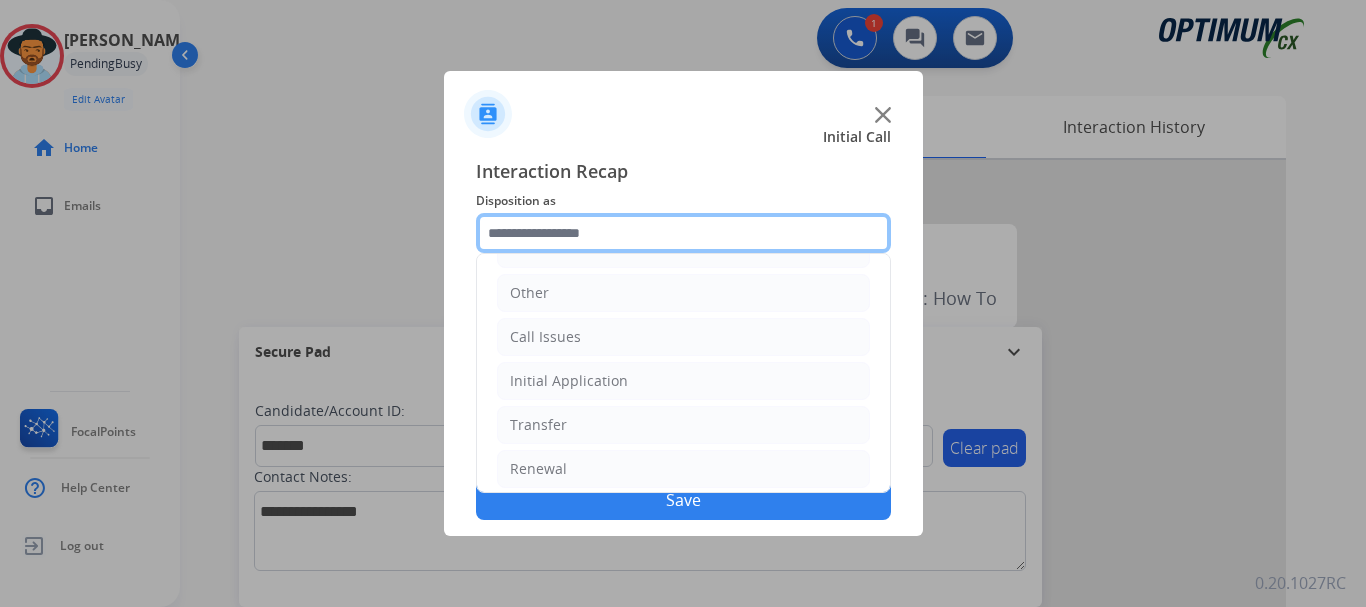 scroll, scrollTop: 136, scrollLeft: 0, axis: vertical 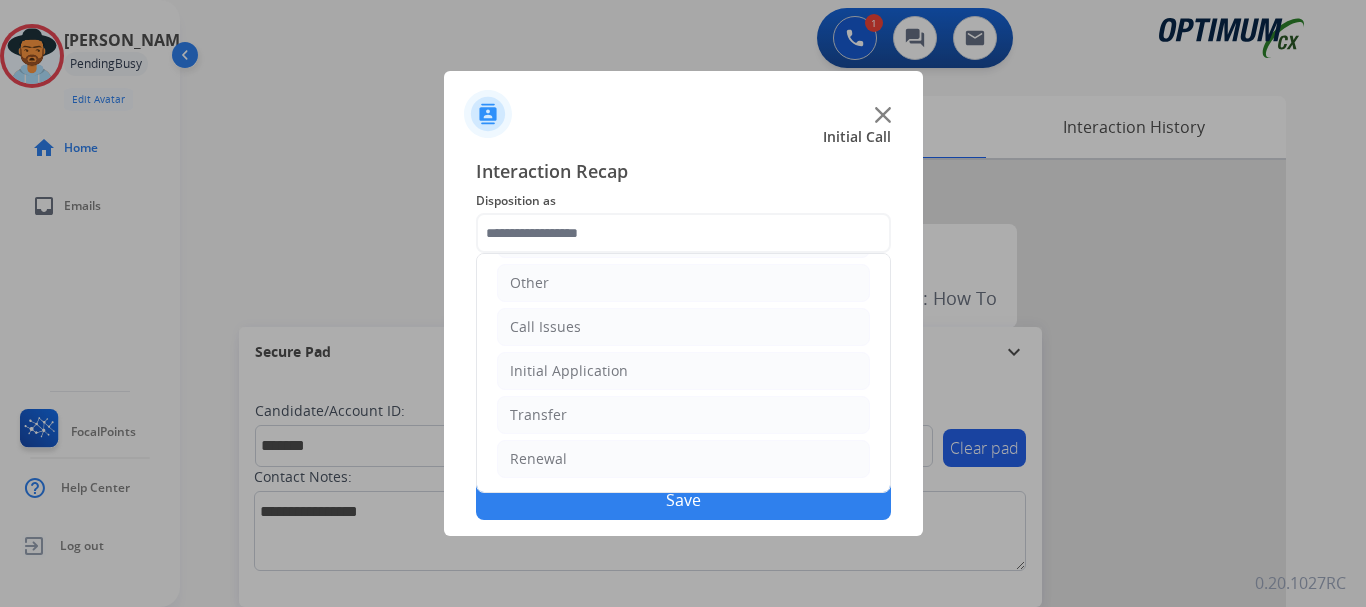 click on "Initial Application" 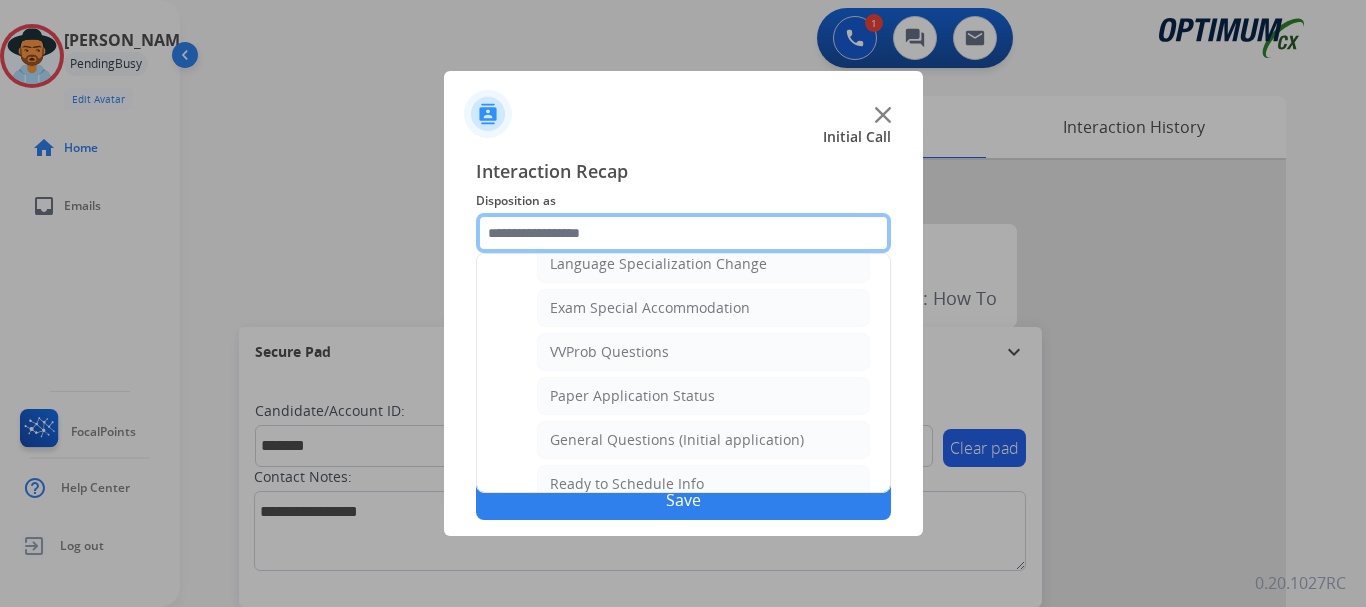 scroll, scrollTop: 1060, scrollLeft: 0, axis: vertical 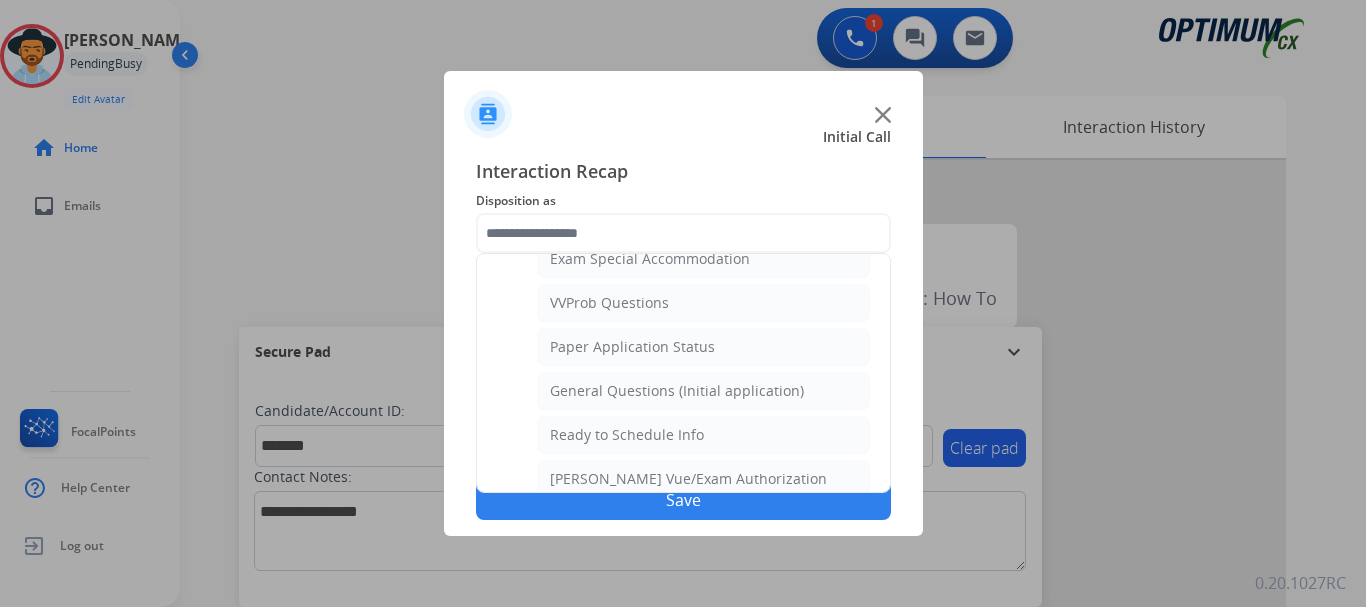 click on "General Questions (Initial application)" 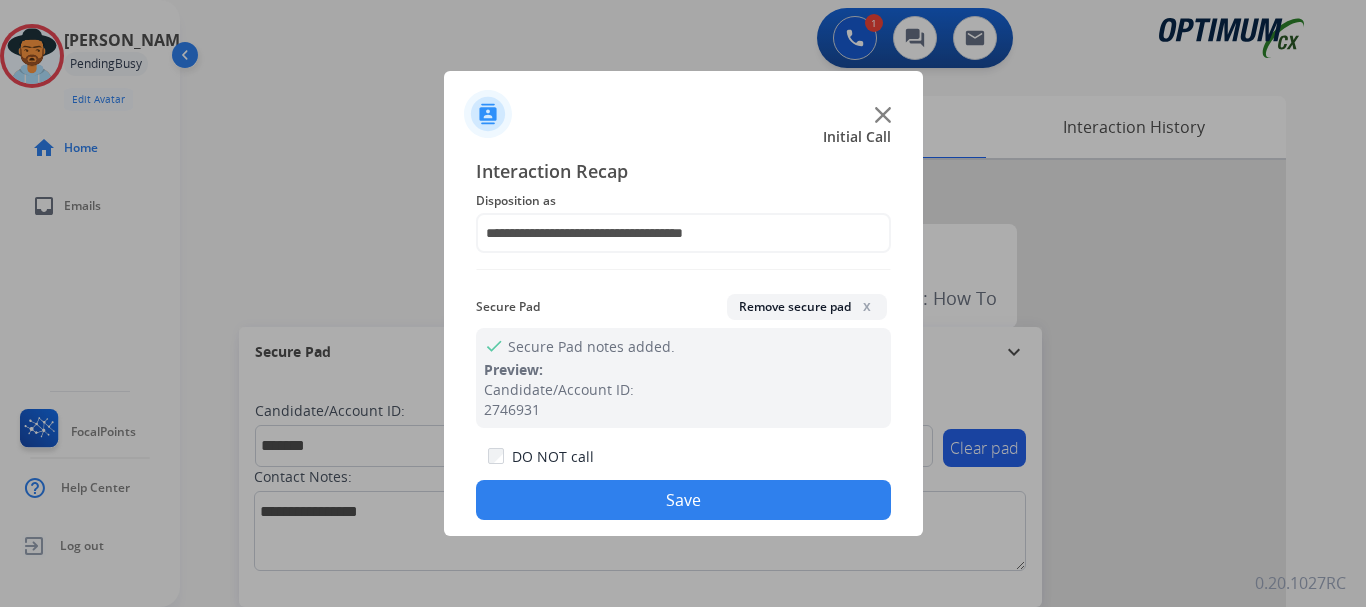 click on "Save" 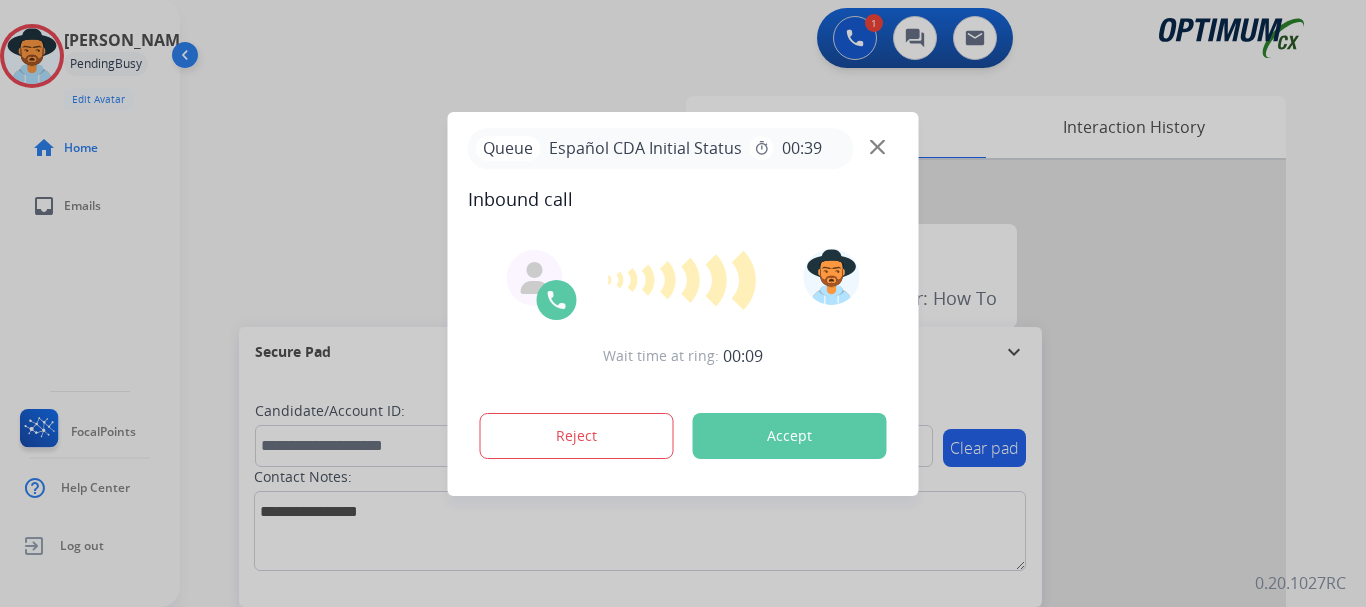 click on "Inbound call" at bounding box center [683, 199] 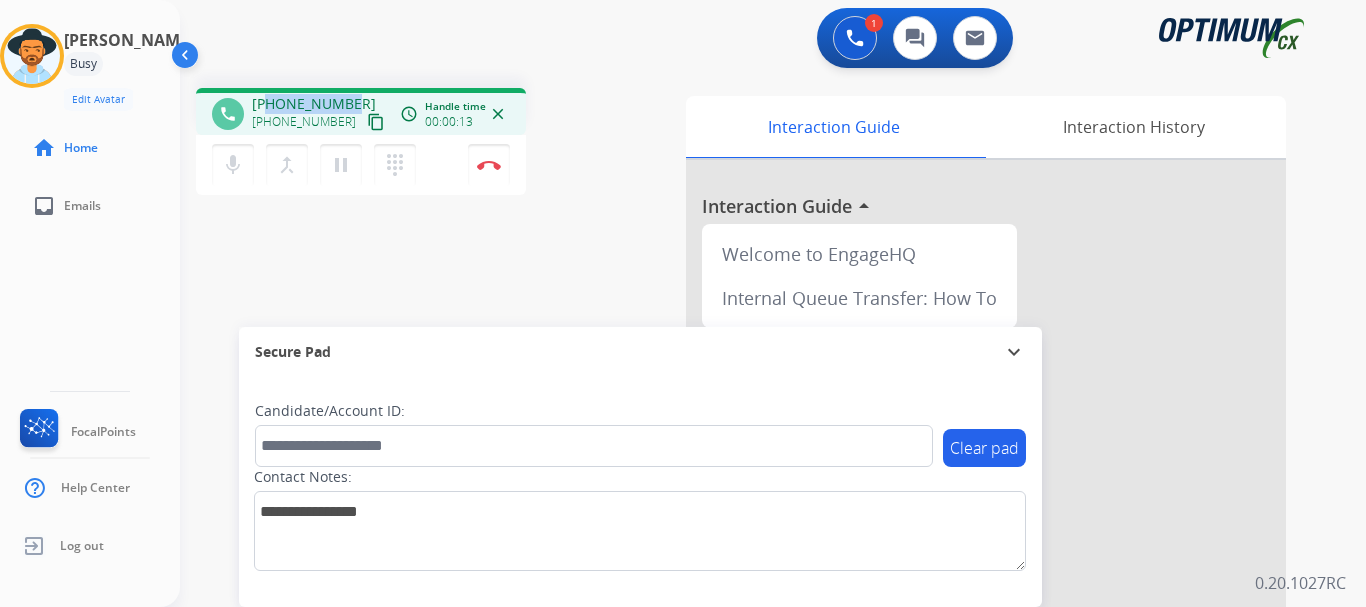 drag, startPoint x: 267, startPoint y: 95, endPoint x: 350, endPoint y: 92, distance: 83.0542 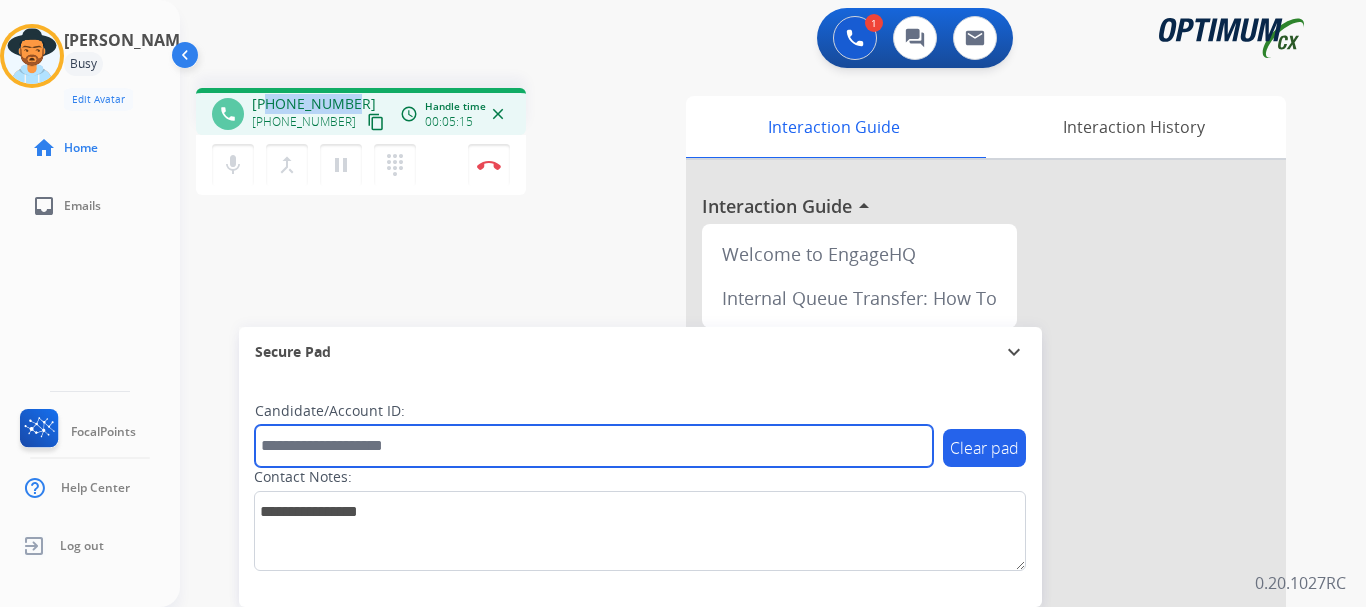 click at bounding box center (594, 446) 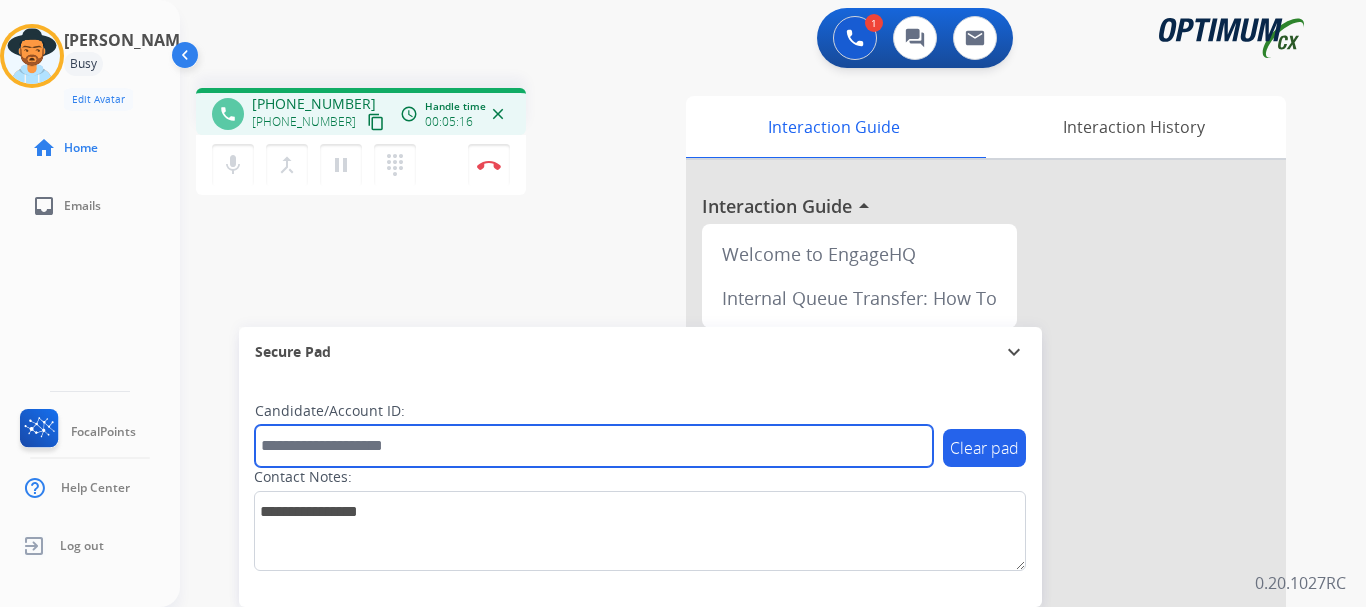 paste on "*******" 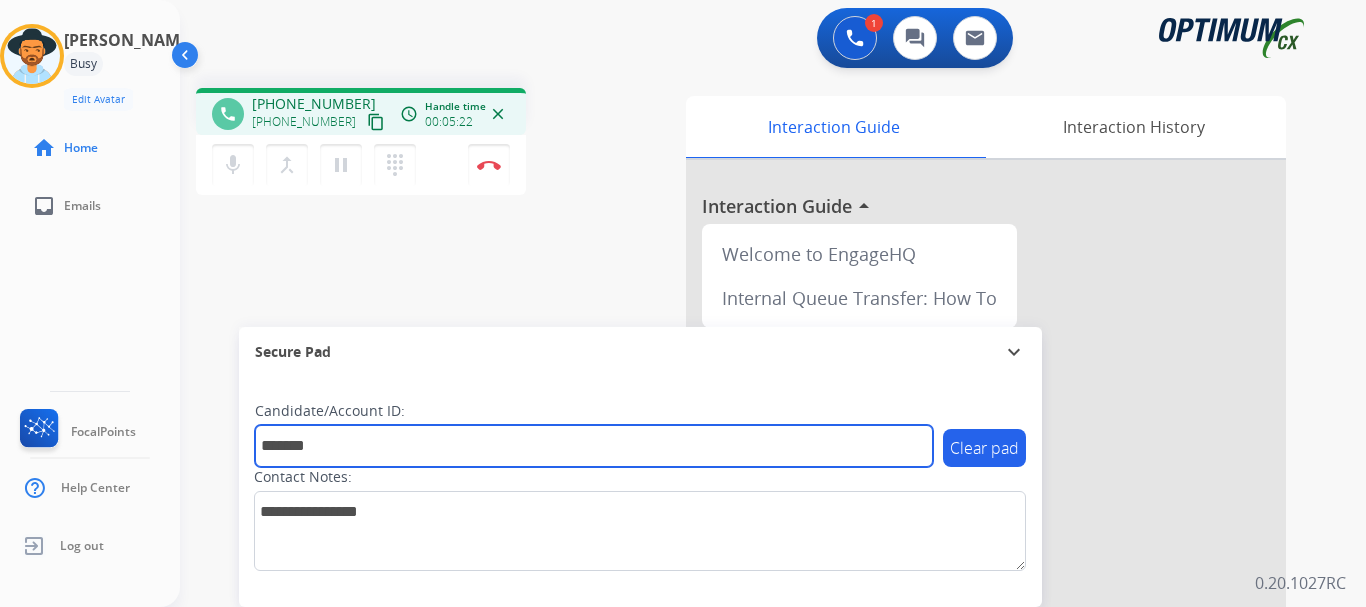type on "*******" 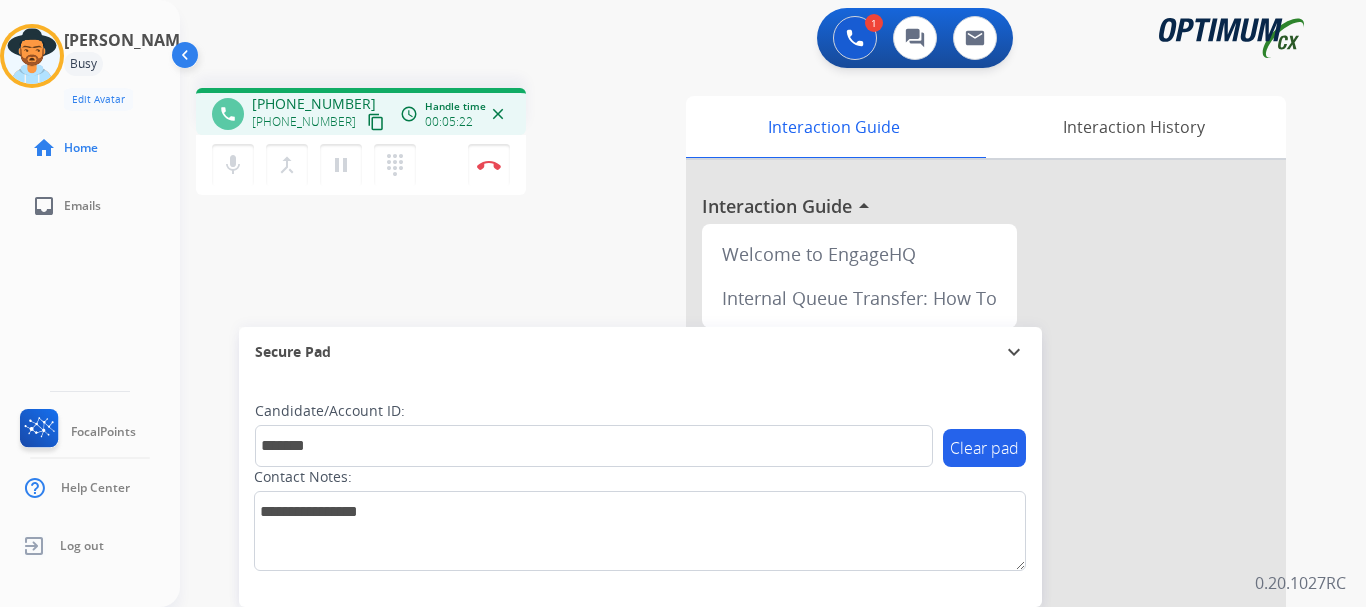 click on "phone [PHONE_NUMBER] [PHONE_NUMBER] content_copy access_time Call metrics Queue   00:50 Hold   00:00 Talk   05:23 Total   06:12 Handle time 00:05:22 close mic Mute merge_type Bridge pause Hold dialpad Dialpad Disconnect swap_horiz Break voice bridge close_fullscreen Connect 3-Way Call merge_type Separate 3-Way Call  Interaction Guide   Interaction History  Interaction Guide arrow_drop_up  Welcome to EngageHQ   Internal Queue Transfer: How To  Secure Pad expand_more Clear pad Candidate/Account ID: ******* Contact Notes:" at bounding box center (749, 489) 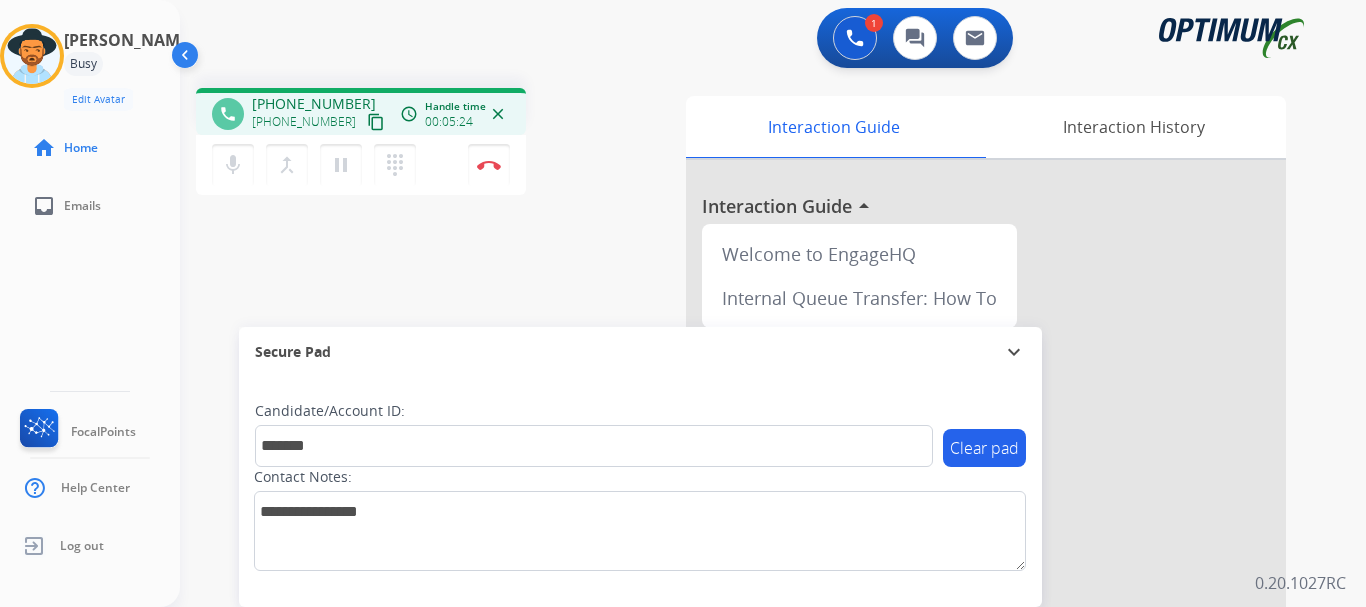 click on "phone [PHONE_NUMBER] [PHONE_NUMBER] content_copy access_time Call metrics Queue   00:50 Hold   00:00 Talk   05:25 Total   06:14 Handle time 00:05:24 close mic Mute merge_type Bridge pause Hold dialpad Dialpad Disconnect swap_horiz Break voice bridge close_fullscreen Connect 3-Way Call merge_type Separate 3-Way Call  Interaction Guide   Interaction History  Interaction Guide arrow_drop_up  Welcome to EngageHQ   Internal Queue Transfer: How To  Secure Pad expand_more Clear pad Candidate/Account ID: ******* Contact Notes:" at bounding box center (749, 489) 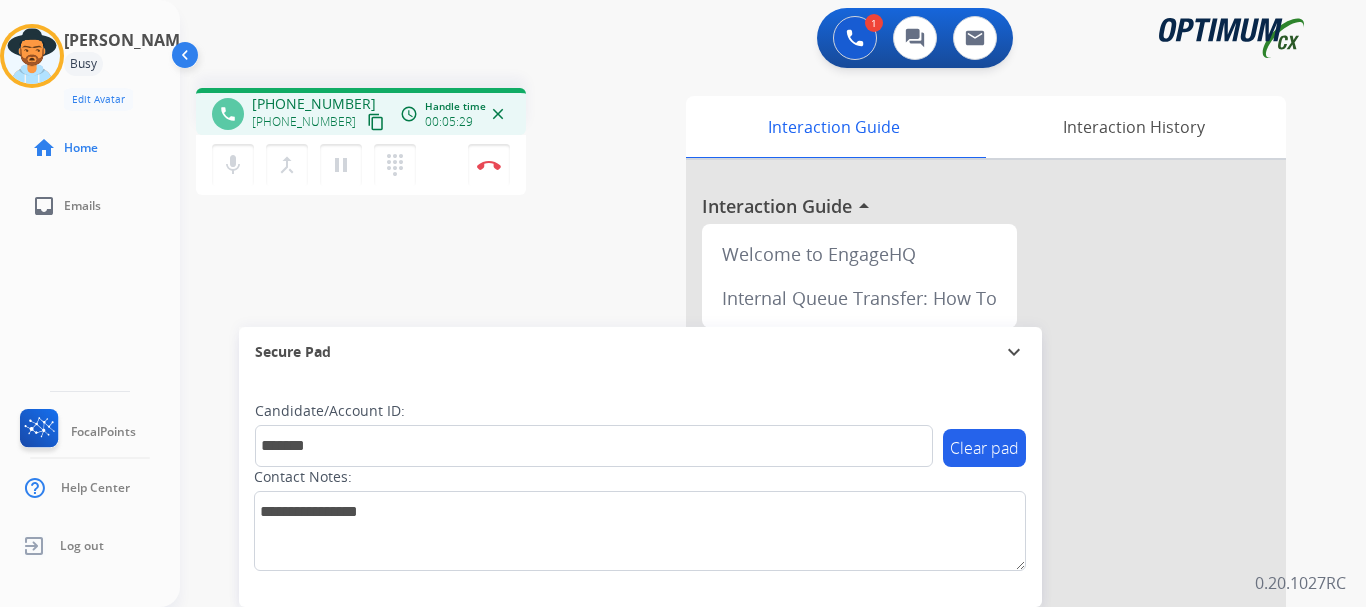 click at bounding box center [489, 165] 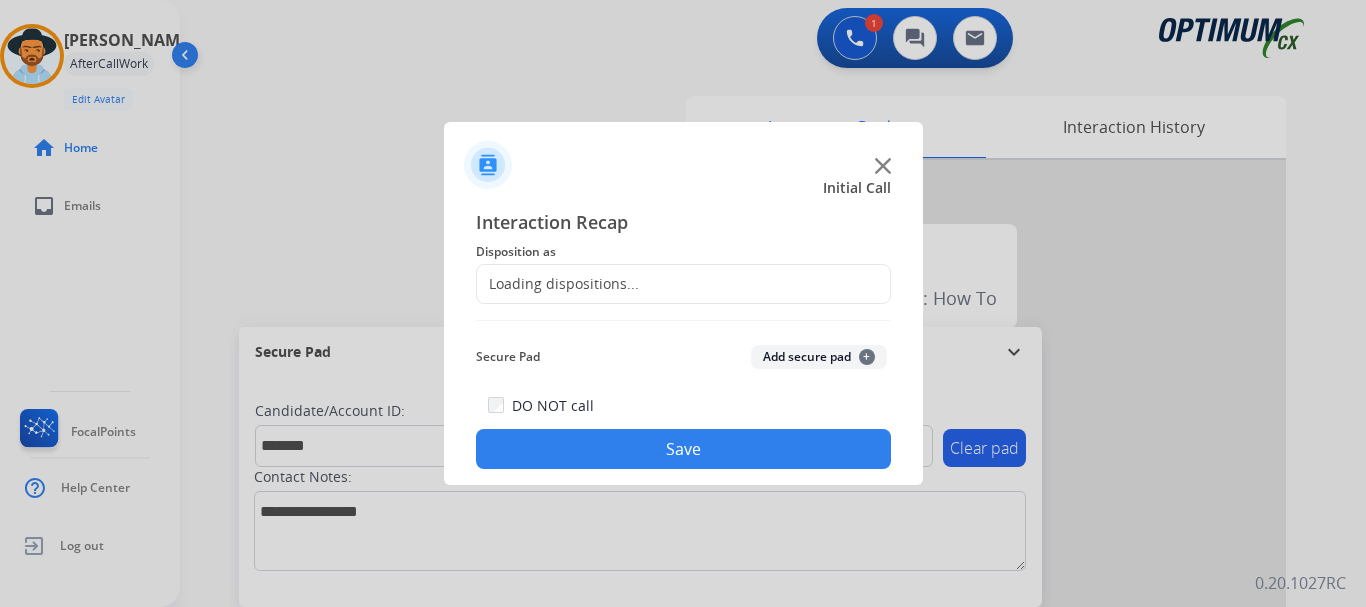 click on "Add secure pad  +" 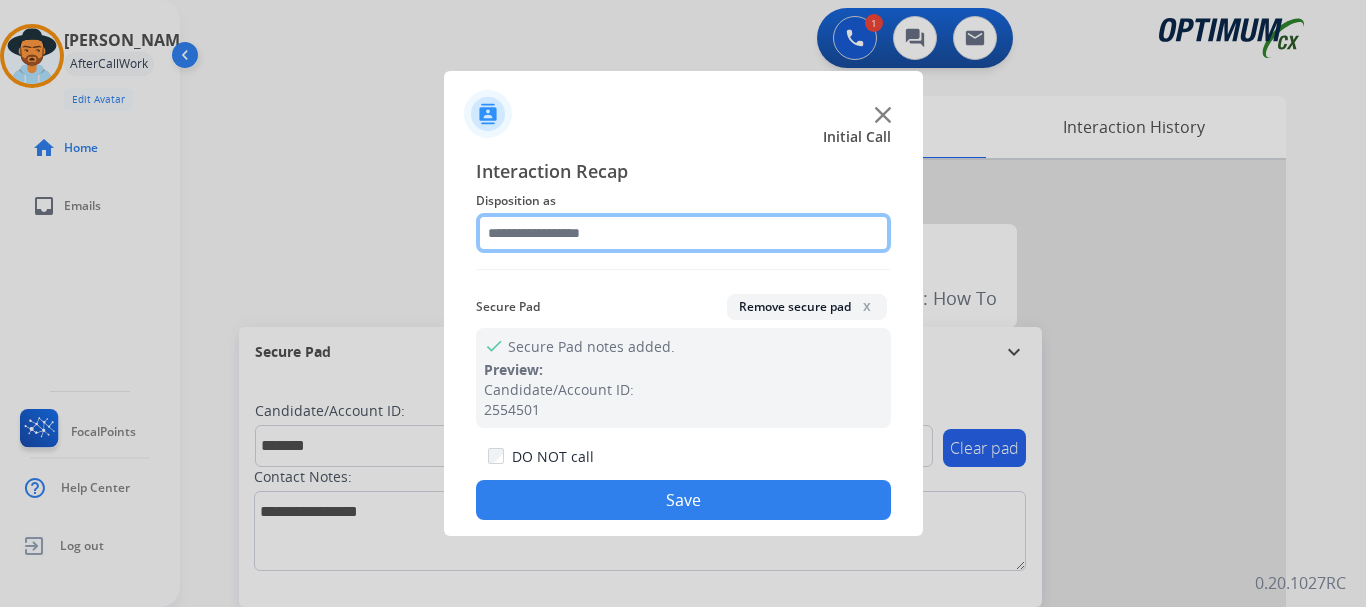 click 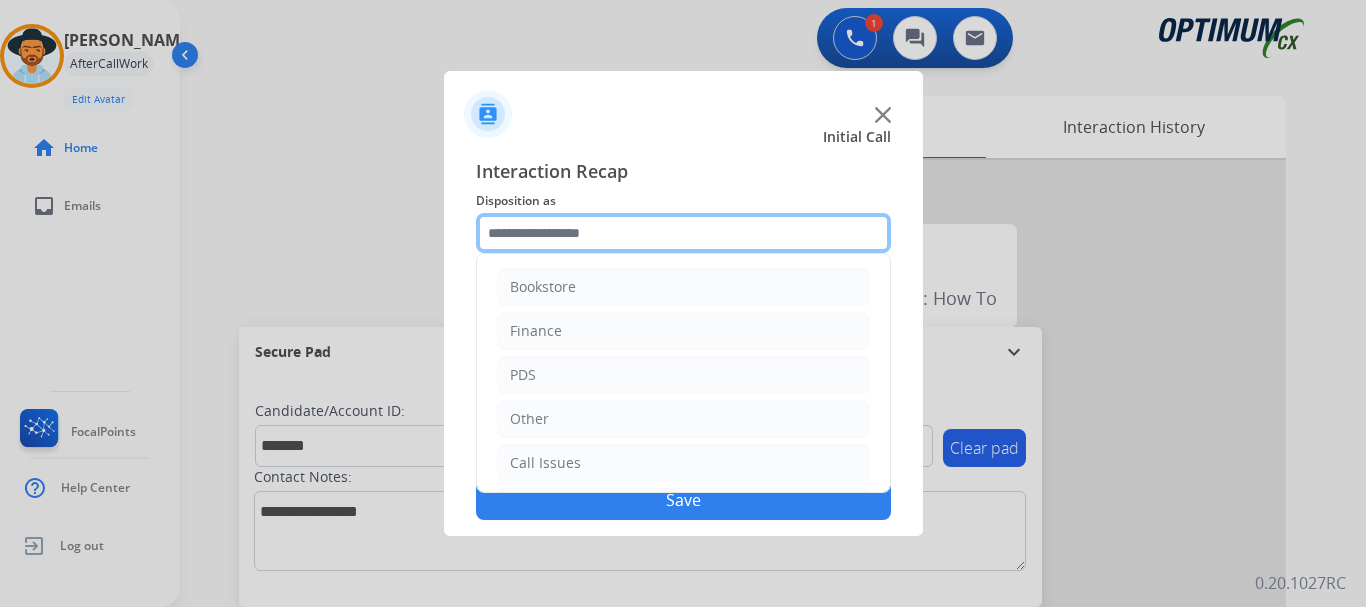 scroll, scrollTop: 136, scrollLeft: 0, axis: vertical 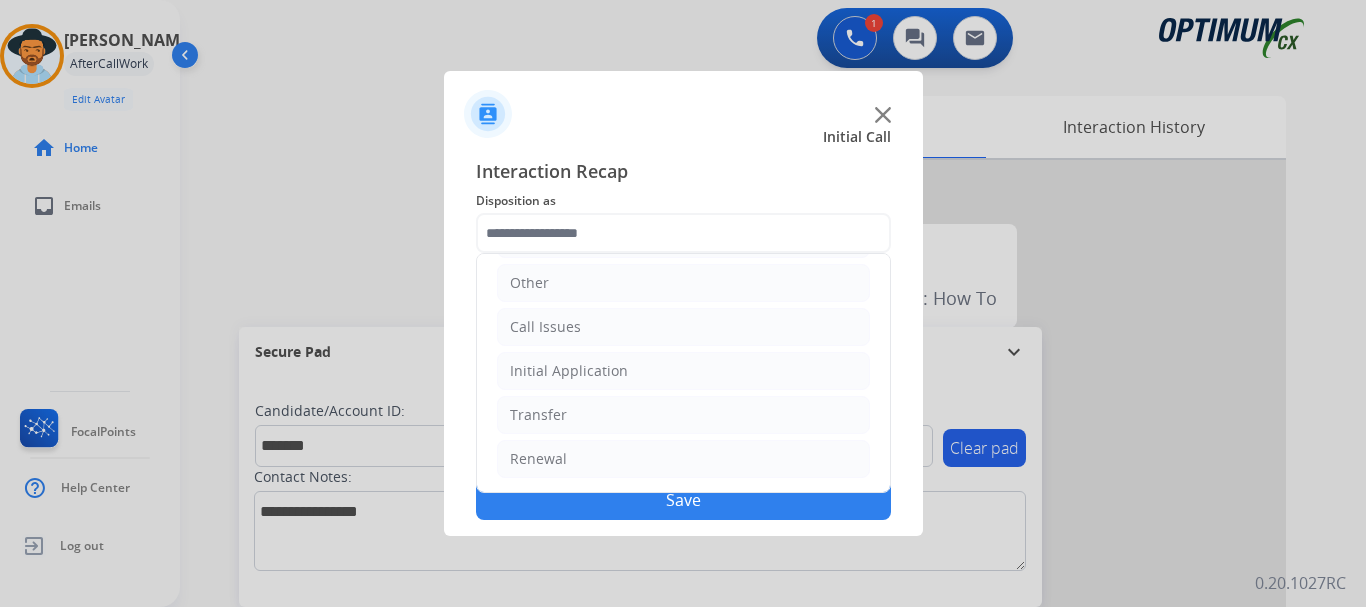 click on "Renewal" 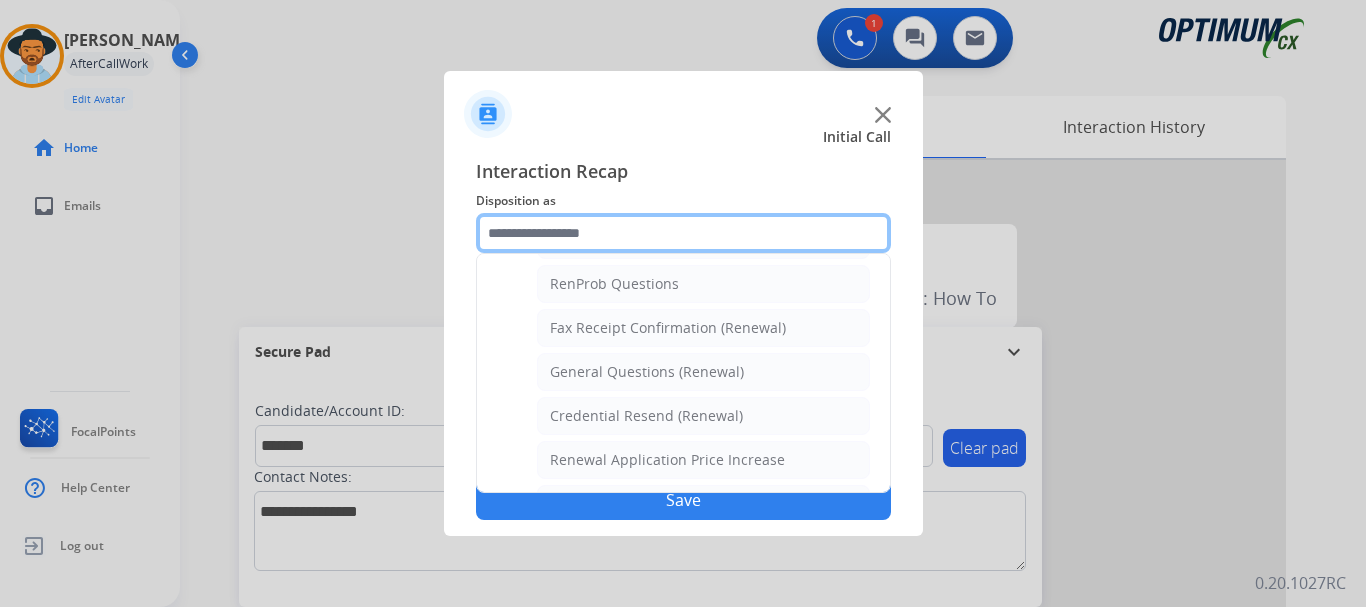 scroll, scrollTop: 506, scrollLeft: 0, axis: vertical 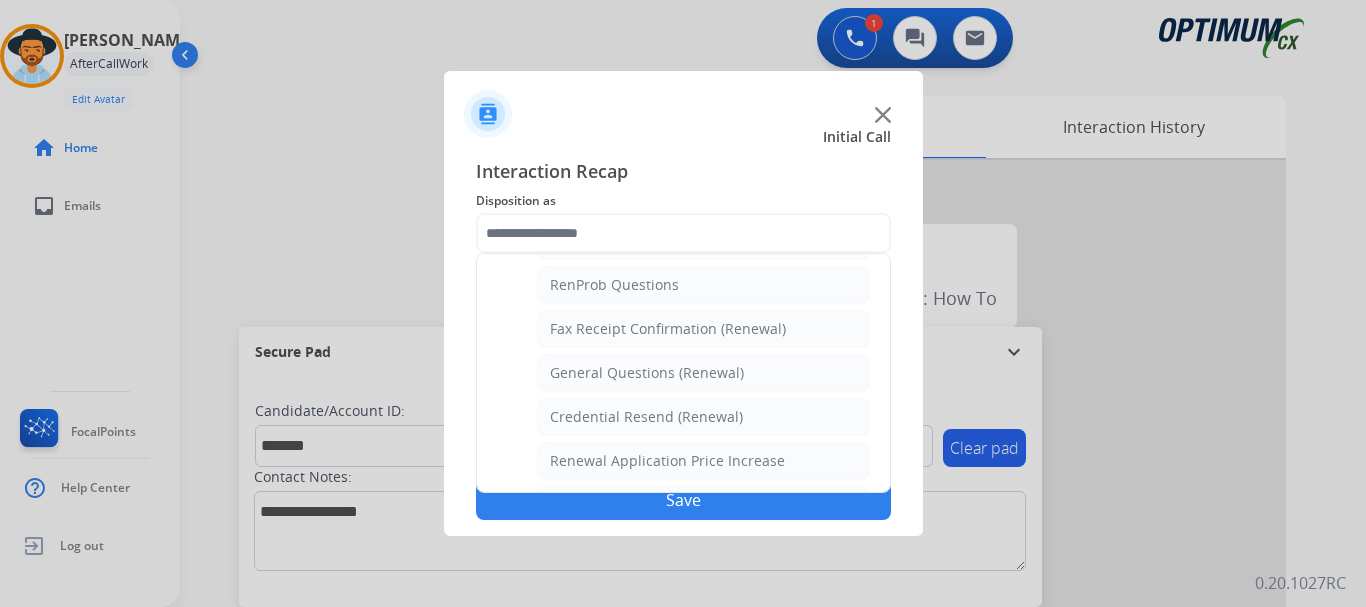 click on "General Questions (Renewal)" 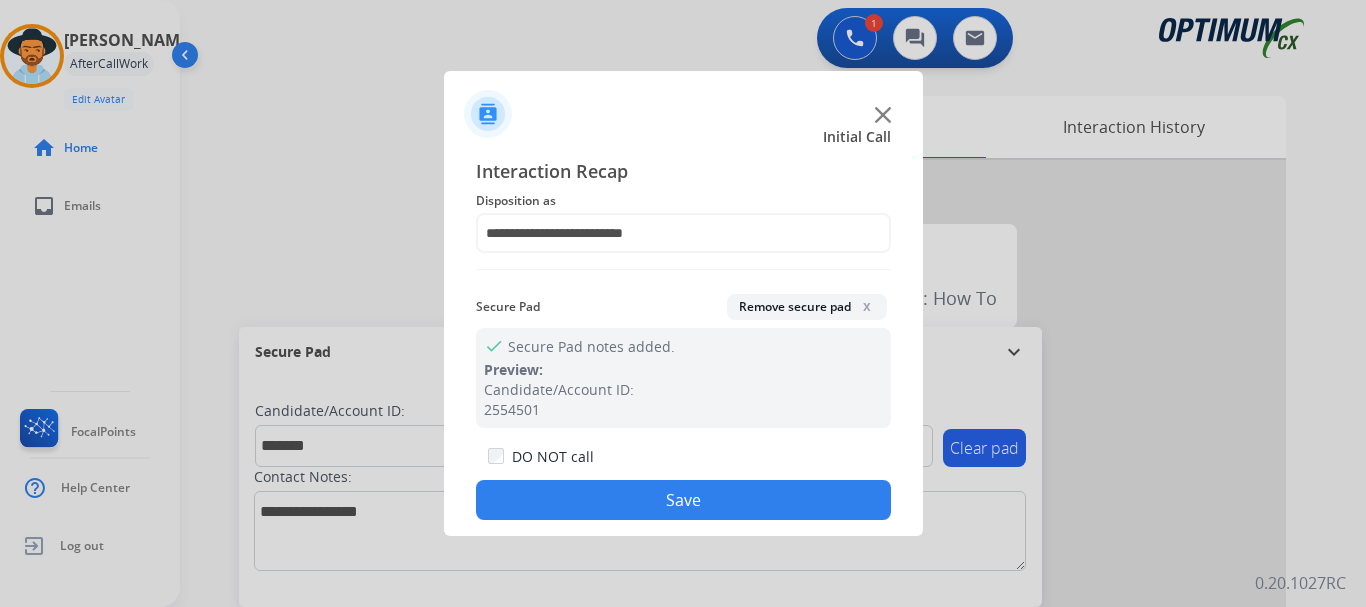 click on "Save" 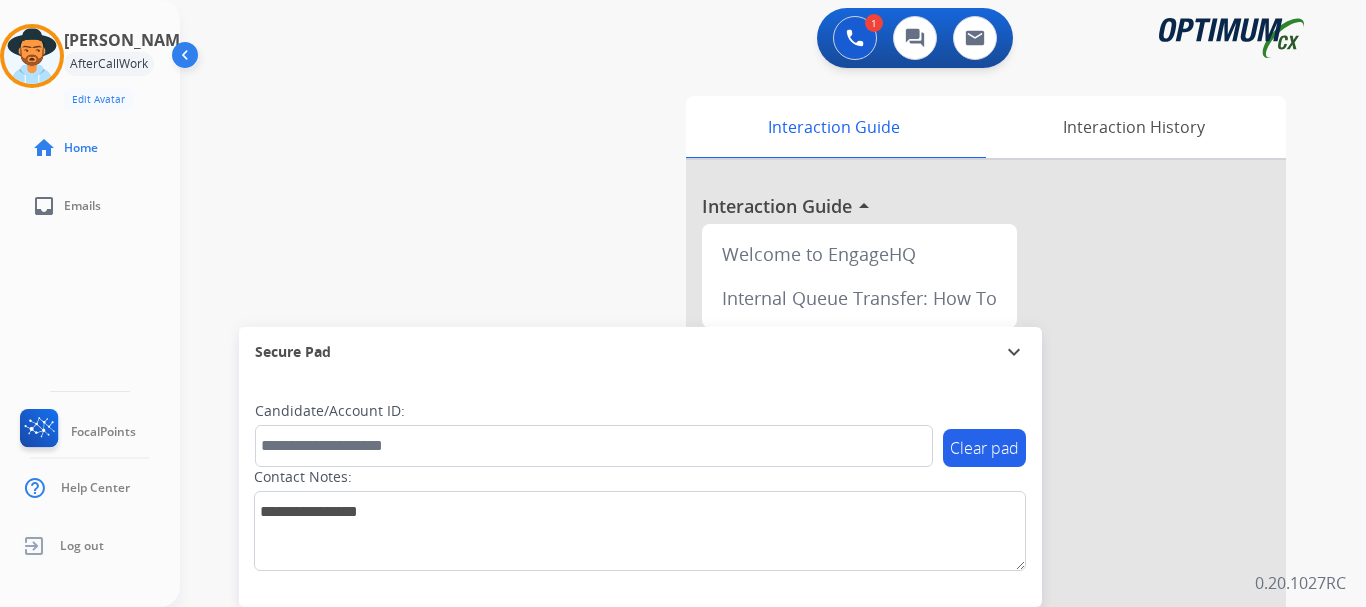 click on "swap_horiz Break voice bridge close_fullscreen Connect 3-Way Call merge_type Separate 3-Way Call  Interaction Guide   Interaction History  Interaction Guide arrow_drop_up  Welcome to EngageHQ   Internal Queue Transfer: How To  Secure Pad expand_more Clear pad Candidate/Account ID: Contact Notes:" at bounding box center [749, 489] 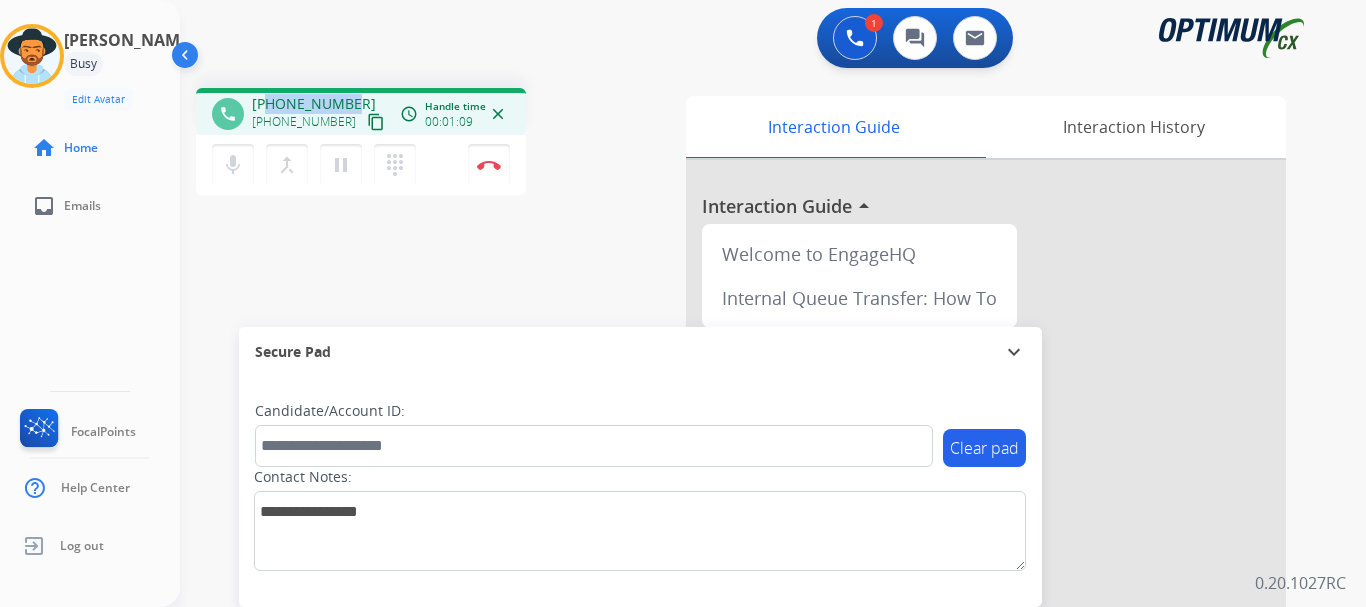drag, startPoint x: 268, startPoint y: 100, endPoint x: 349, endPoint y: 94, distance: 81.22192 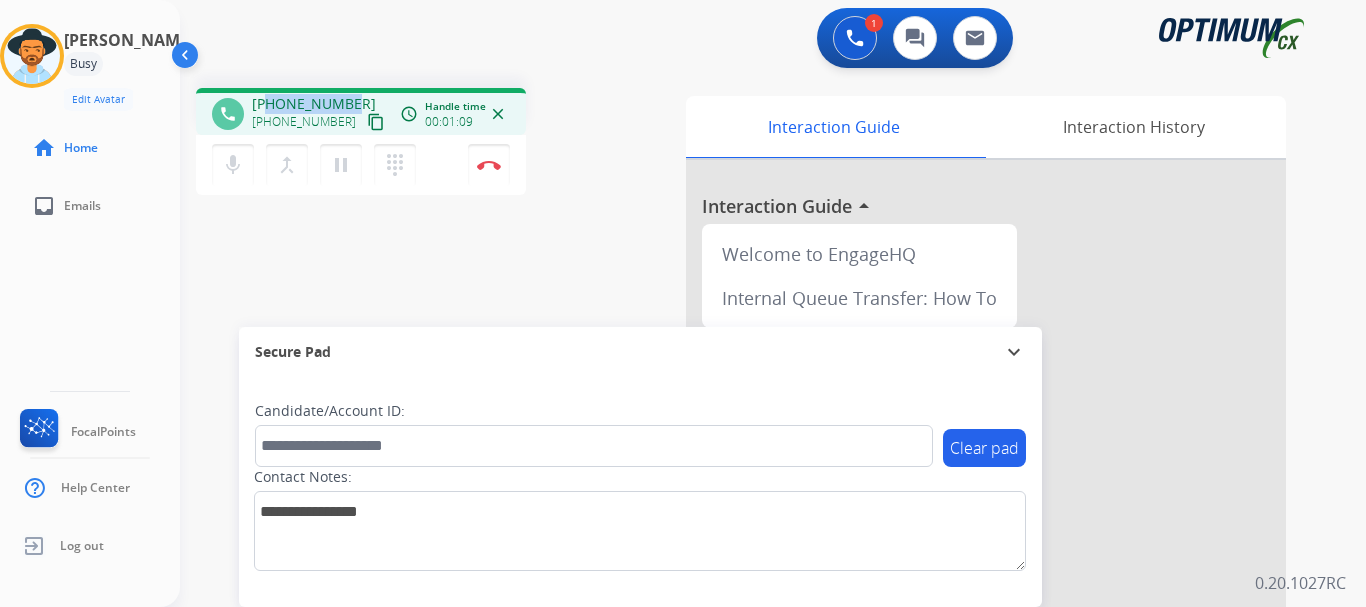 click on "[PHONE_NUMBER] [PHONE_NUMBER] content_copy" at bounding box center [320, 114] 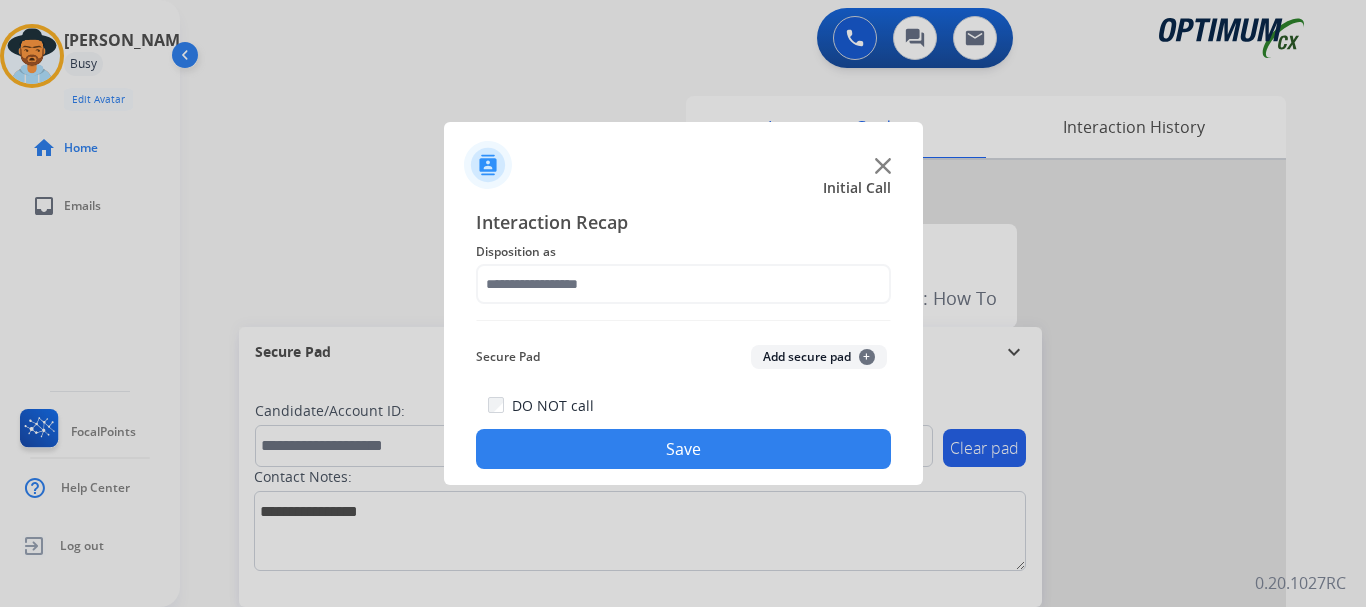 click 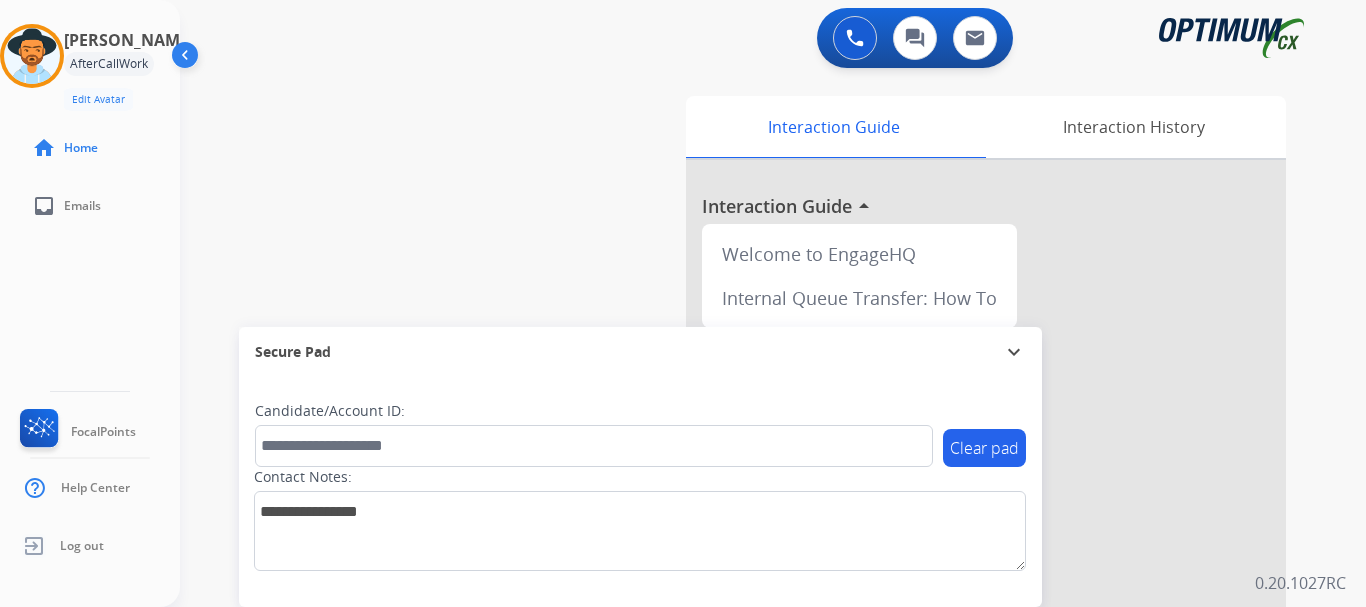 click at bounding box center [32, 56] 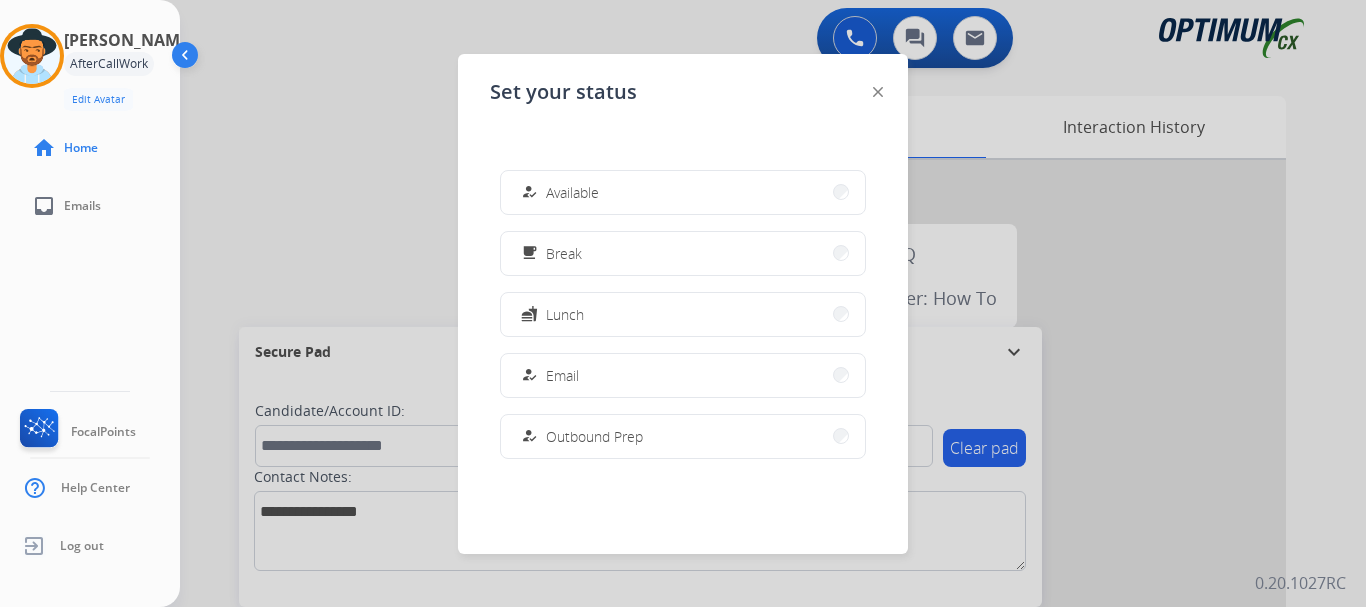 click on "free_breakfast Break" at bounding box center [683, 253] 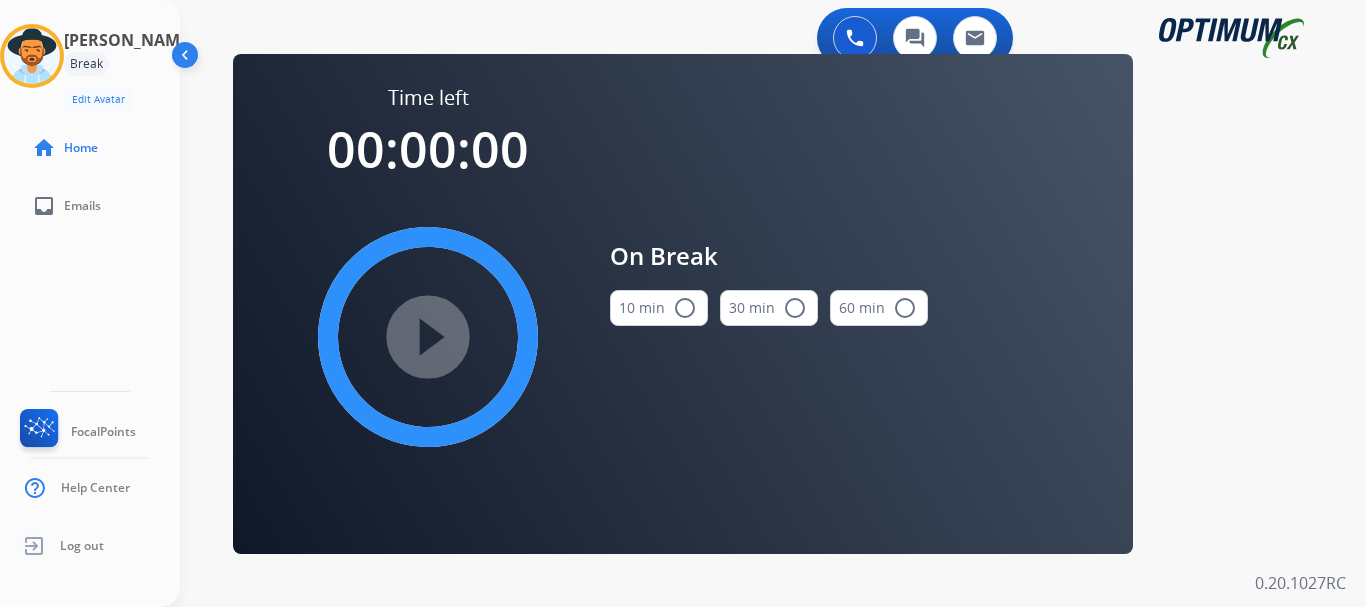 click on "10 min  radio_button_unchecked" at bounding box center (659, 308) 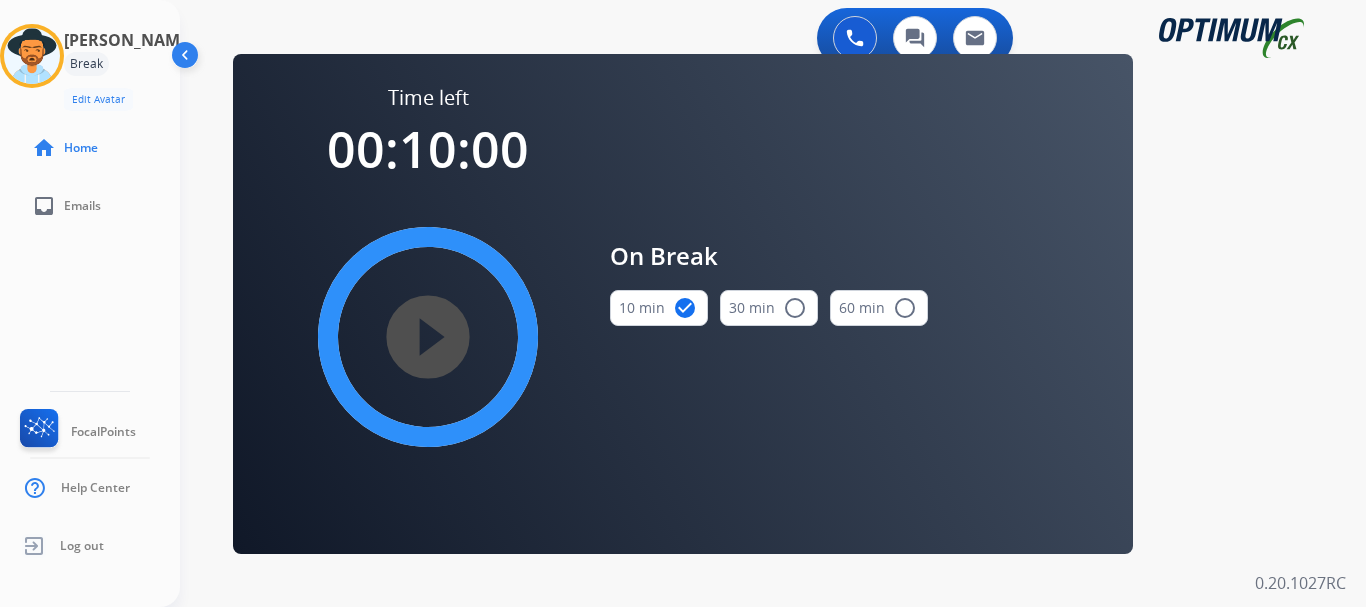 click on "play_circle_filled" at bounding box center (428, 337) 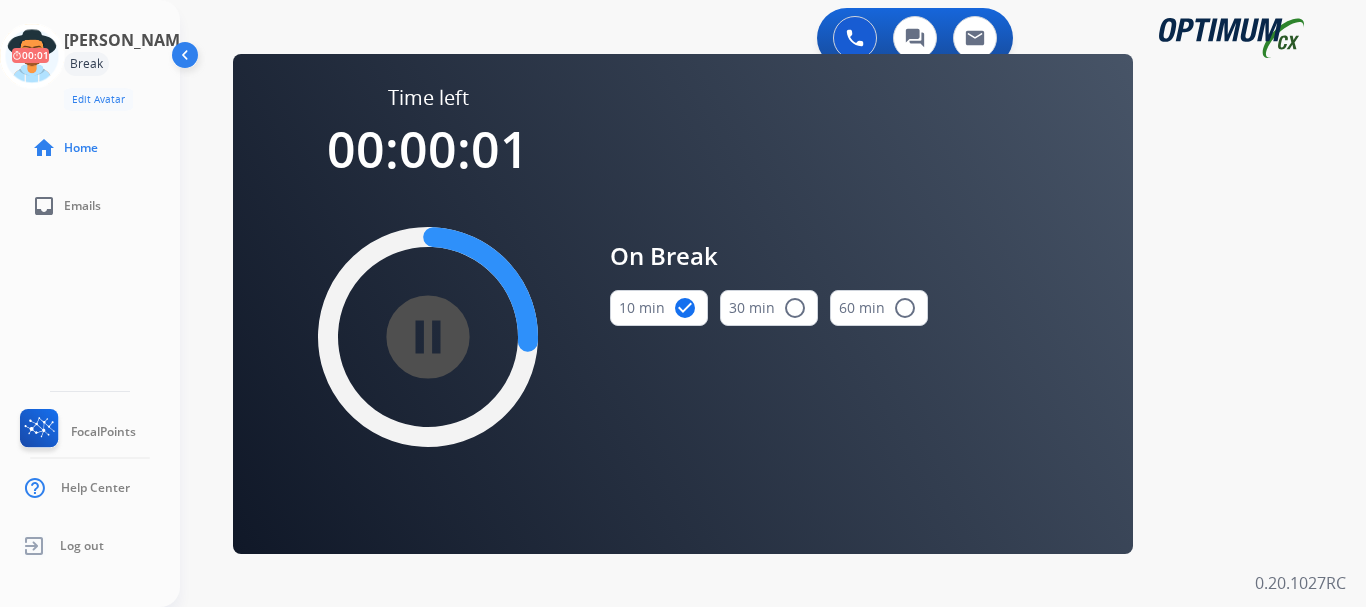click 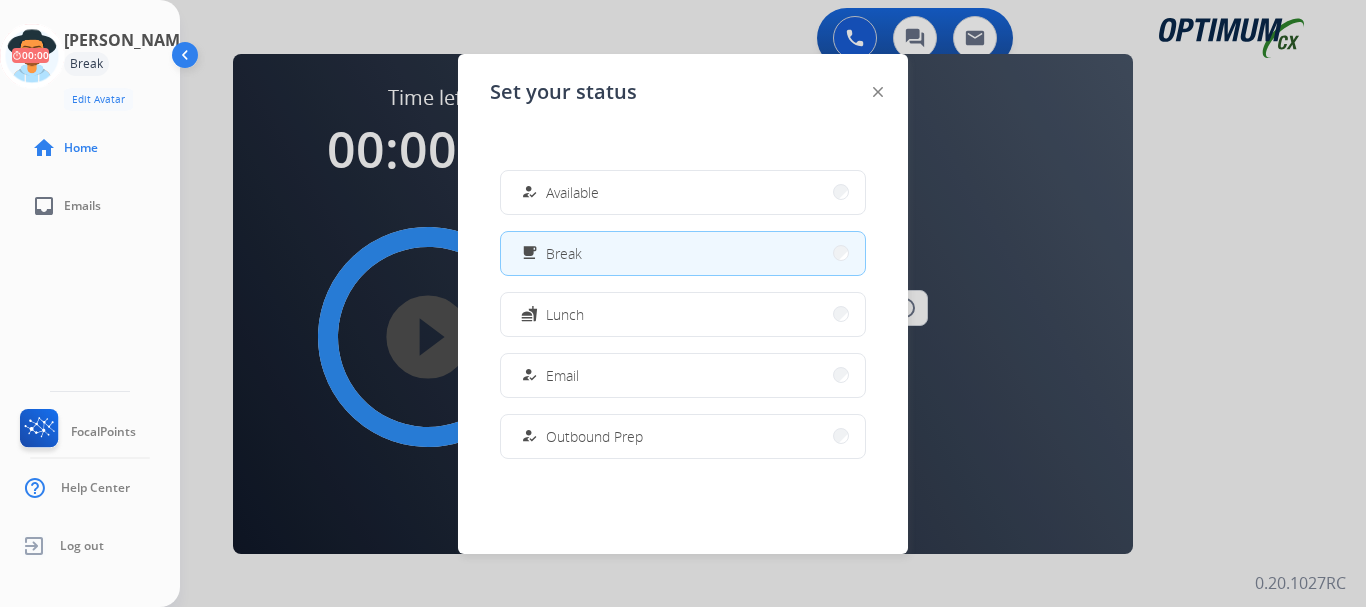 click on "how_to_reg Available" at bounding box center (683, 192) 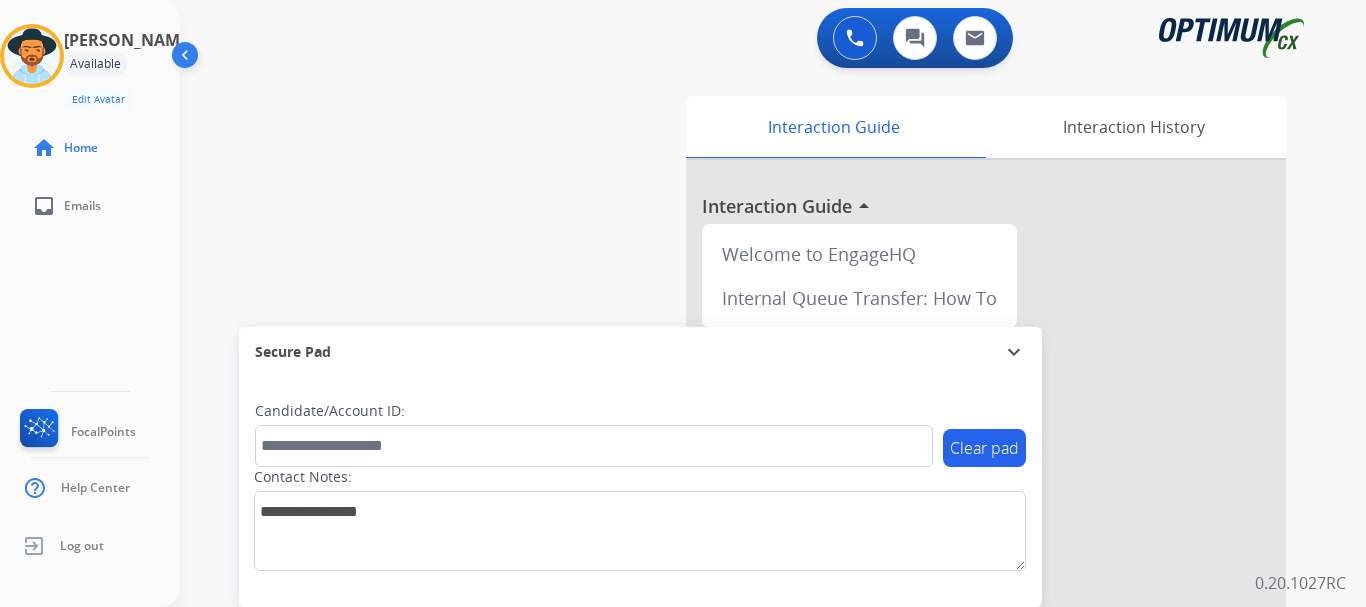 click on "swap_horiz Break voice bridge close_fullscreen Connect 3-Way Call merge_type Separate 3-Way Call  Interaction Guide   Interaction History  Interaction Guide arrow_drop_up  Welcome to EngageHQ   Internal Queue Transfer: How To  Secure Pad expand_more Clear pad Candidate/Account ID: Contact Notes:" at bounding box center (749, 489) 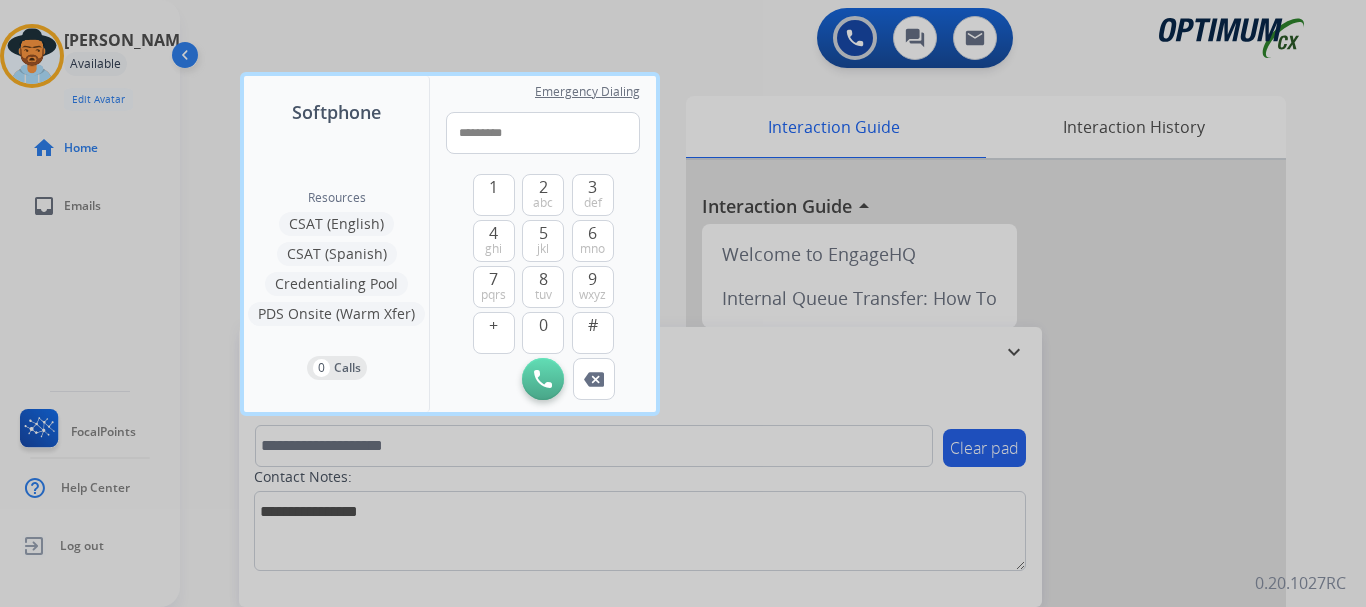 type on "**********" 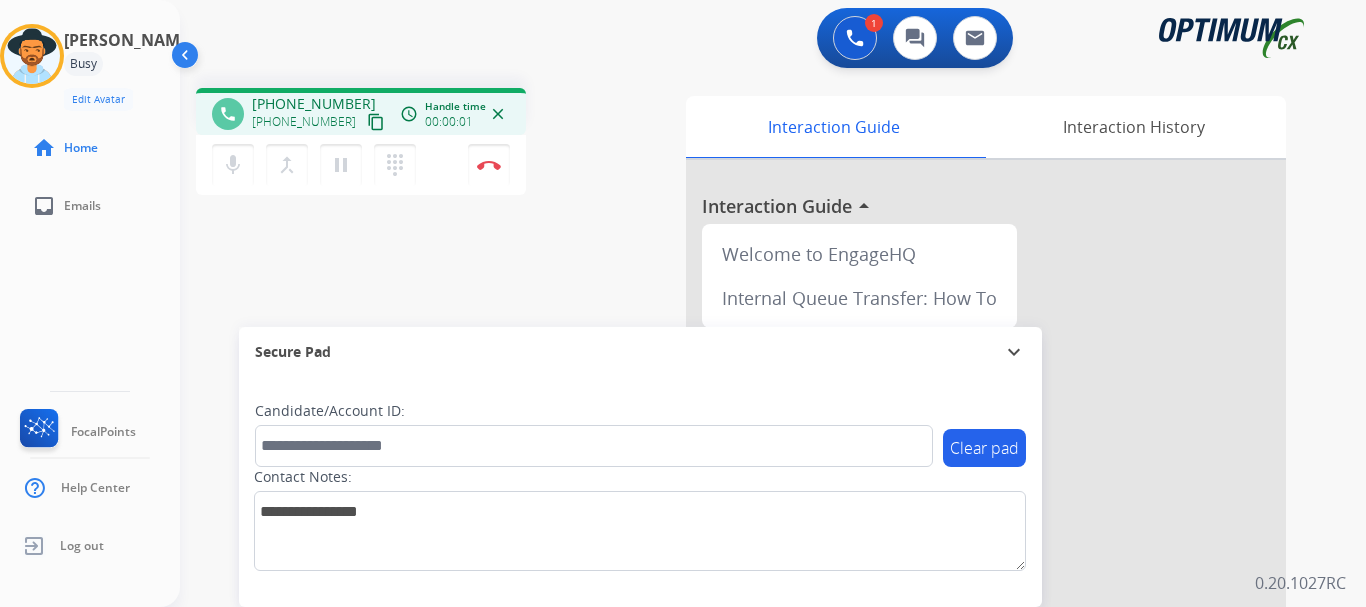 click at bounding box center [489, 165] 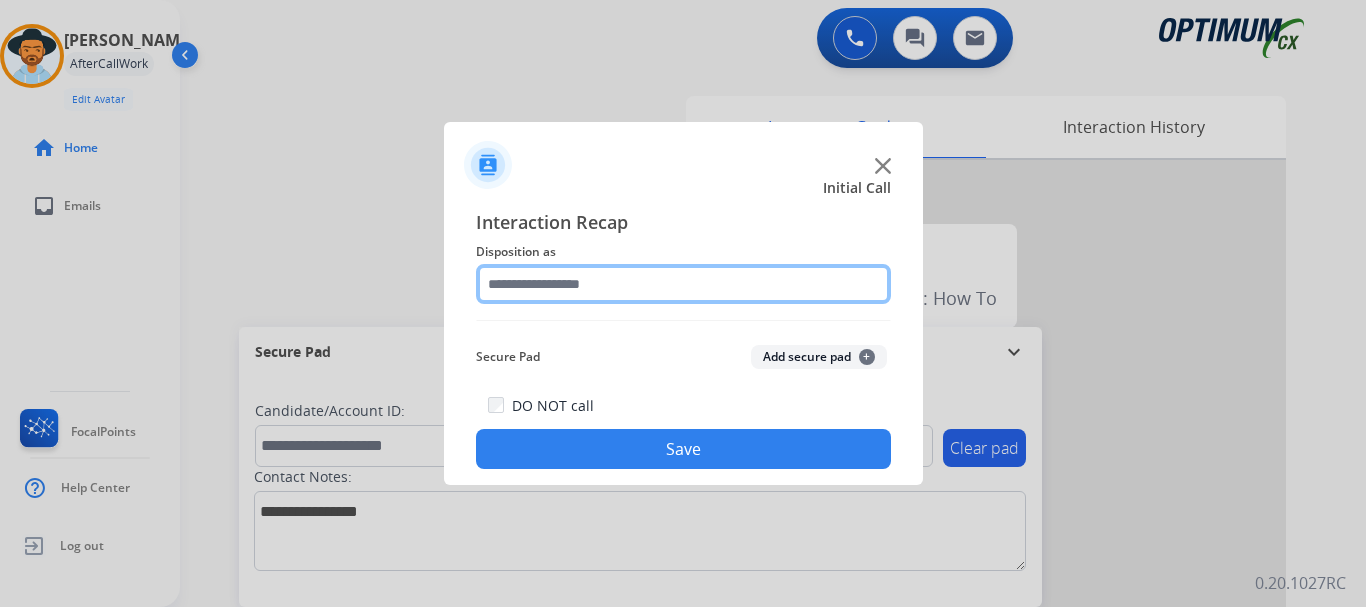 click 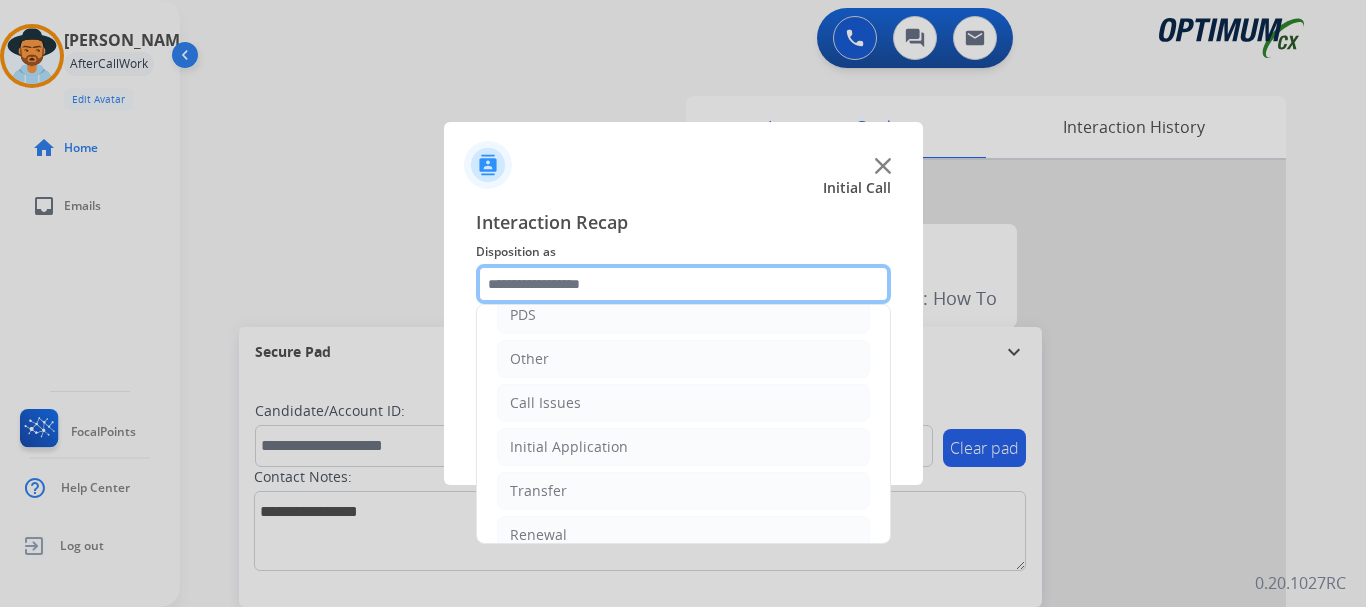 scroll, scrollTop: 126, scrollLeft: 0, axis: vertical 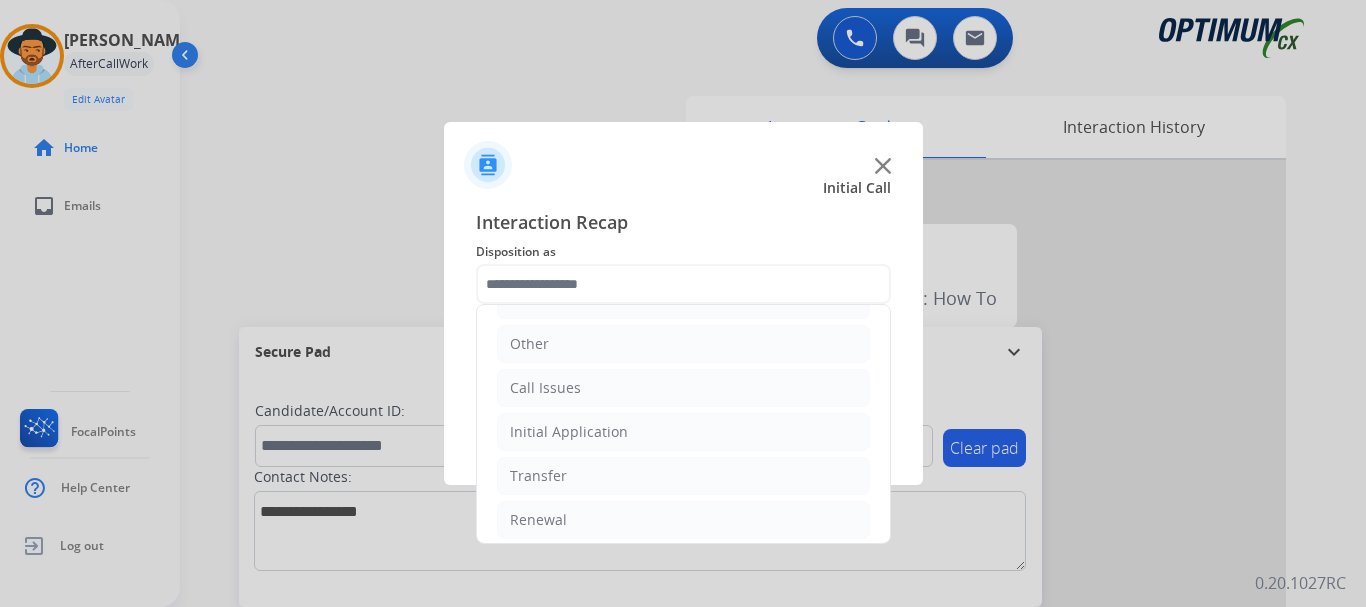 click on "Call Issues" 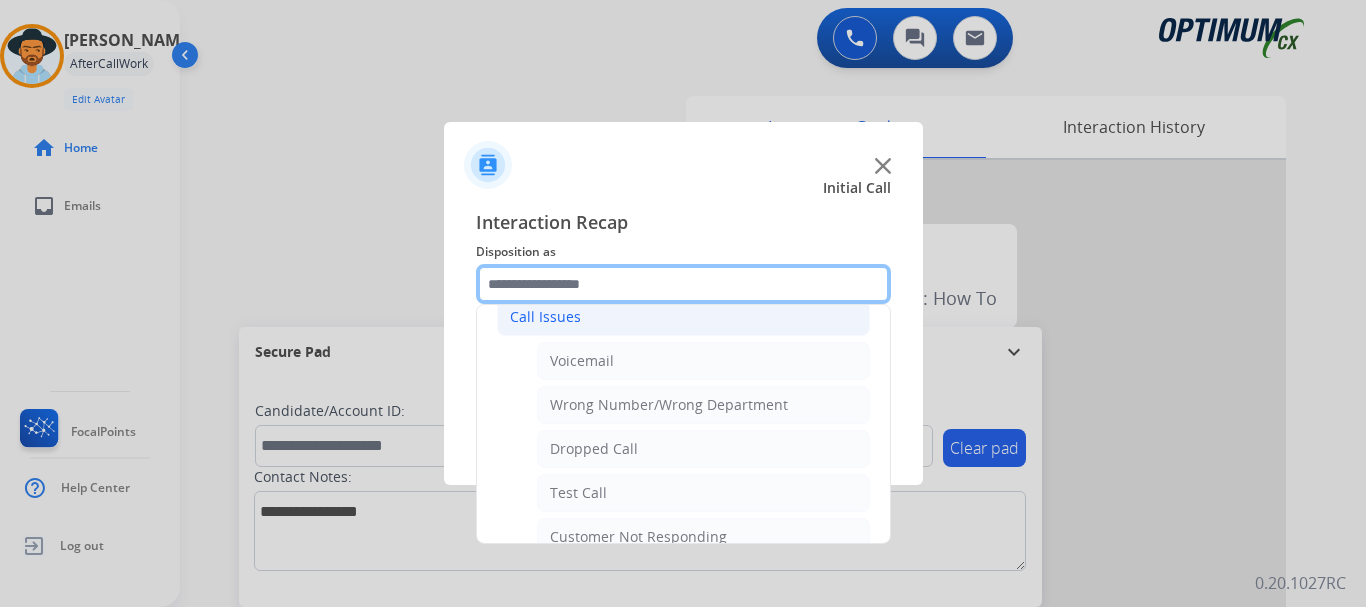 scroll, scrollTop: 224, scrollLeft: 0, axis: vertical 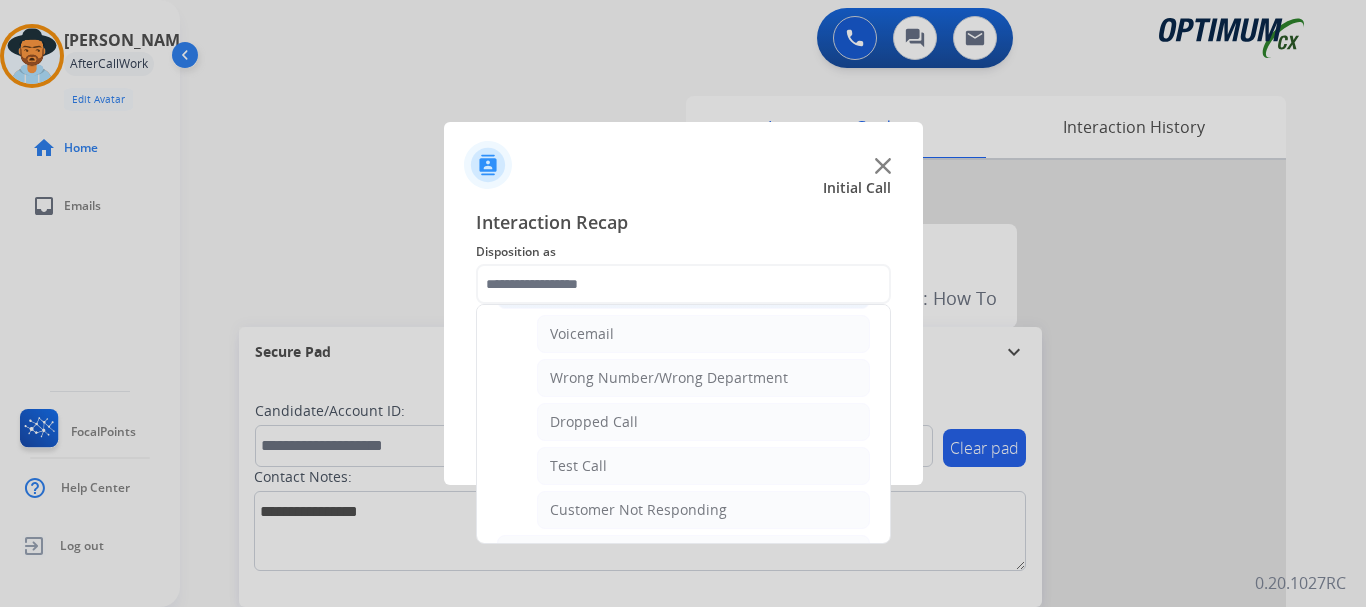 click on "Test Call" 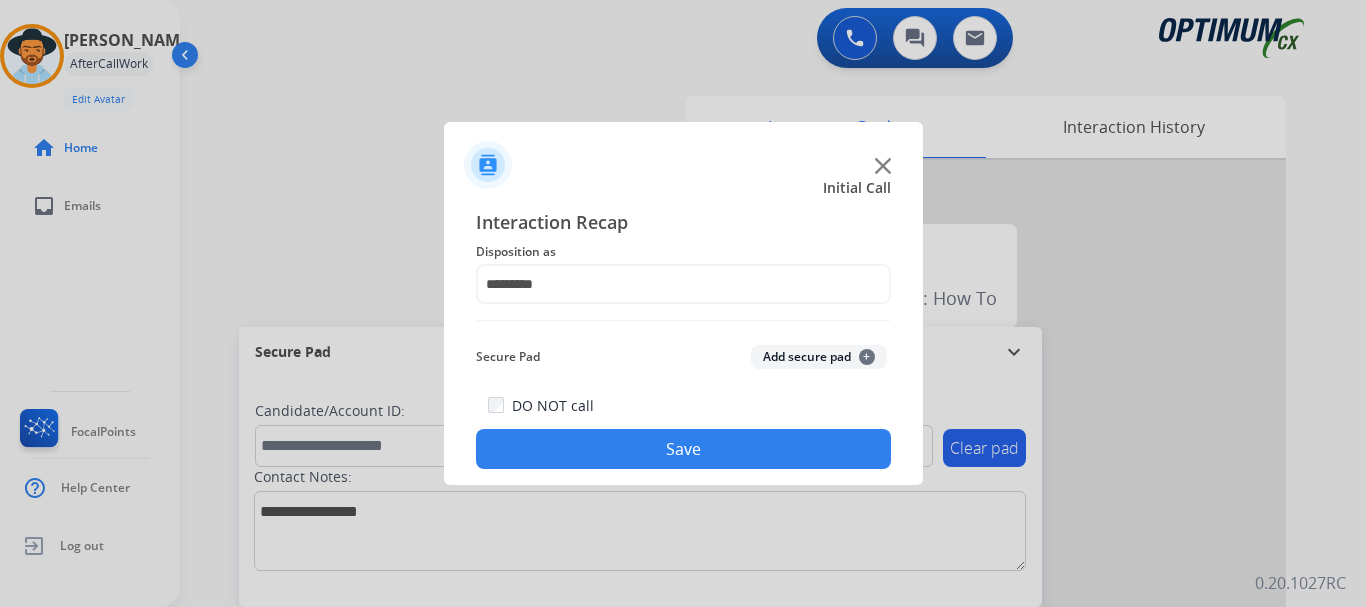 click on "Save" 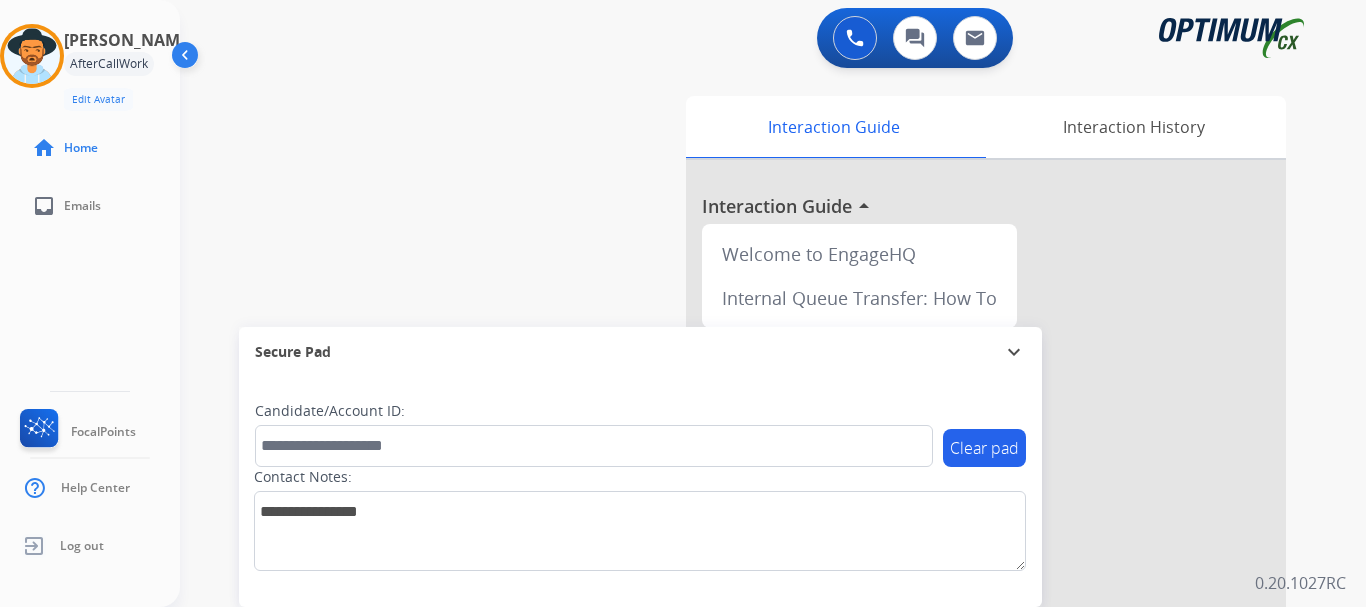 click on "swap_horiz Break voice bridge close_fullscreen Connect 3-Way Call merge_type Separate 3-Way Call  Interaction Guide   Interaction History  Interaction Guide arrow_drop_up  Welcome to EngageHQ   Internal Queue Transfer: How To  Secure Pad expand_more Clear pad Candidate/Account ID: Contact Notes:" at bounding box center [749, 489] 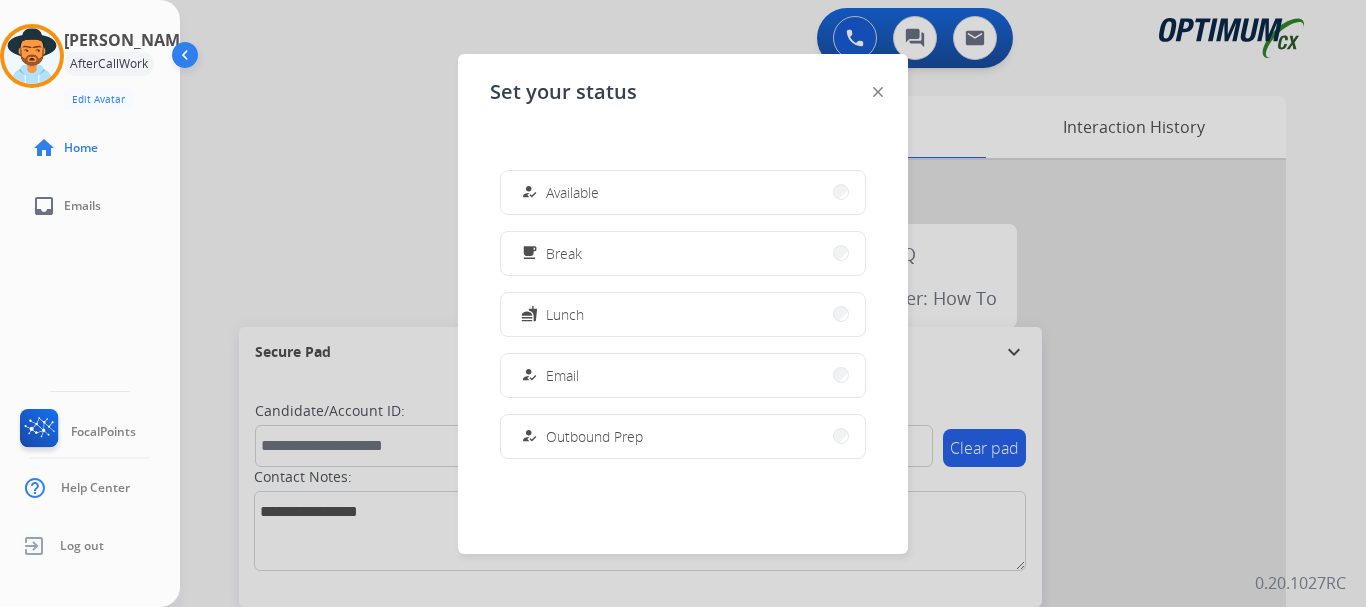 click on "how_to_reg Available" at bounding box center [683, 192] 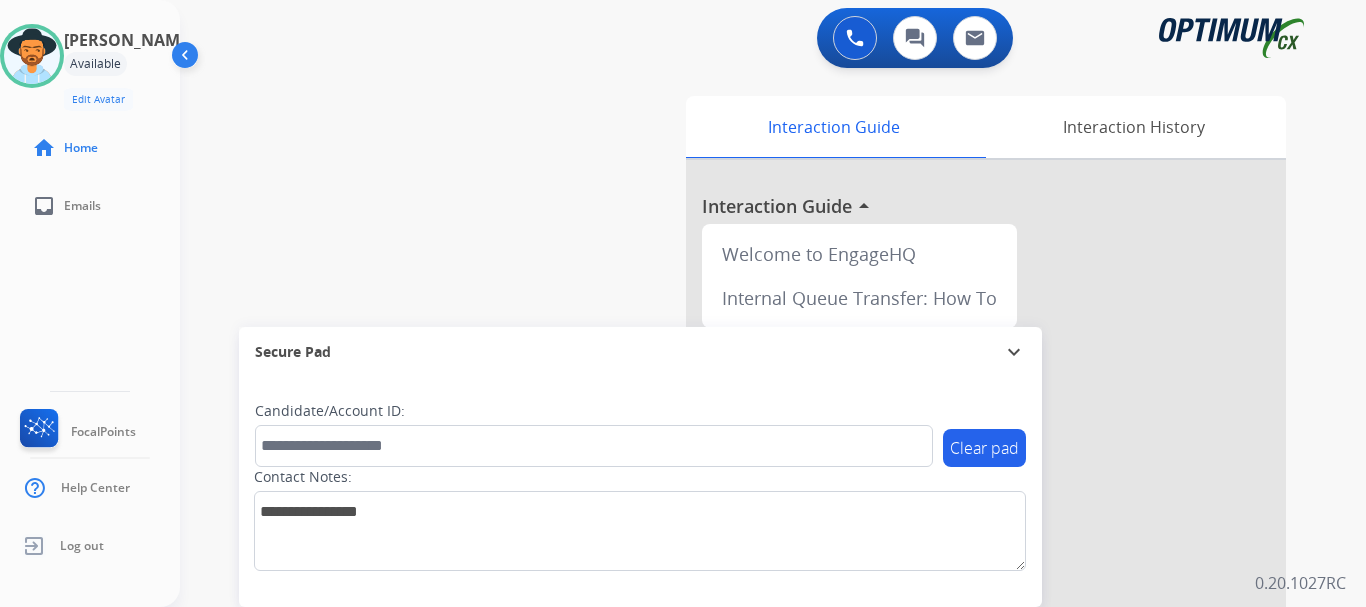 click at bounding box center [986, 533] 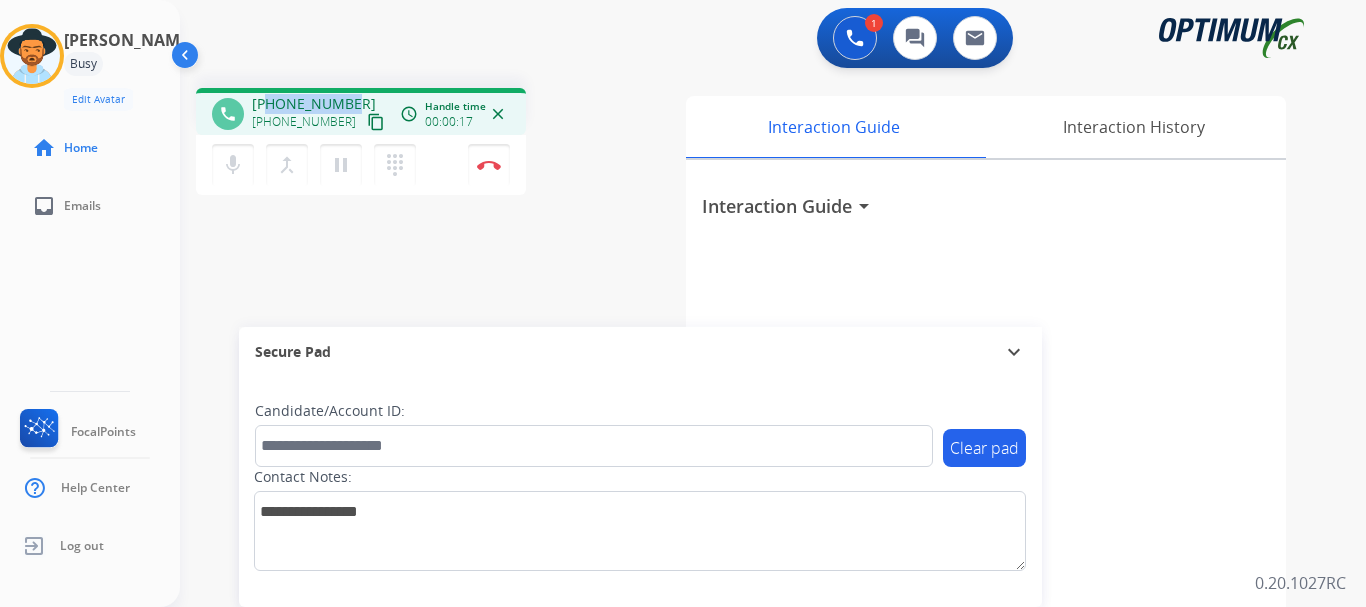 drag, startPoint x: 268, startPoint y: 96, endPoint x: 348, endPoint y: 97, distance: 80.00625 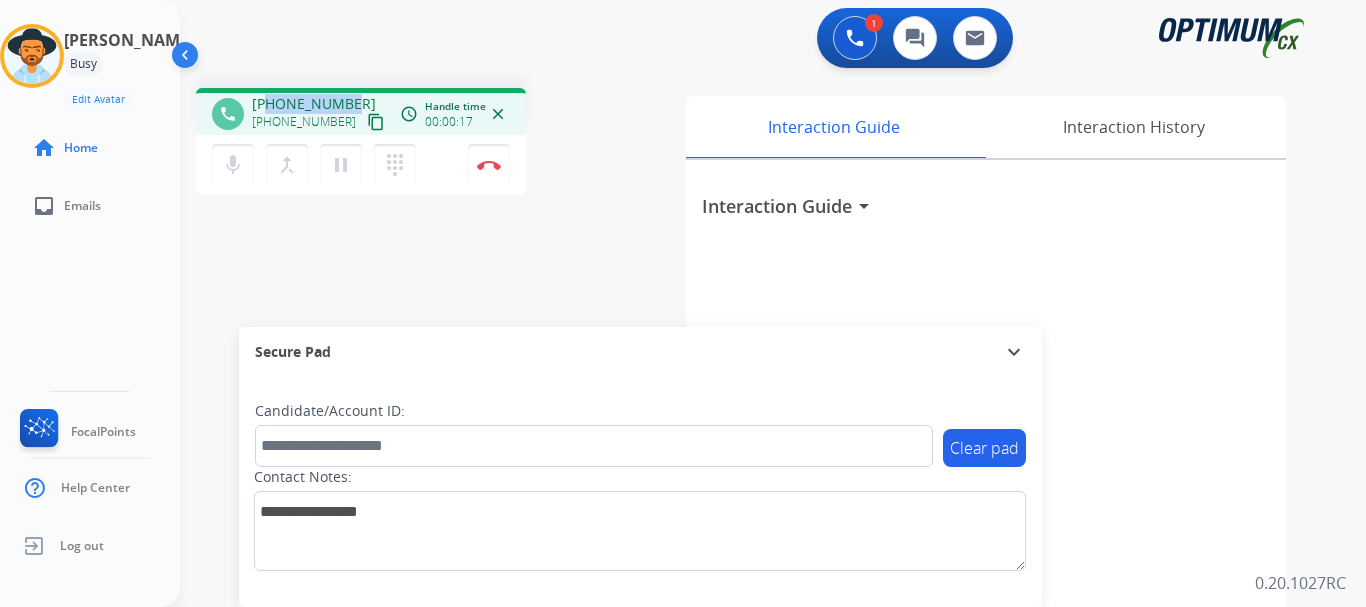click on "[PHONE_NUMBER]" at bounding box center [314, 104] 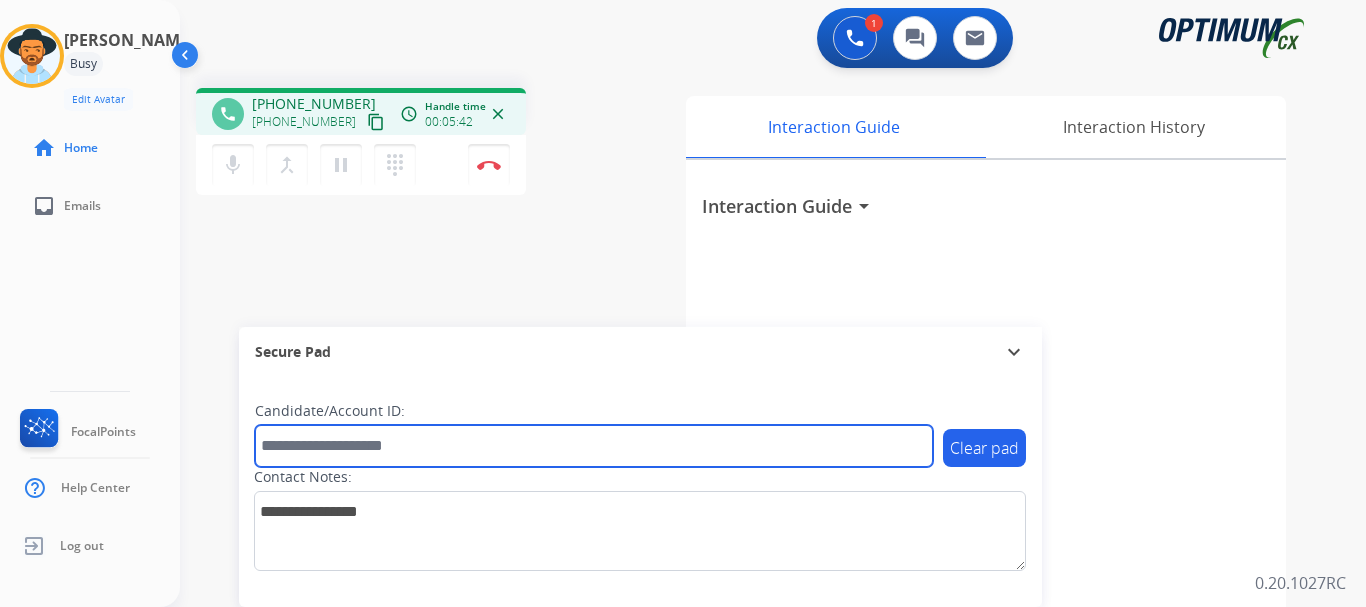 click at bounding box center (594, 446) 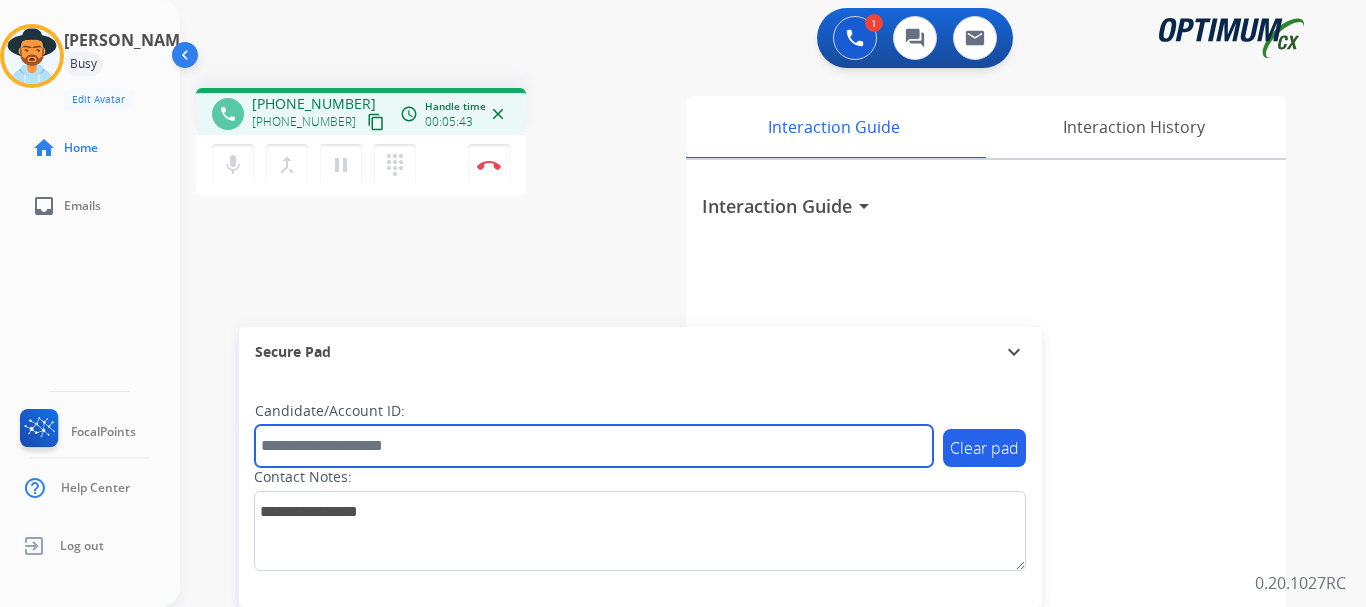 paste on "*******" 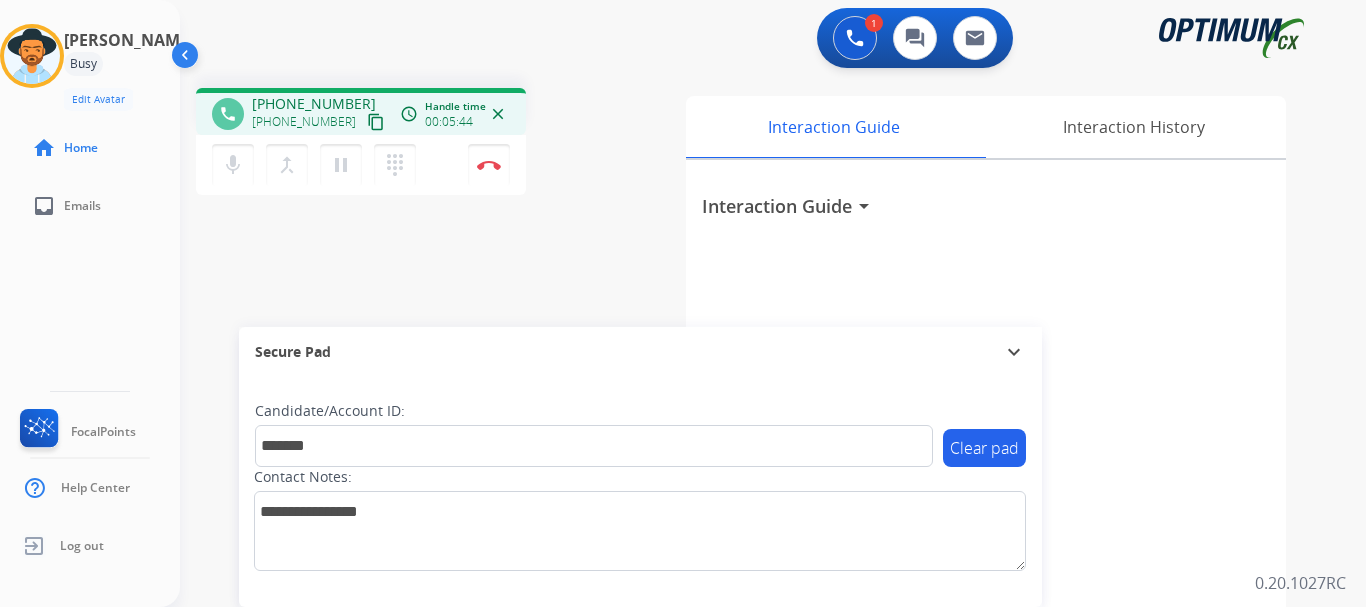 click on "Secure Pad" at bounding box center (640, 352) 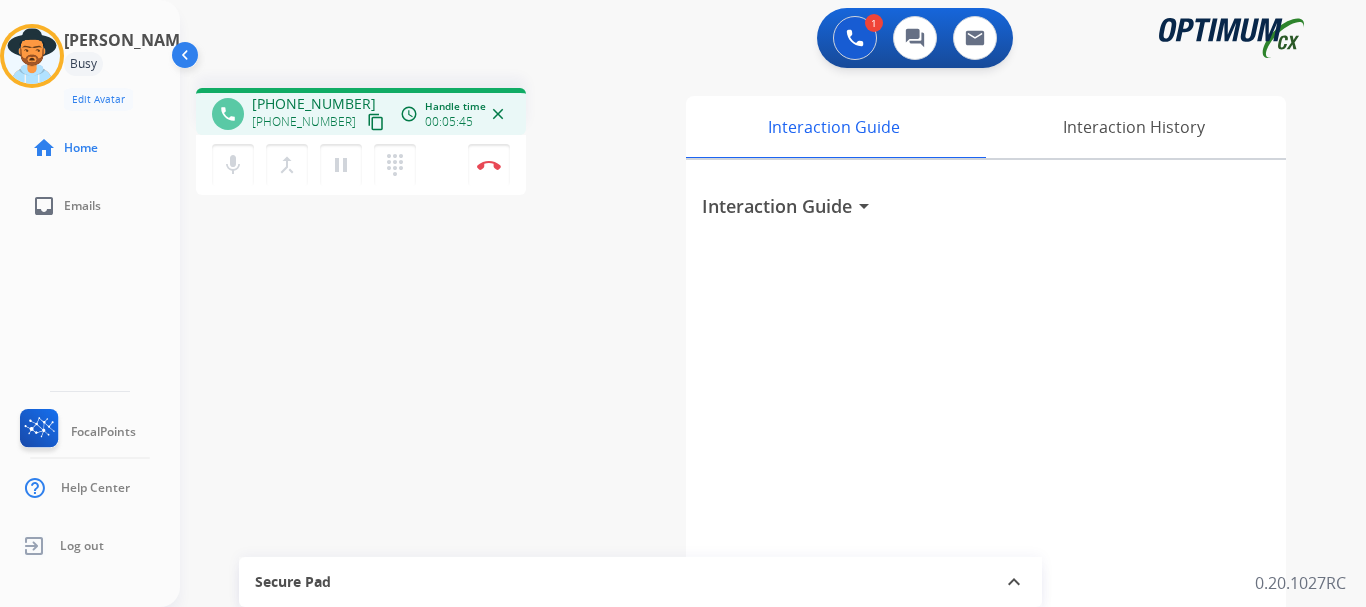 click at bounding box center (489, 165) 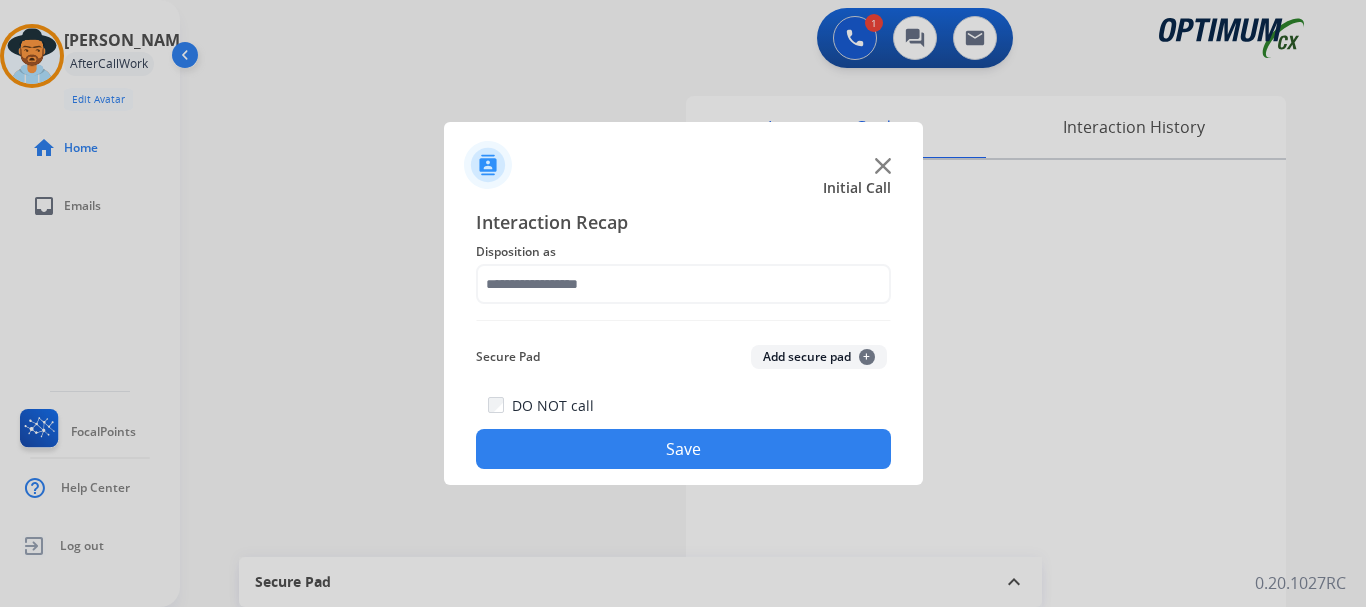 click on "Add secure pad  +" 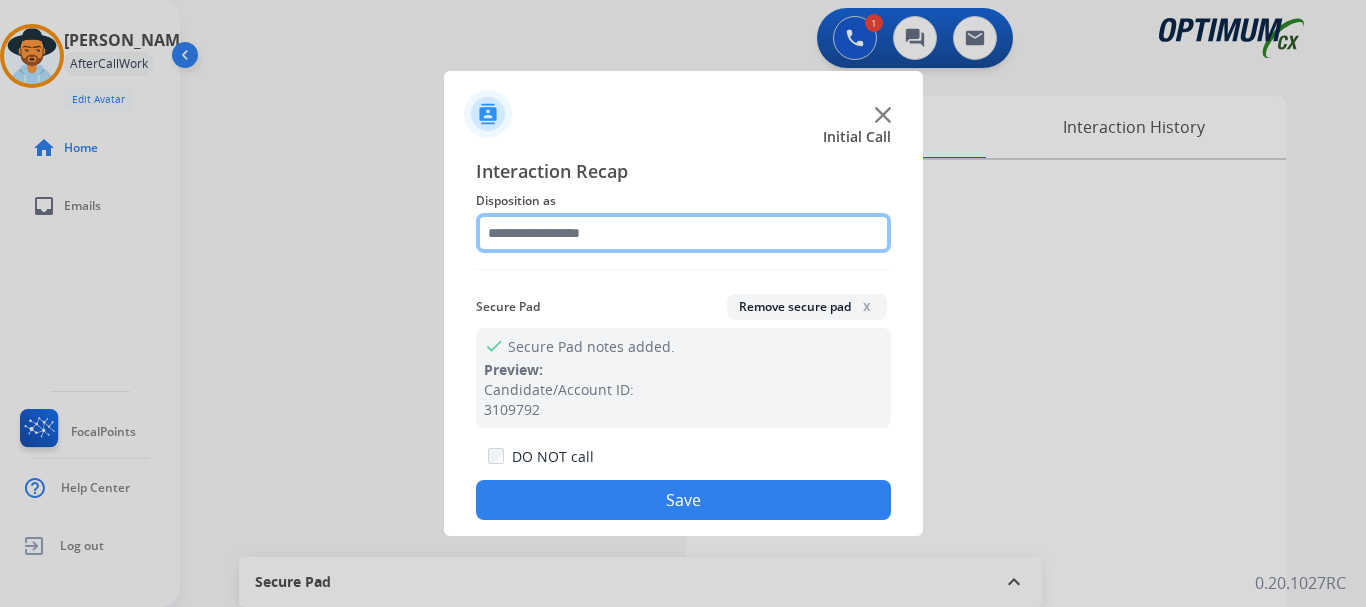 click 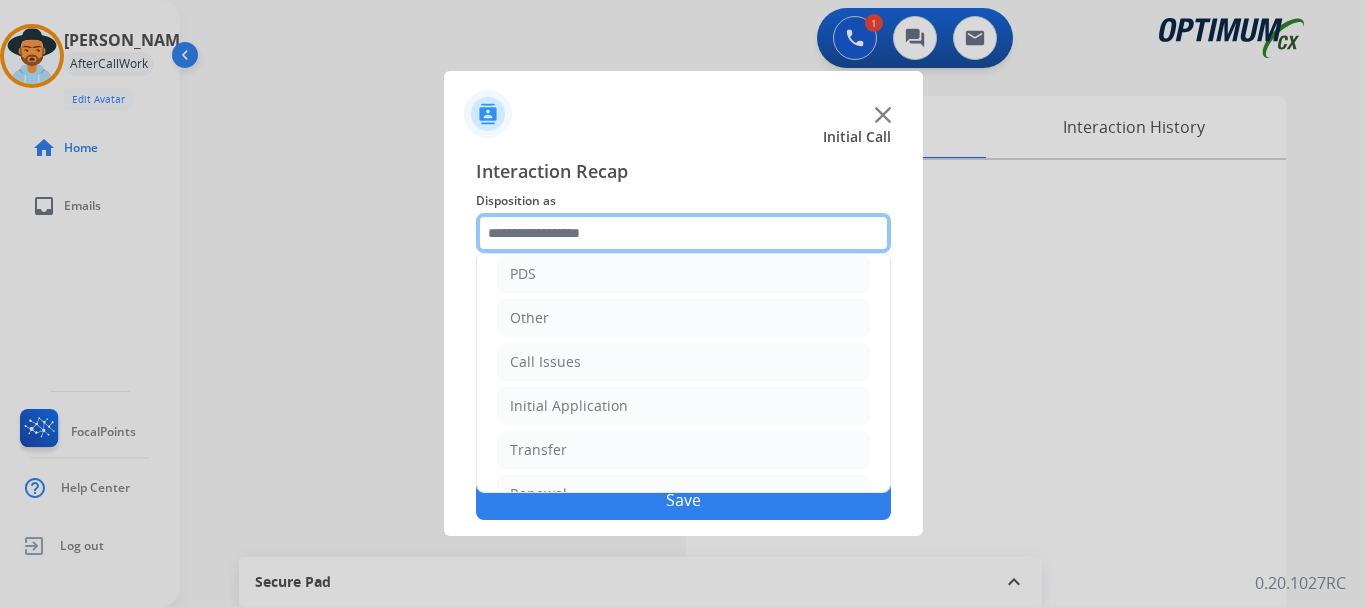 scroll, scrollTop: 136, scrollLeft: 0, axis: vertical 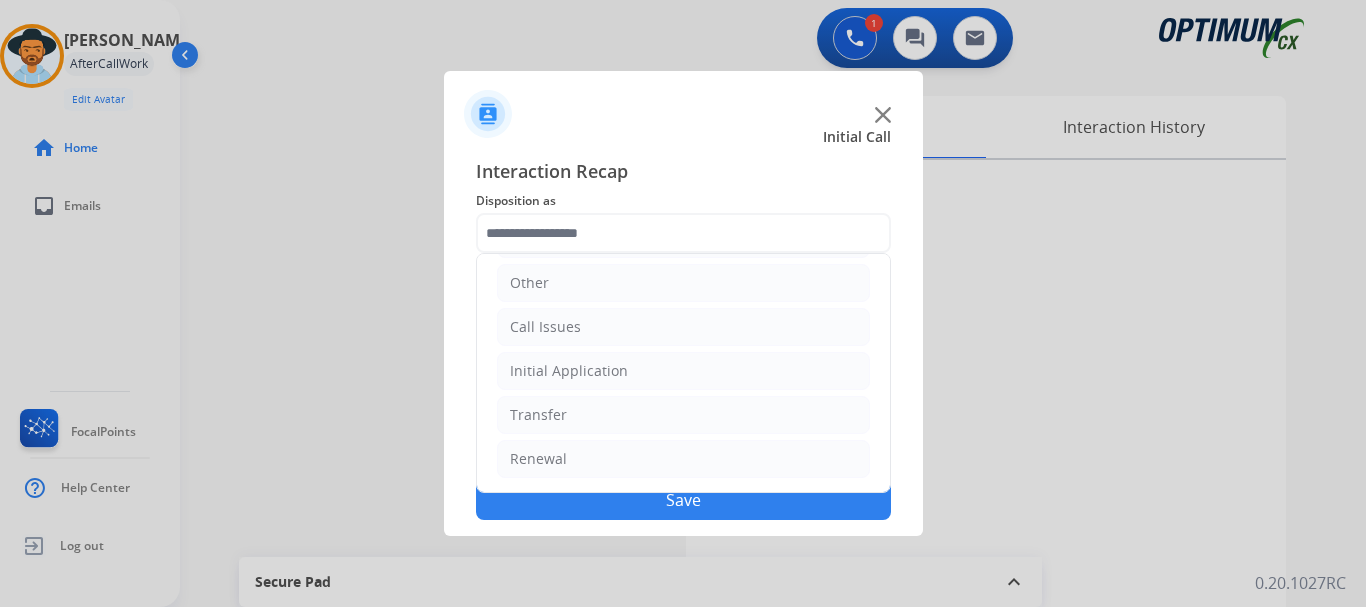 click on "Initial Application" 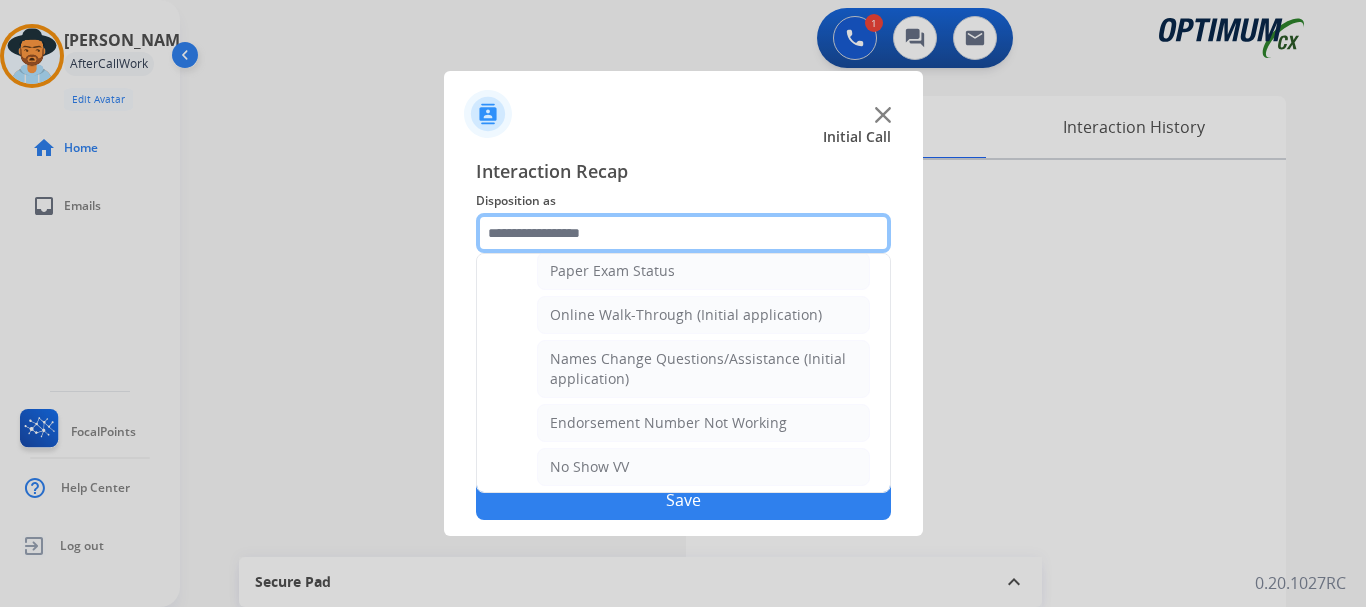 scroll, scrollTop: 410, scrollLeft: 0, axis: vertical 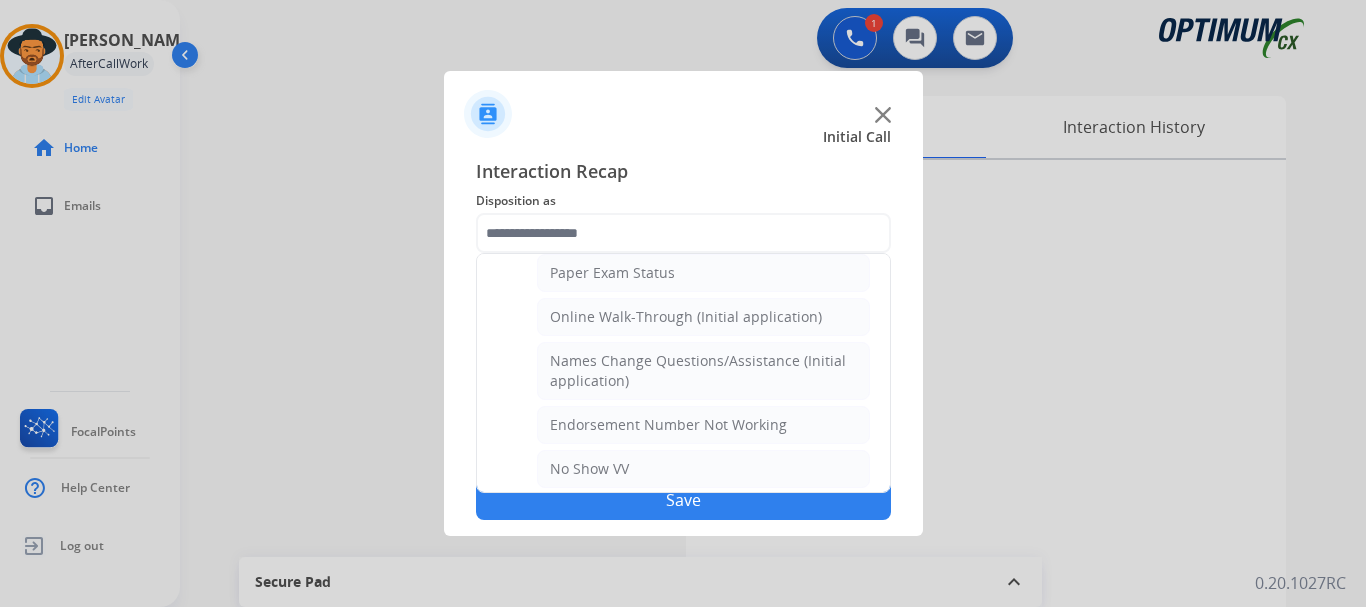 click on "Online Walk-Through (Initial application)" 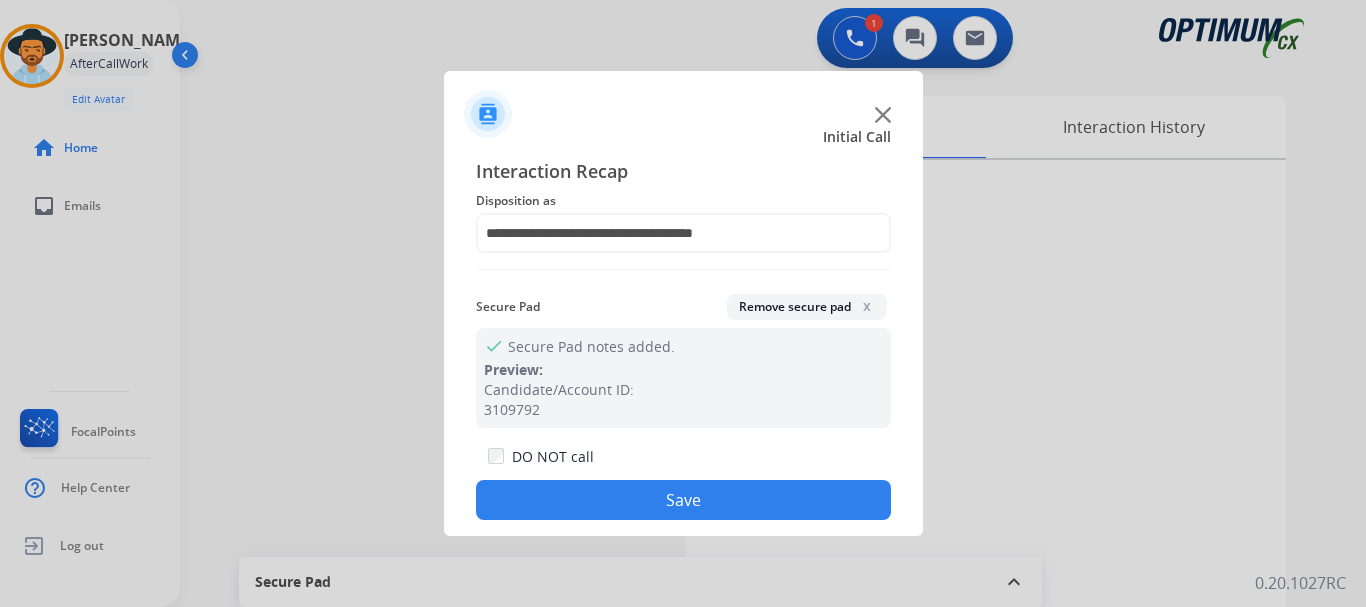 click on "Save" 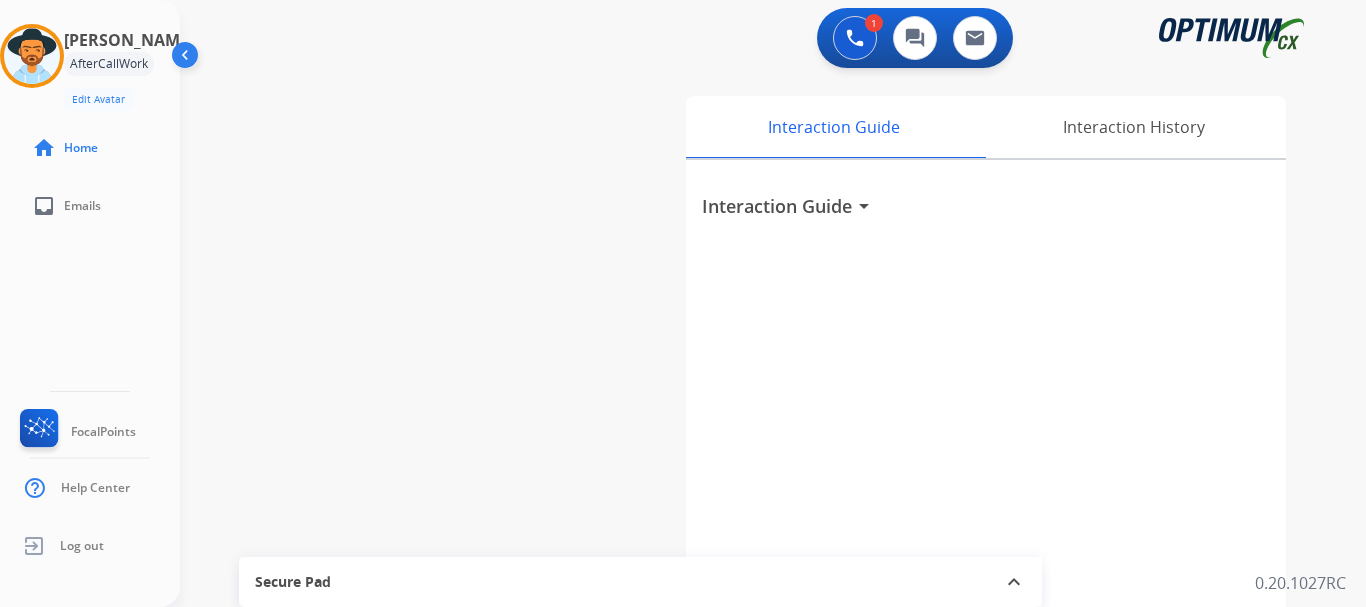 click on "swap_horiz Break voice bridge close_fullscreen Connect 3-Way Call merge_type Separate 3-Way Call  Interaction Guide   Interaction History  Interaction Guide arrow_drop_down Secure Pad expand_less Clear pad Candidate/Account ID: Contact Notes:" at bounding box center [749, 489] 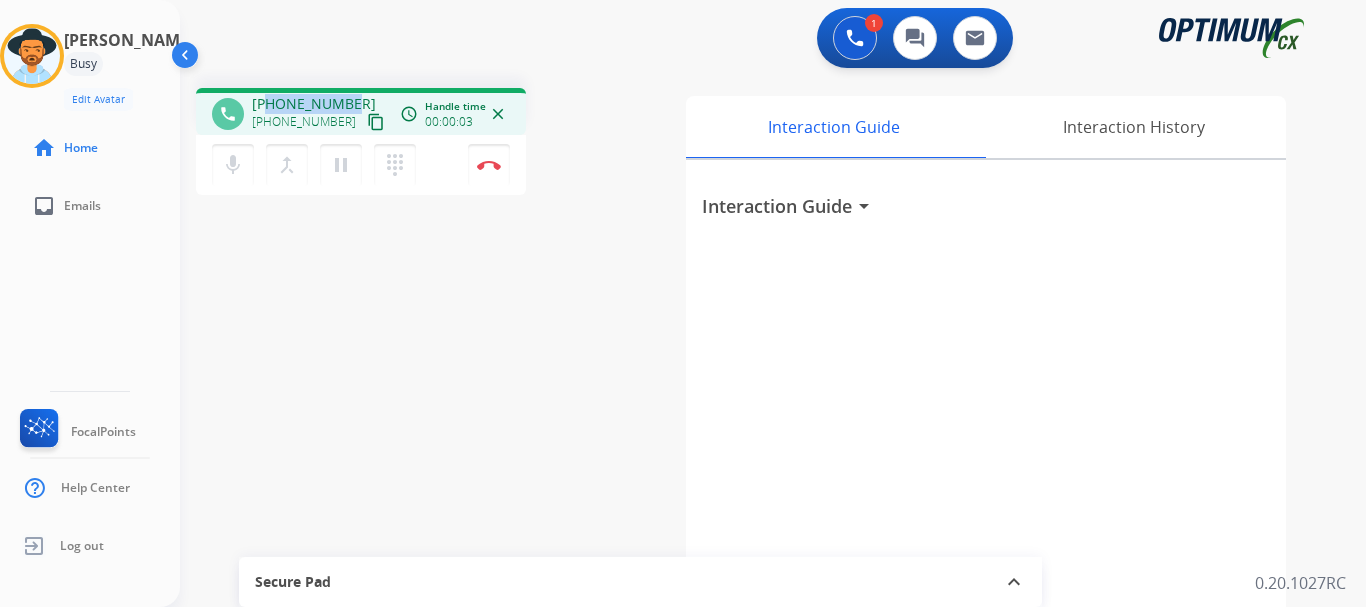 drag, startPoint x: 269, startPoint y: 107, endPoint x: 349, endPoint y: 96, distance: 80.75271 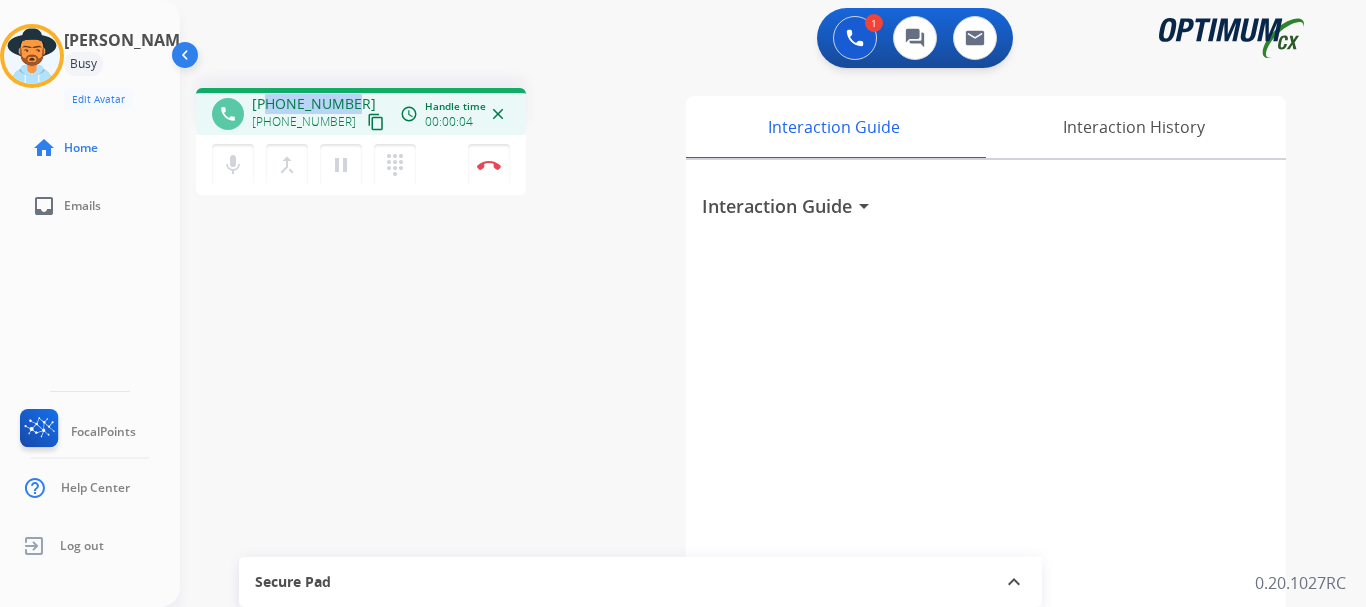 copy on "7878008711" 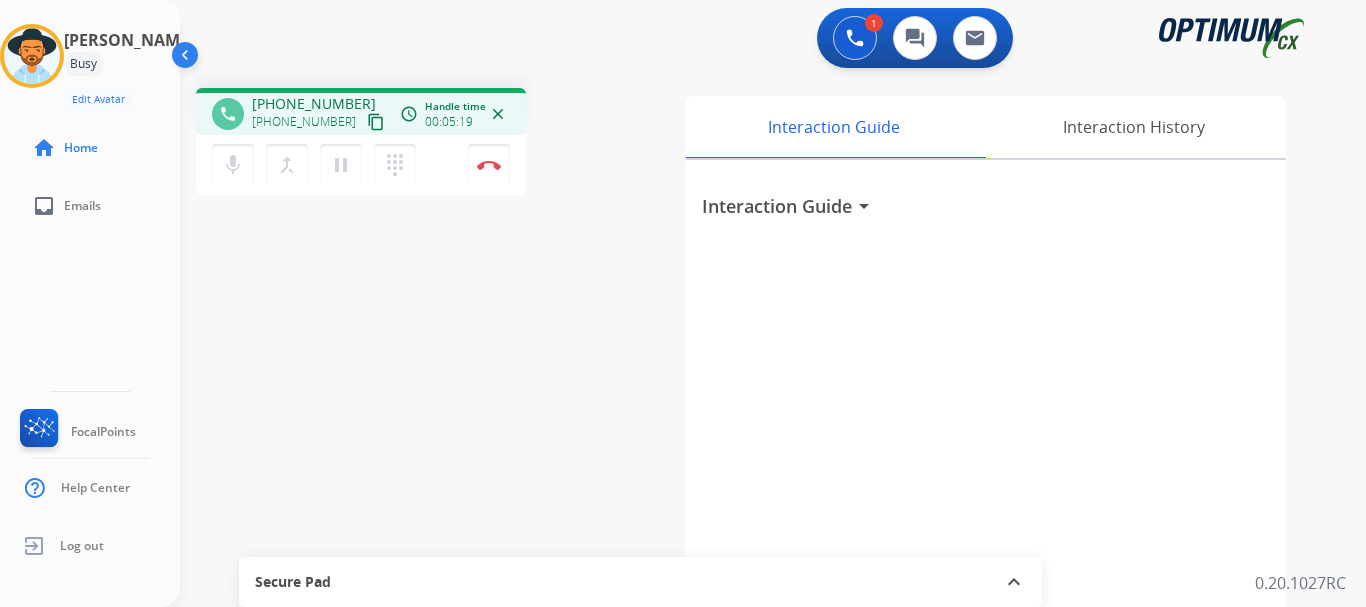 click on "Secure Pad" at bounding box center [640, 582] 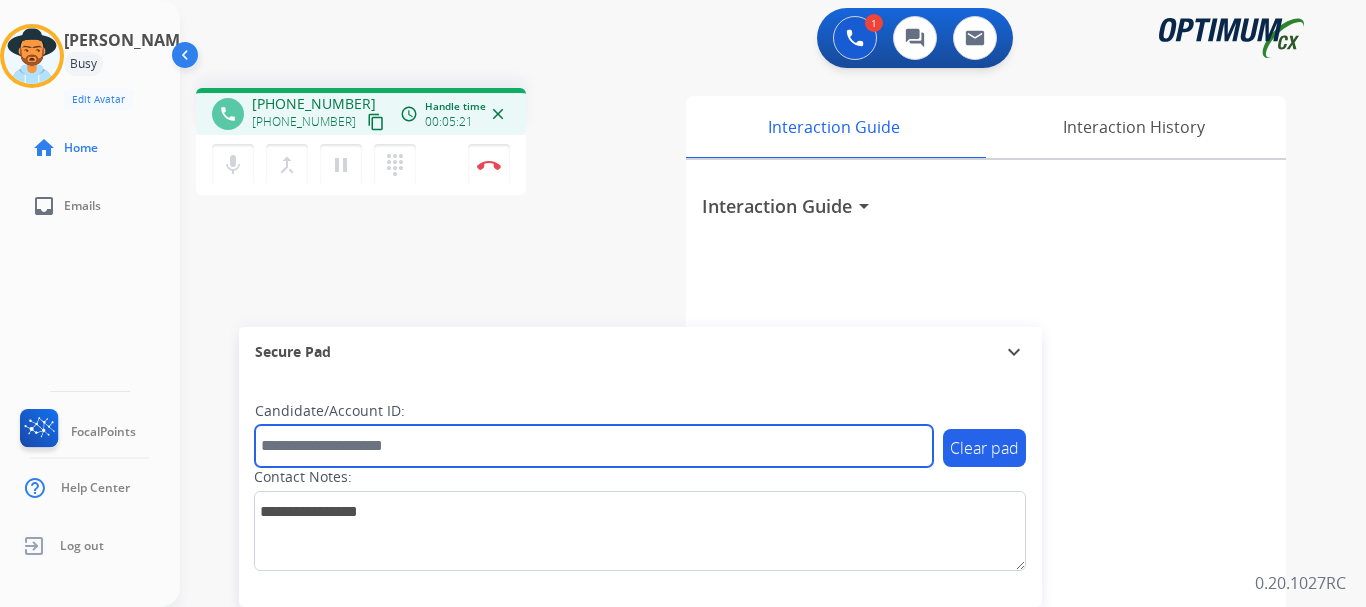 click at bounding box center (594, 446) 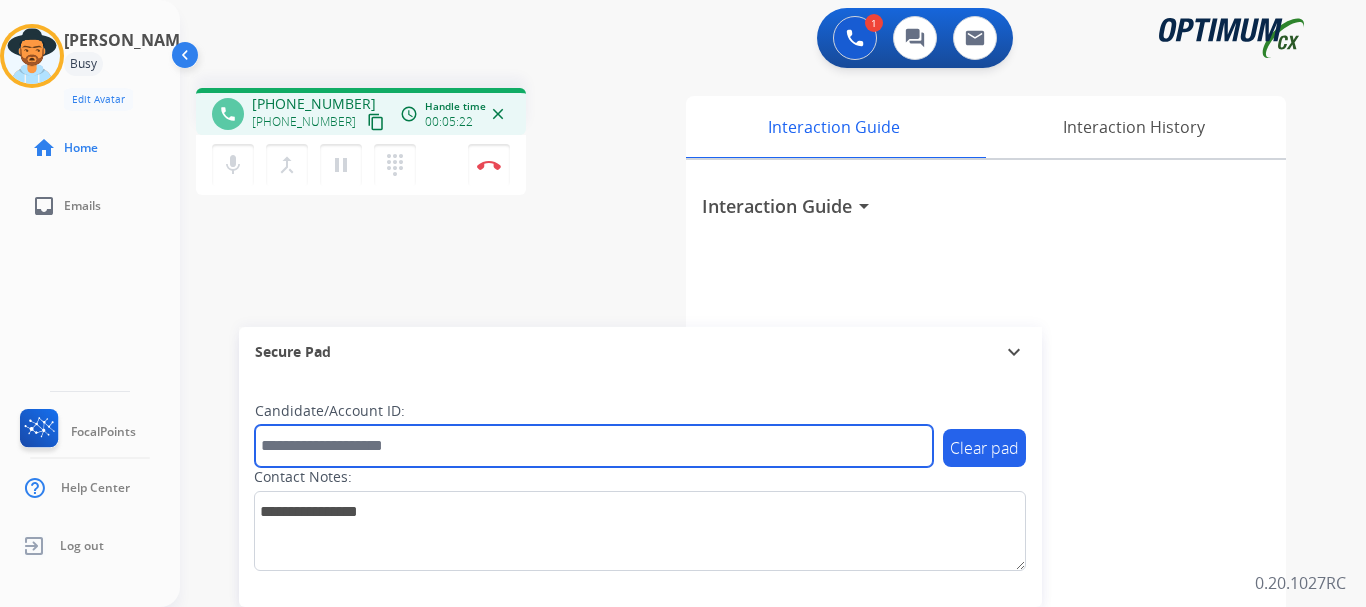 paste on "*******" 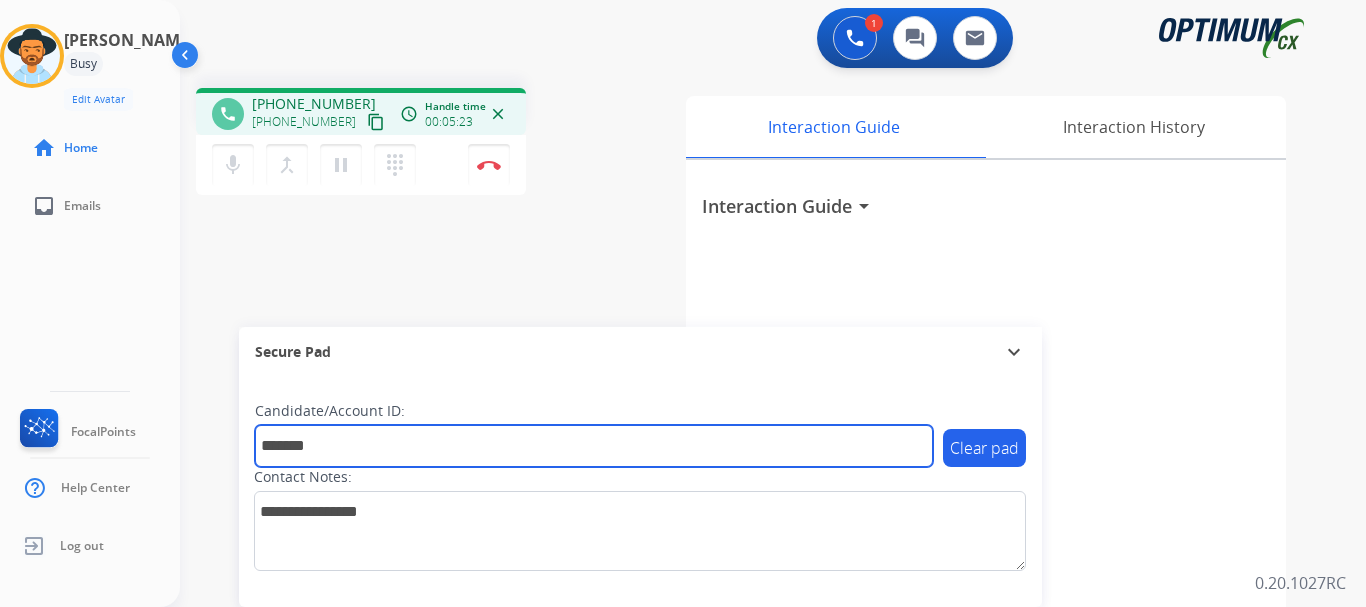 type on "*******" 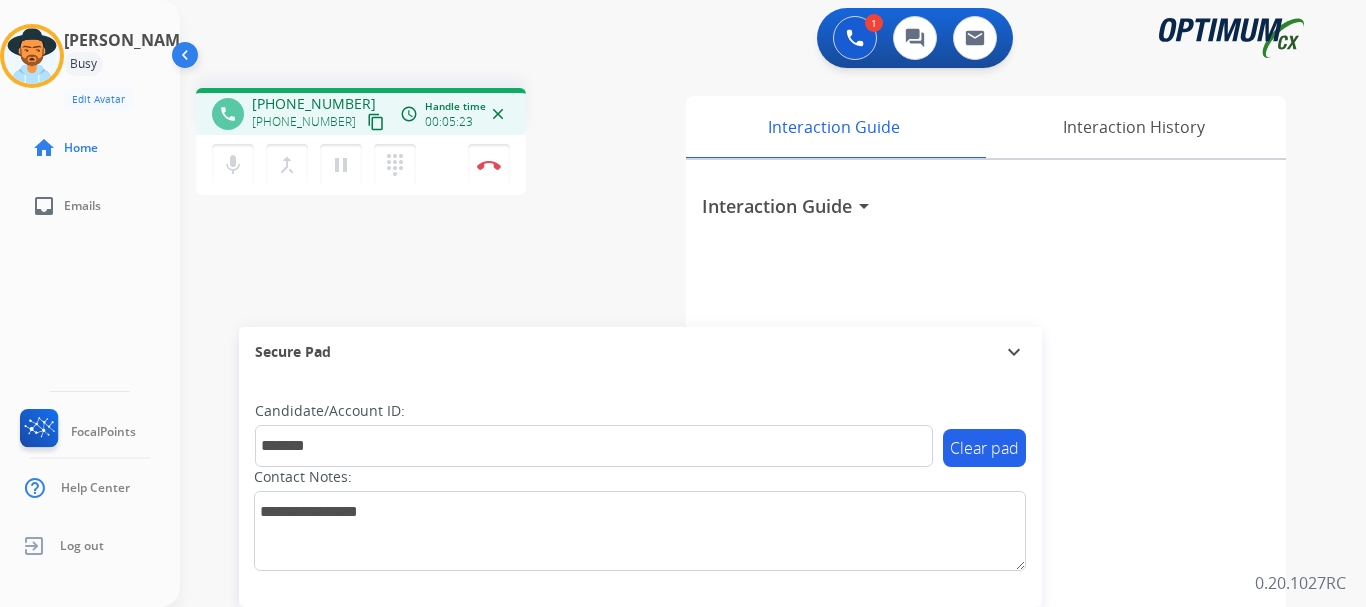 click on "phone [PHONE_NUMBER] [PHONE_NUMBER] content_copy access_time Call metrics Queue   00:14 Hold   00:00 Talk   05:24 Total   05:37 Handle time 00:05:23 close mic Mute merge_type Bridge pause Hold dialpad Dialpad Disconnect swap_horiz Break voice bridge close_fullscreen Connect 3-Way Call merge_type Separate 3-Way Call  Interaction Guide   Interaction History  Interaction Guide arrow_drop_down Secure Pad expand_more Clear pad Candidate/Account ID: ******* Contact Notes:" at bounding box center [749, 489] 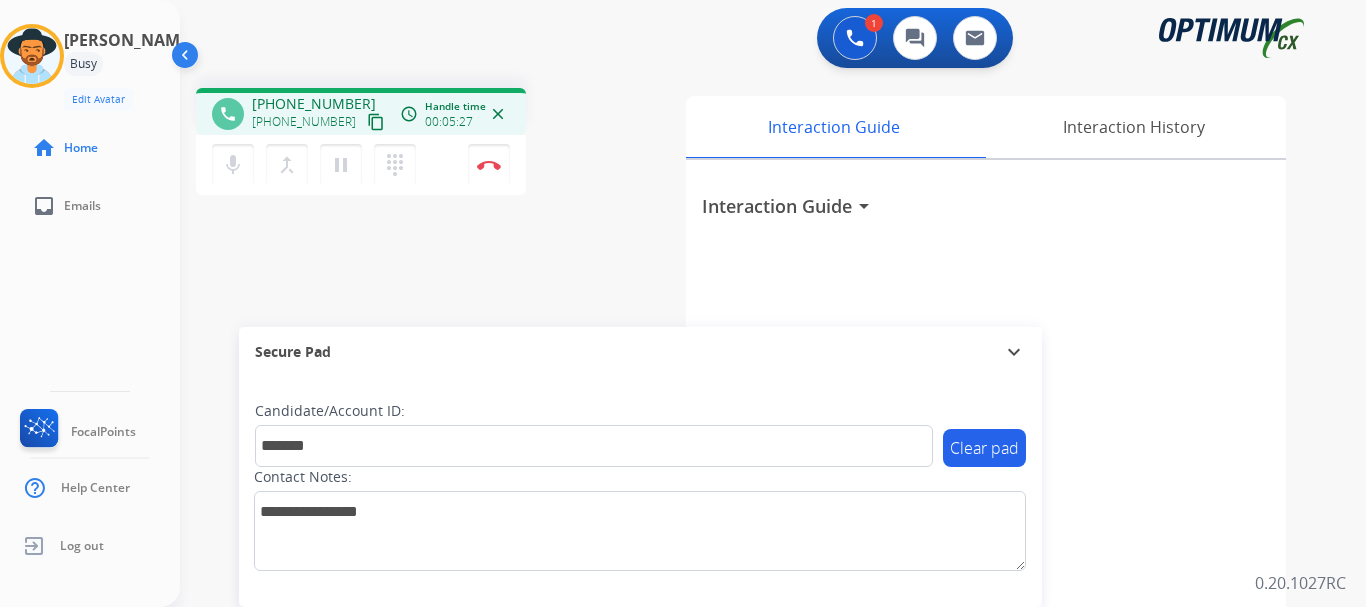 click at bounding box center (489, 165) 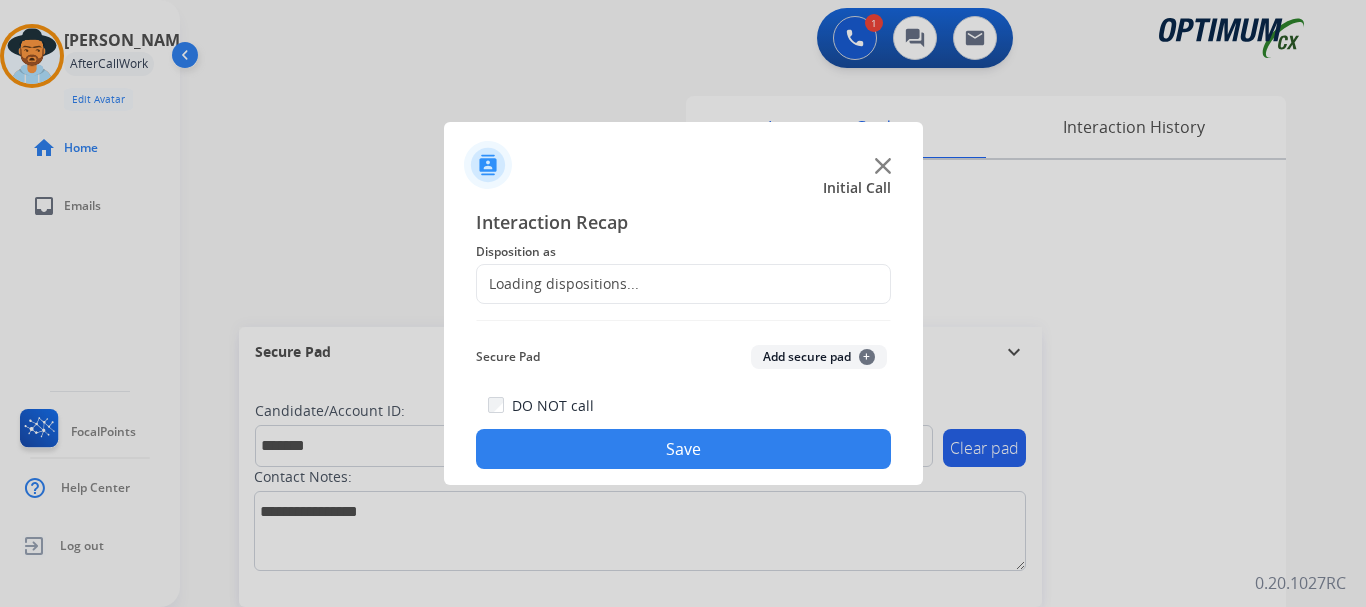 click on "Add secure pad  +" 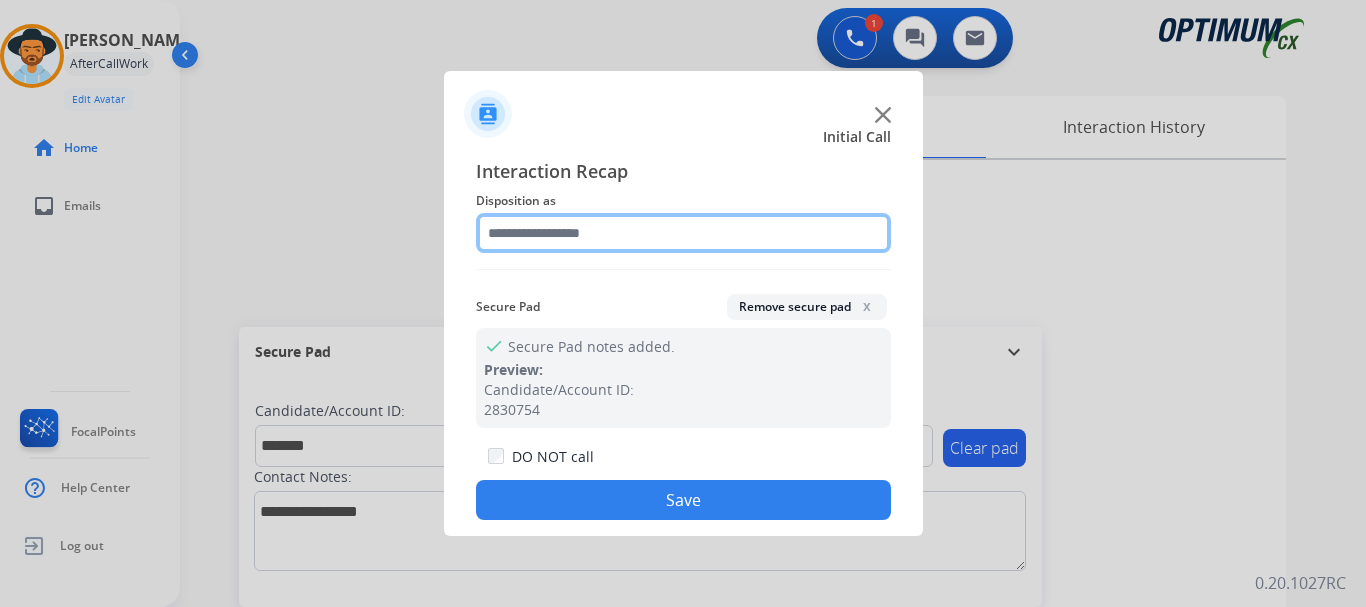 click 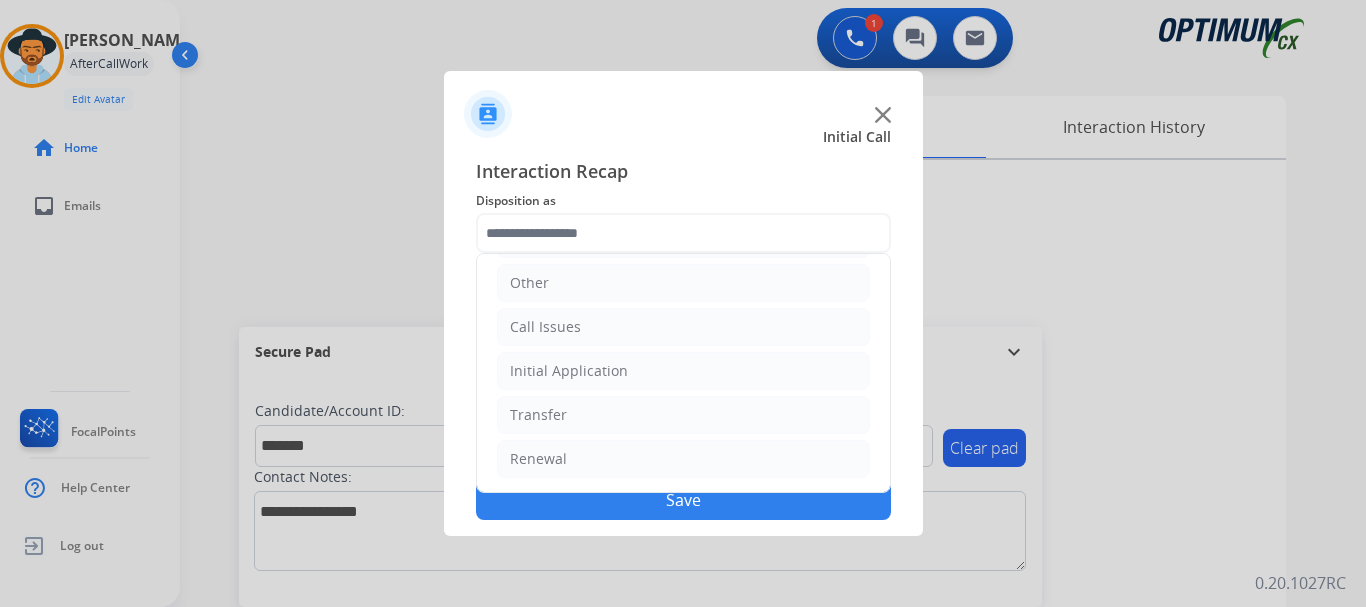 click on "Renewal" 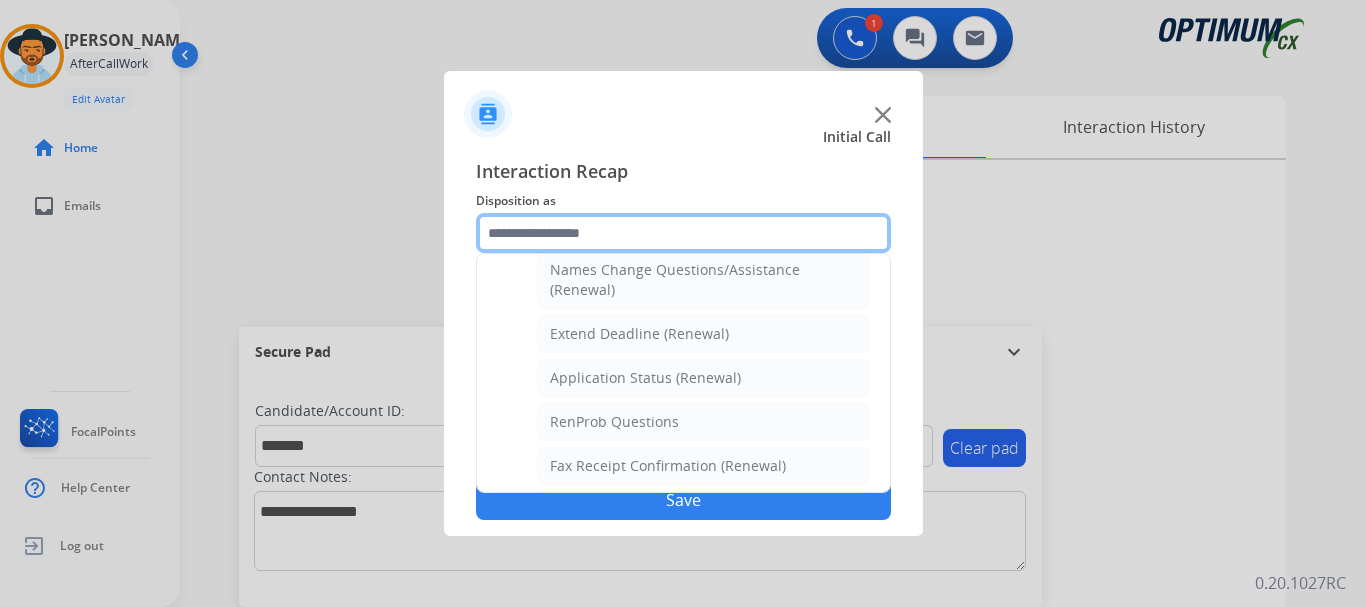 scroll, scrollTop: 772, scrollLeft: 0, axis: vertical 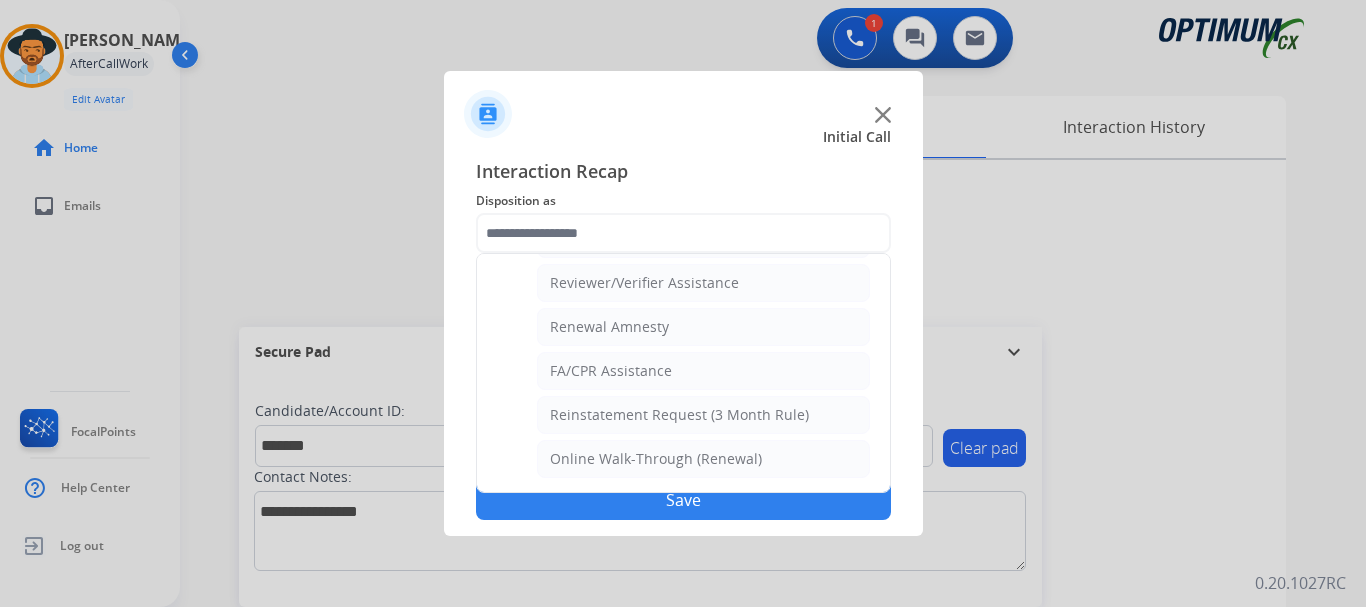 click on "Reviewer/Verifier Assistance" 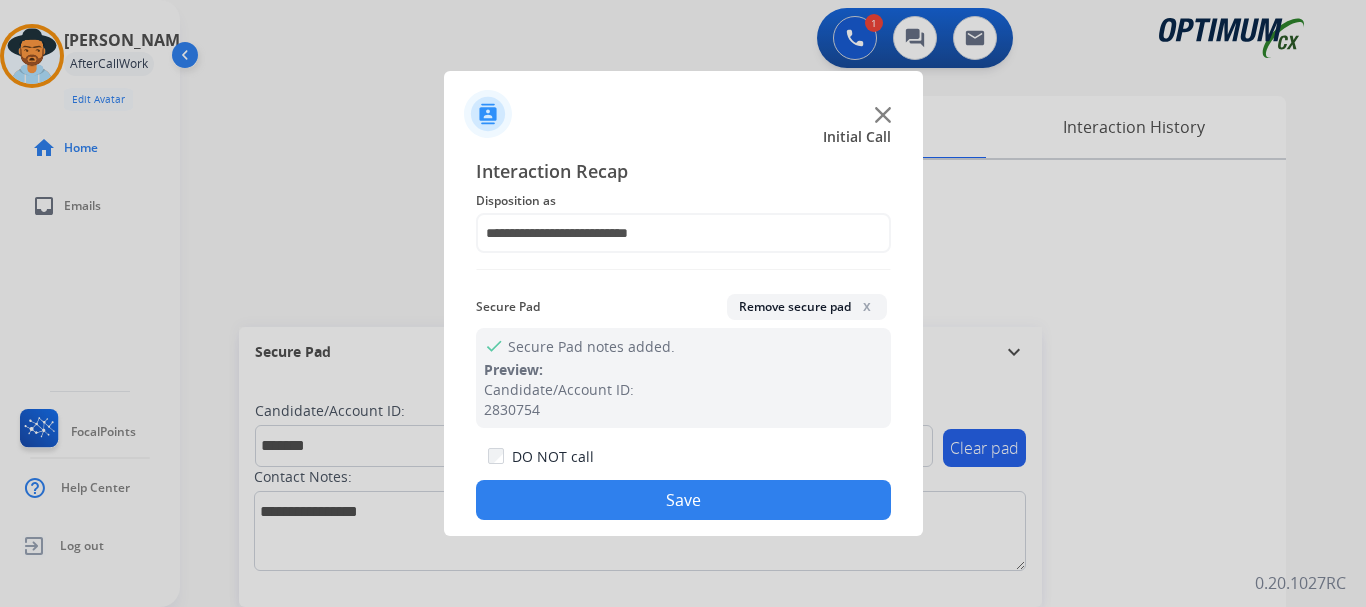 click on "Save" 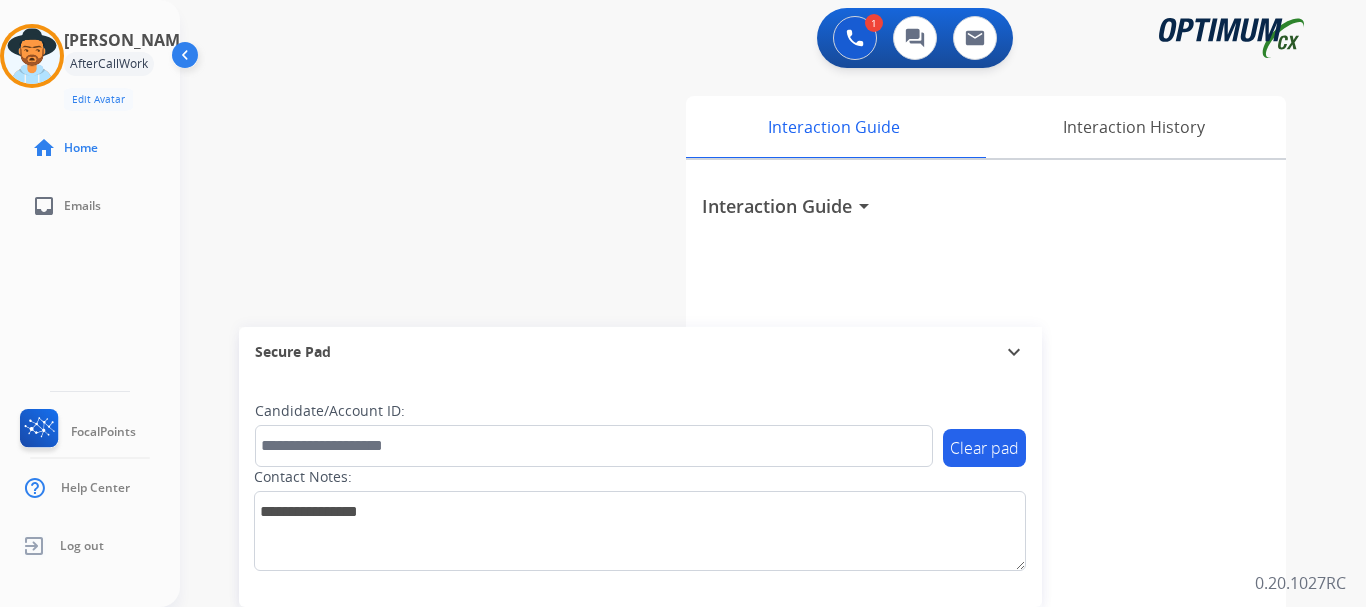 click on "swap_horiz Break voice bridge close_fullscreen Connect 3-Way Call merge_type Separate 3-Way Call  Interaction Guide   Interaction History  Interaction Guide arrow_drop_down Secure Pad expand_more Clear pad Candidate/Account ID: Contact Notes:" at bounding box center [749, 489] 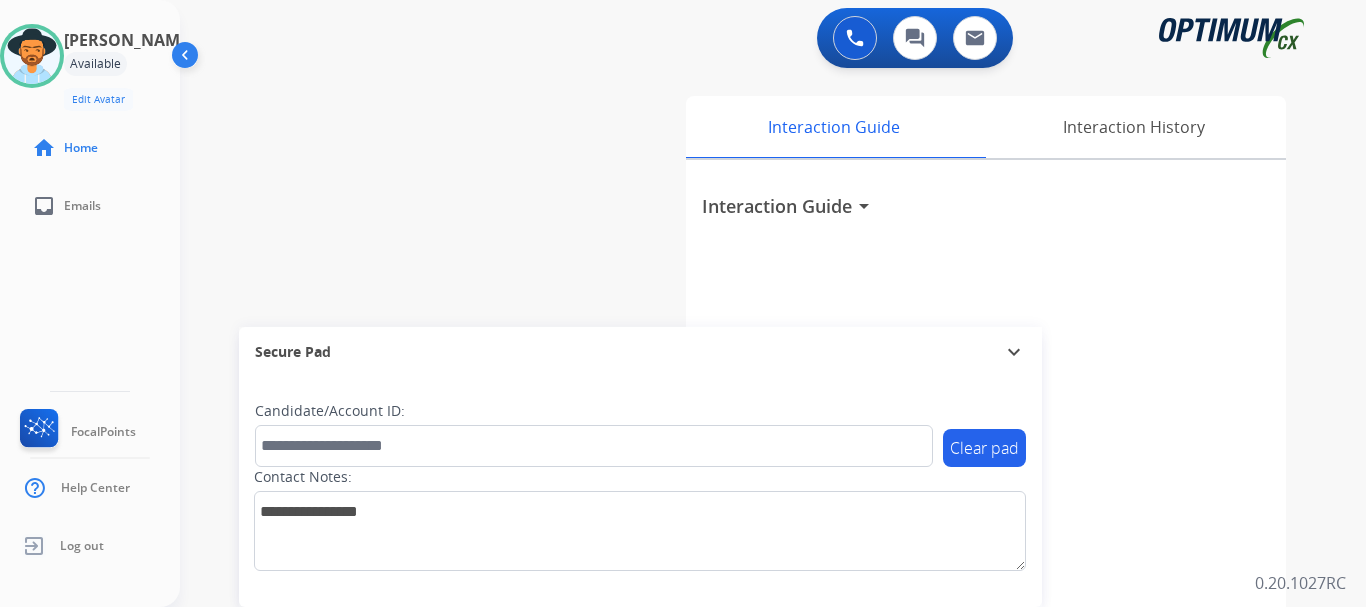 click on "swap_horiz Break voice bridge close_fullscreen Connect 3-Way Call merge_type Separate 3-Way Call  Interaction Guide   Interaction History  Interaction Guide arrow_drop_down Secure Pad expand_more Clear pad Candidate/Account ID: Contact Notes:" at bounding box center [749, 489] 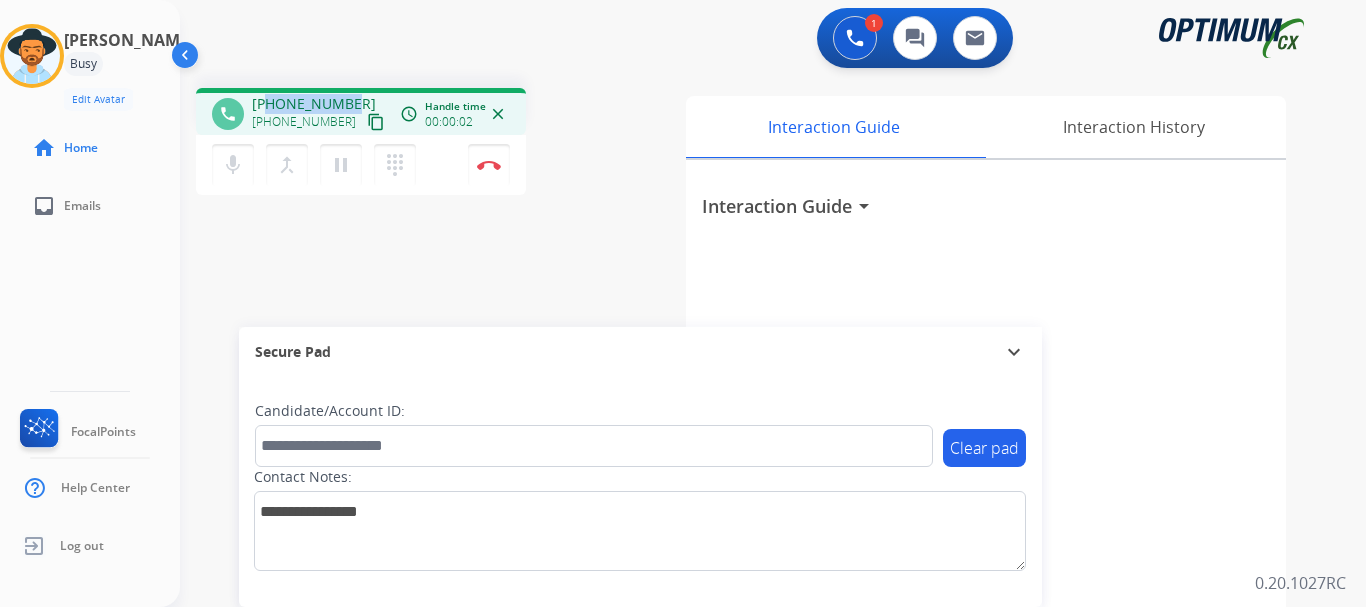 drag, startPoint x: 268, startPoint y: 99, endPoint x: 353, endPoint y: 98, distance: 85.00588 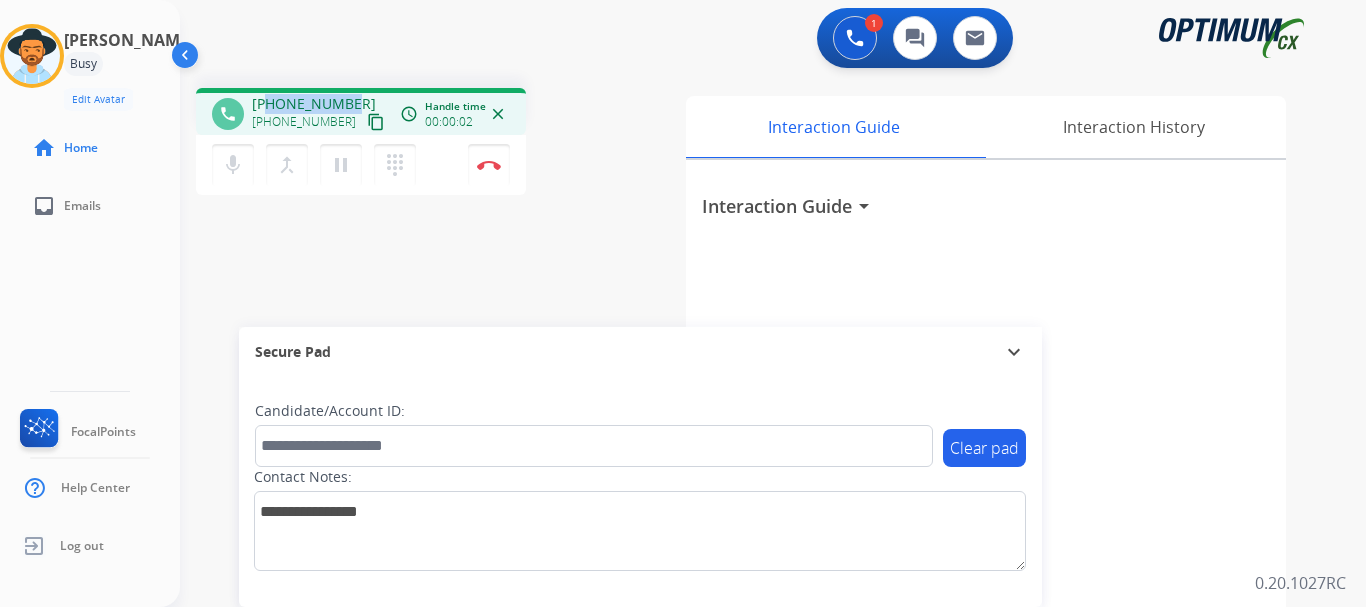 click on "[PHONE_NUMBER] [PHONE_NUMBER] content_copy" at bounding box center (320, 114) 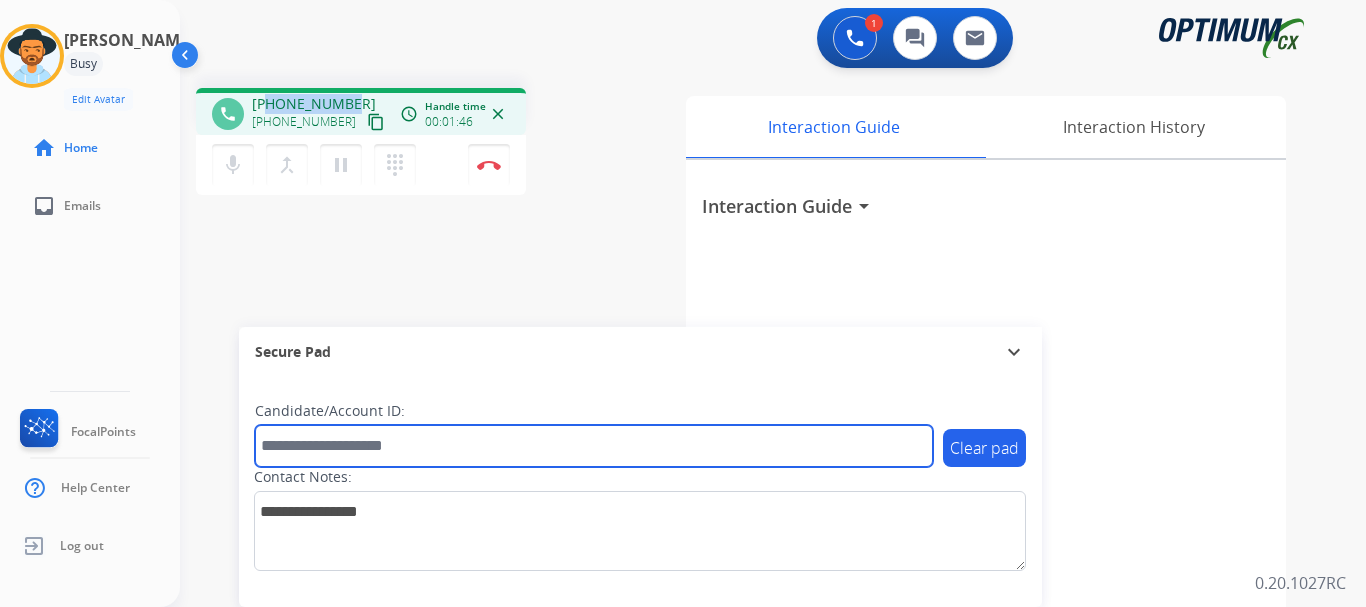 click at bounding box center [594, 446] 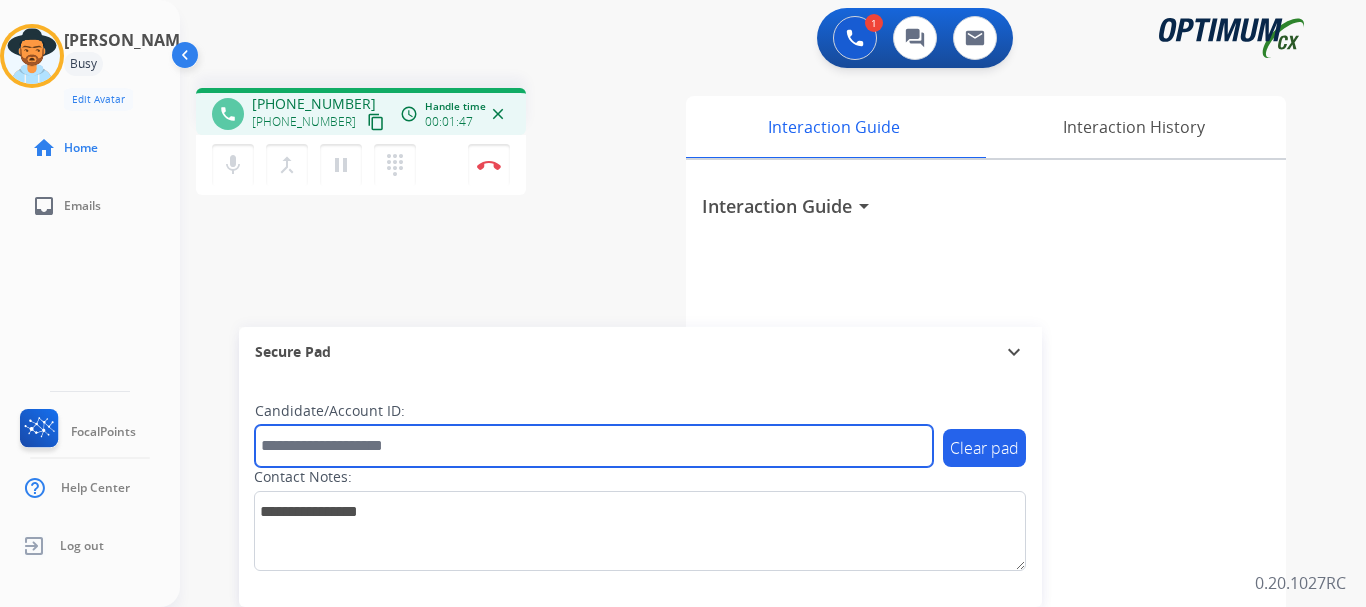 paste on "*******" 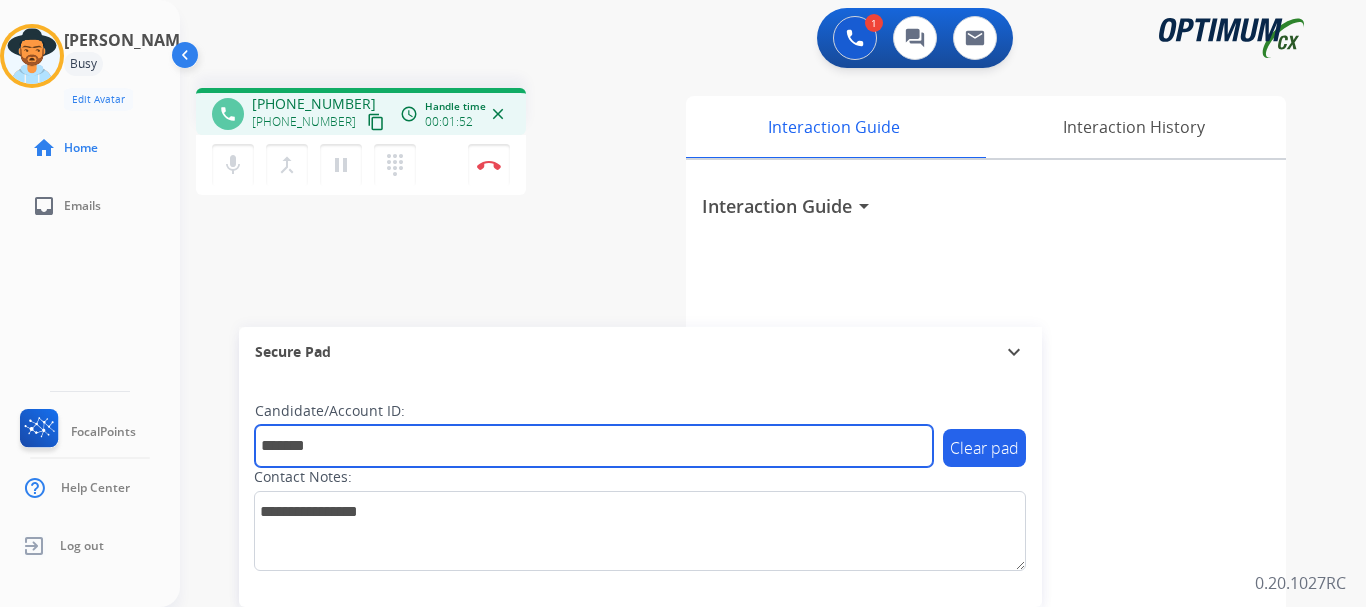 type on "*******" 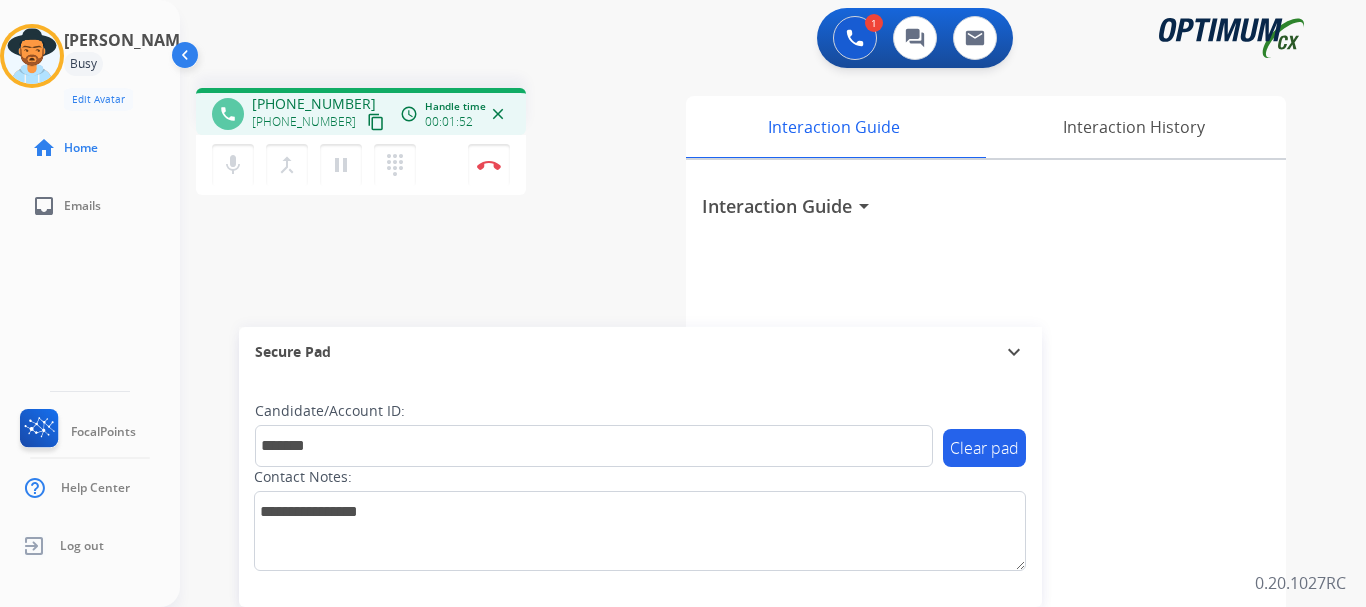 click on "Disconnect" at bounding box center (489, 165) 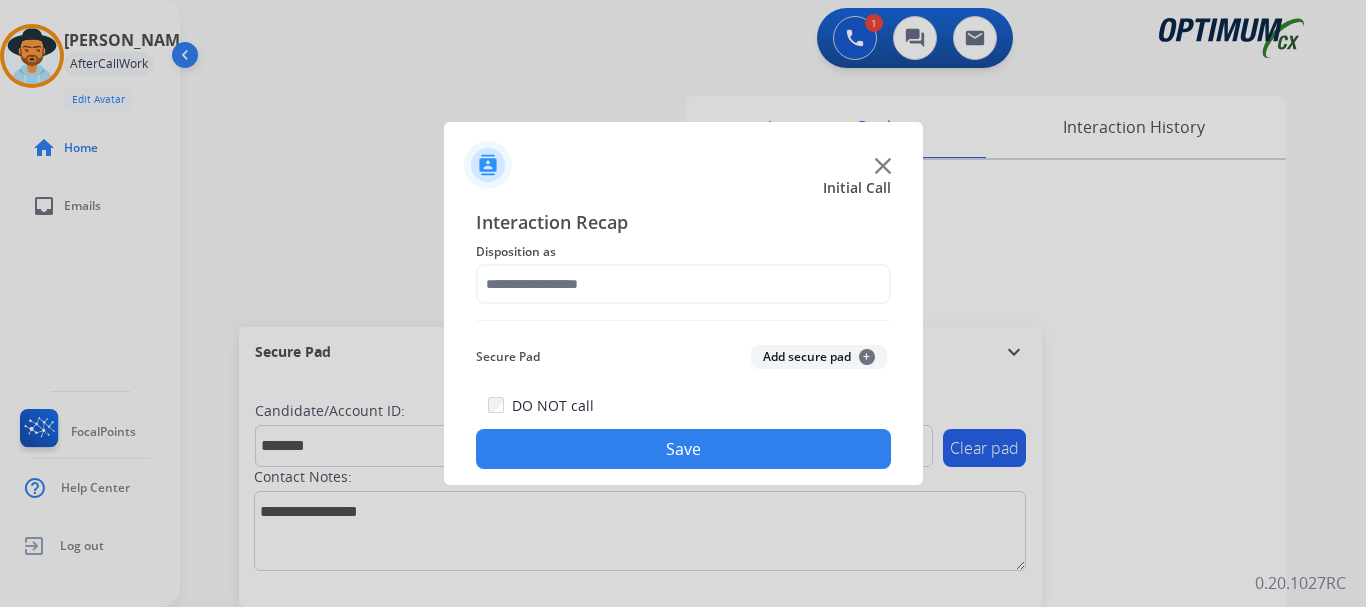 click on "Add secure pad  +" 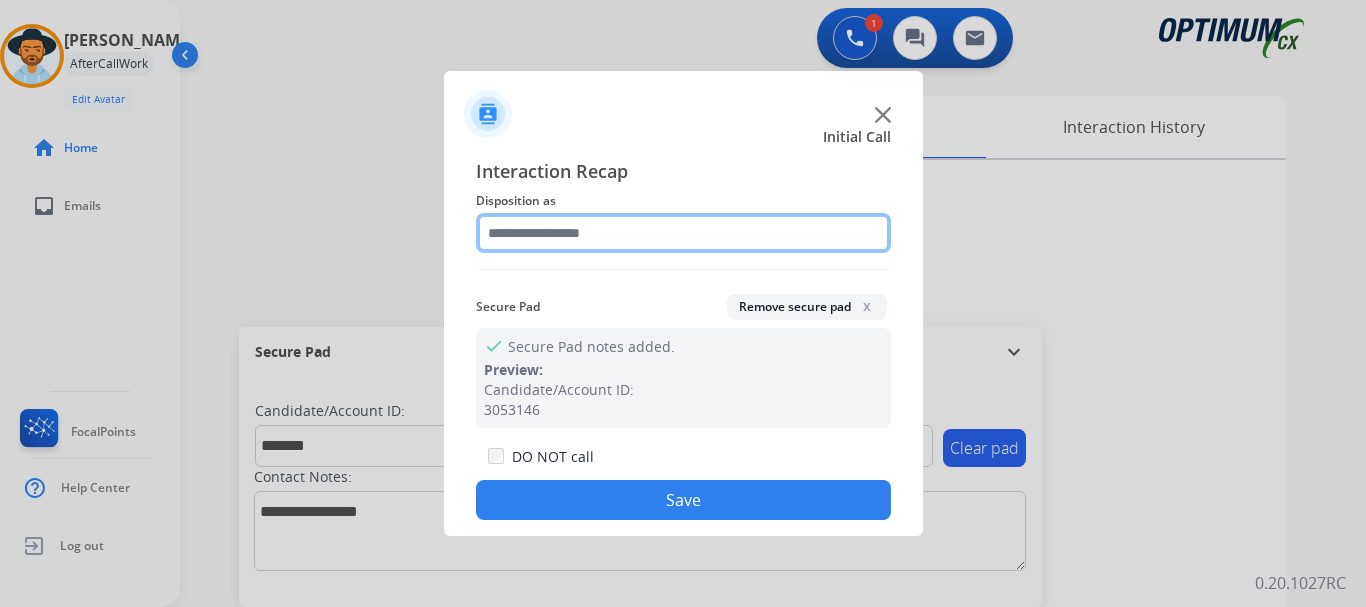 click 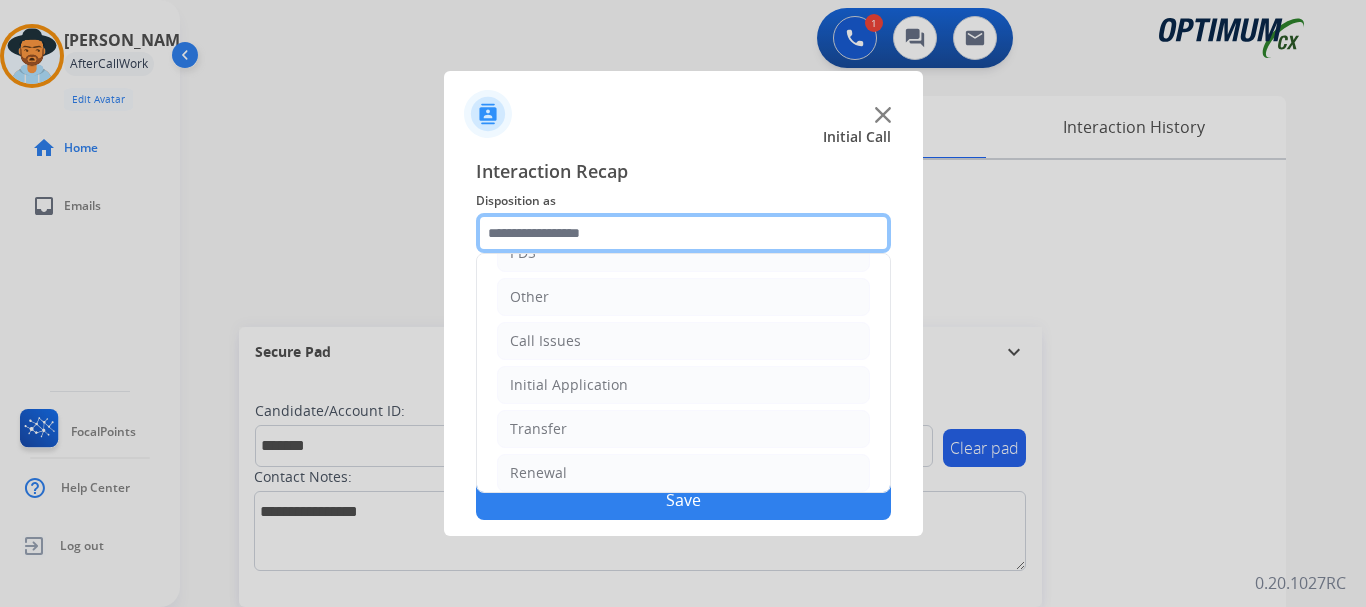 scroll, scrollTop: 136, scrollLeft: 0, axis: vertical 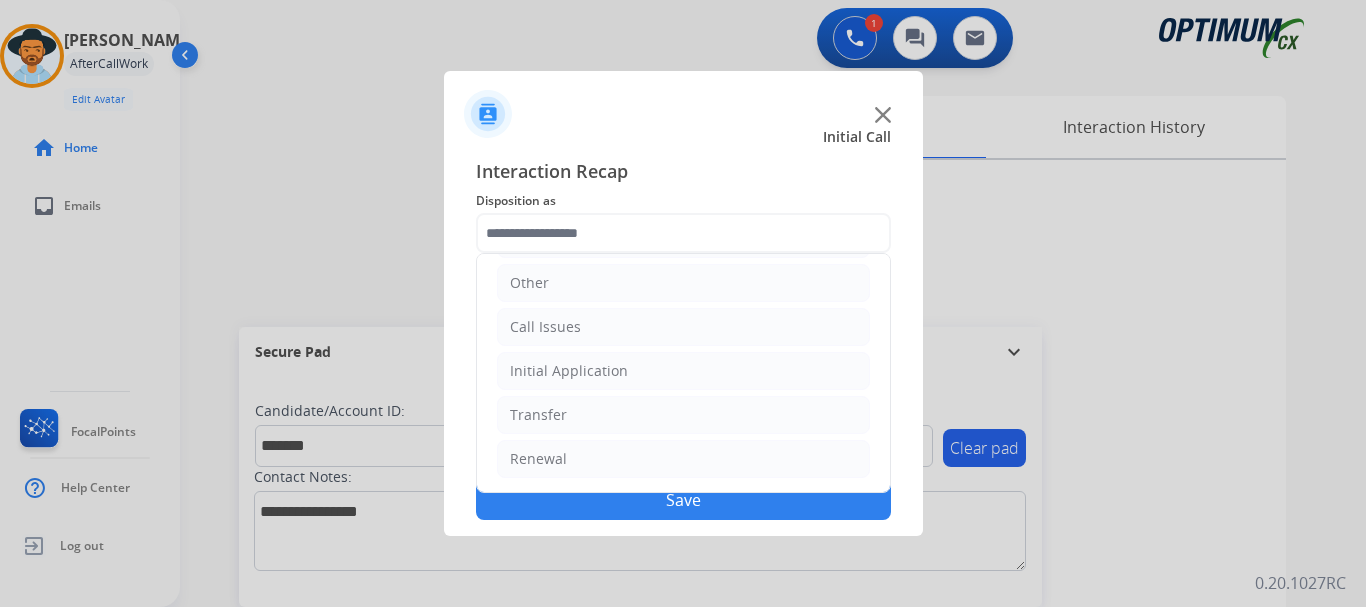 click on "Initial Application" 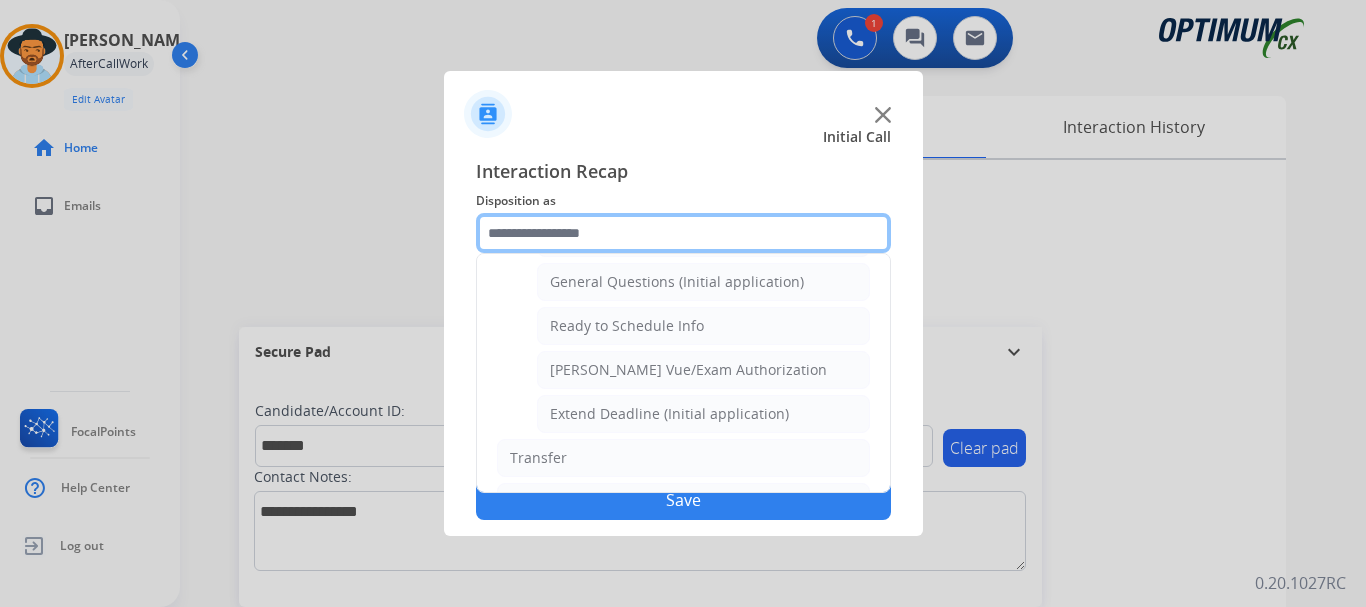 scroll, scrollTop: 1148, scrollLeft: 0, axis: vertical 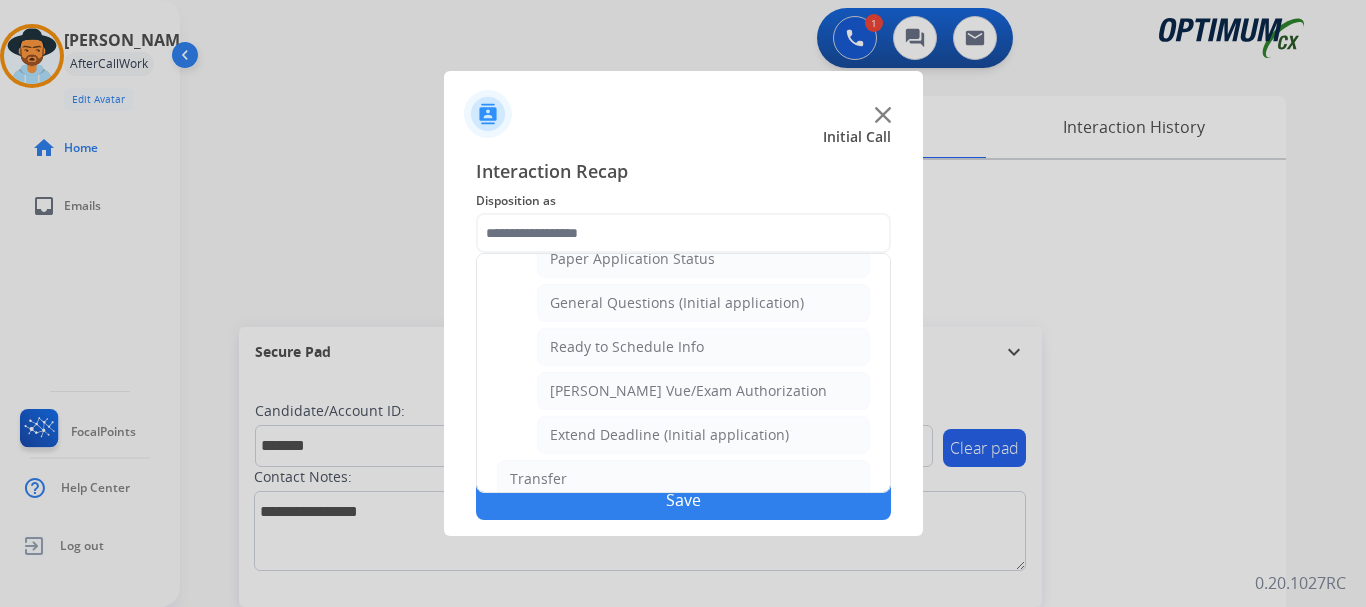 click on "General Questions (Initial application)" 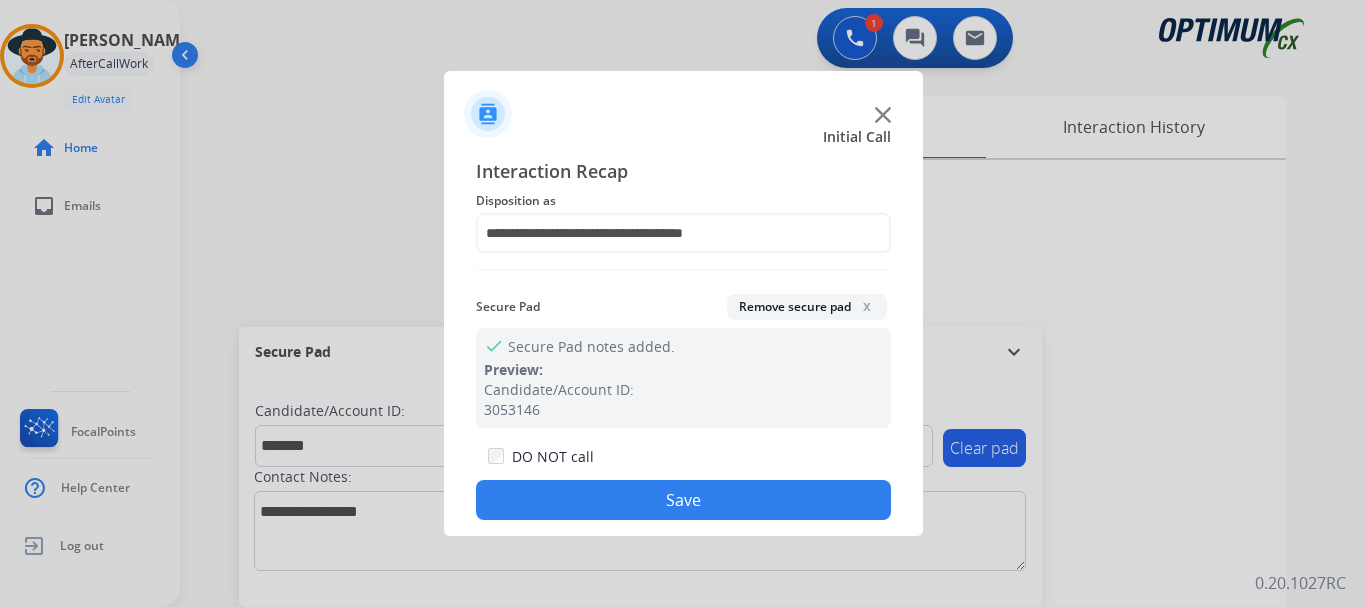 click on "Save" 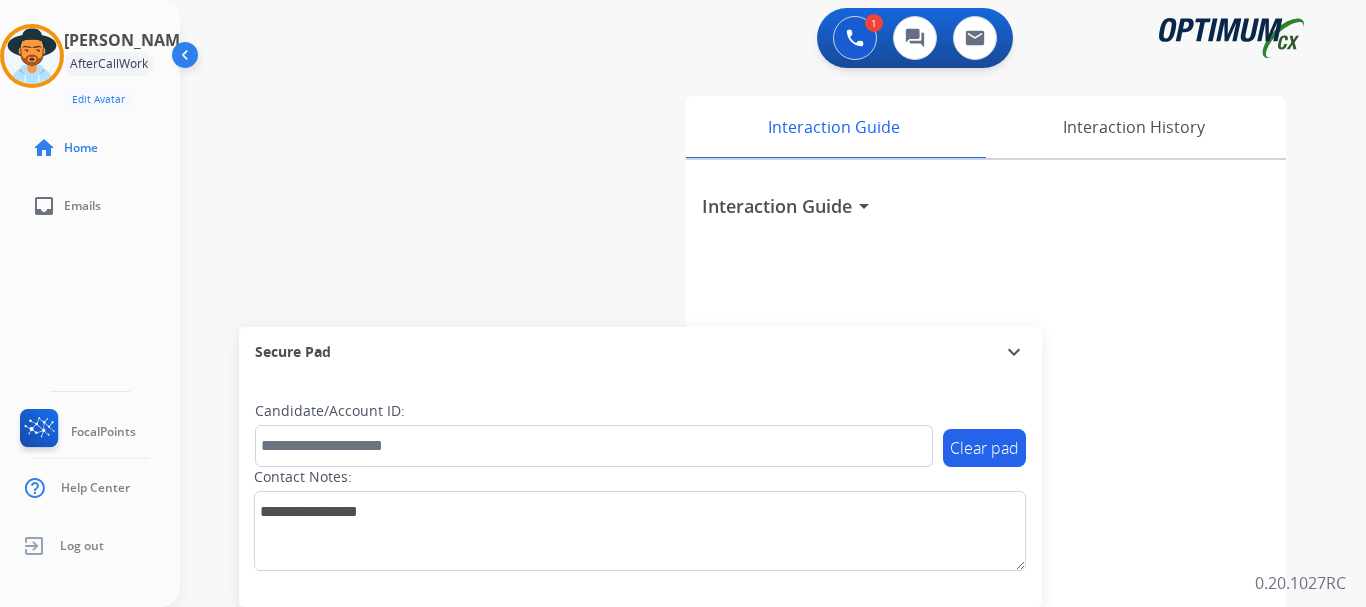 click on "swap_horiz Break voice bridge close_fullscreen Connect 3-Way Call merge_type Separate 3-Way Call  Interaction Guide   Interaction History  Interaction Guide arrow_drop_down Secure Pad expand_more Clear pad Candidate/Account ID: Contact Notes:" at bounding box center (749, 489) 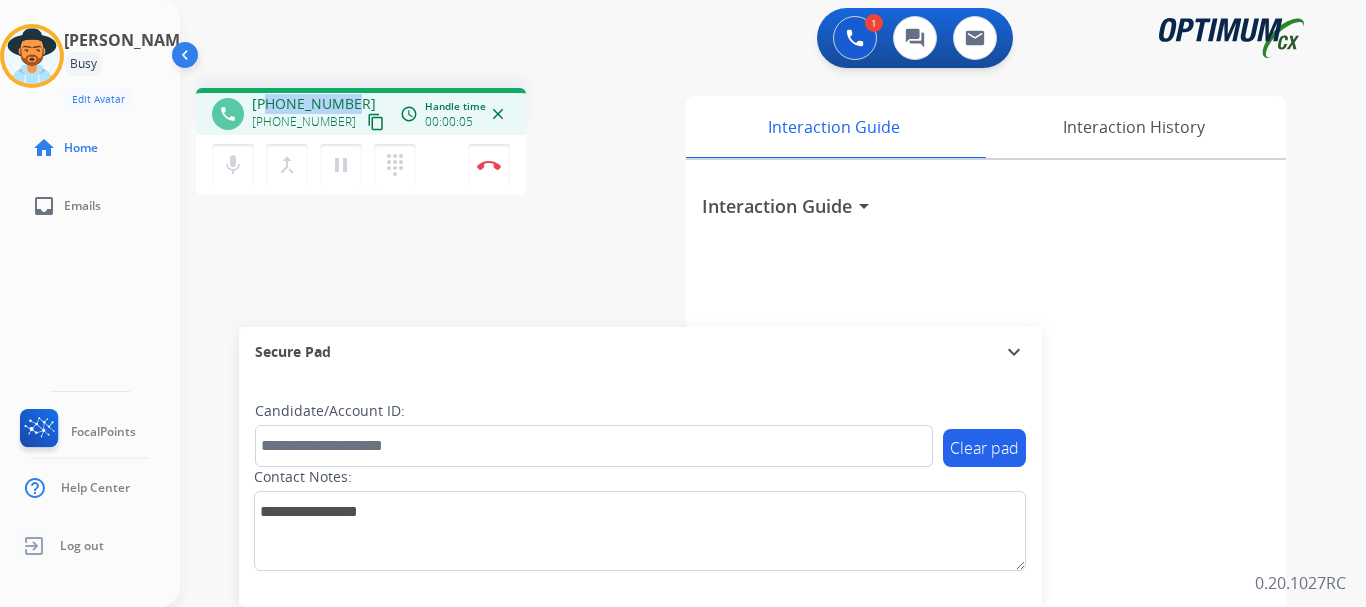 drag, startPoint x: 267, startPoint y: 105, endPoint x: 358, endPoint y: 98, distance: 91.26884 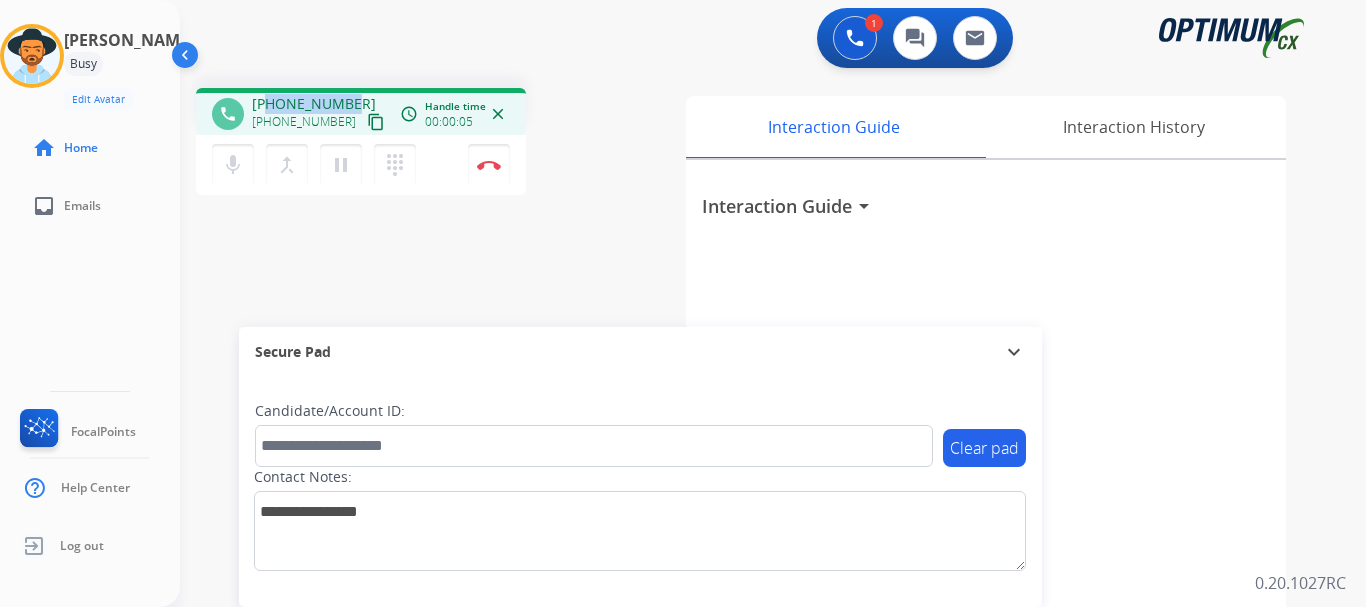 click on "[PHONE_NUMBER] [PHONE_NUMBER] content_copy" at bounding box center (320, 114) 